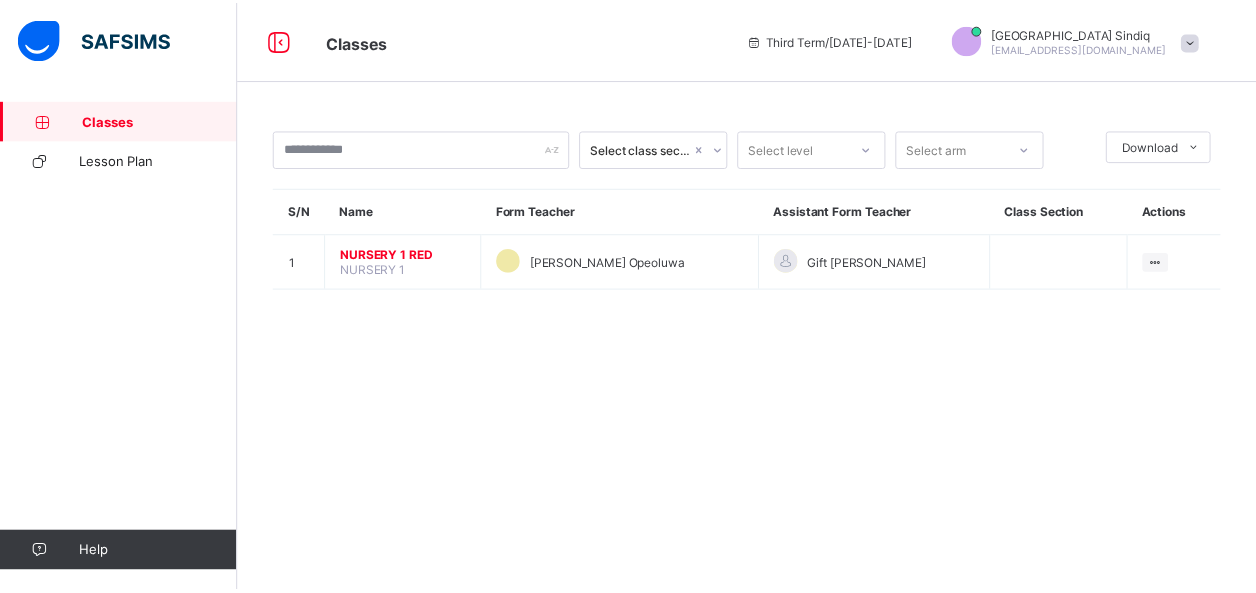 scroll, scrollTop: 0, scrollLeft: 0, axis: both 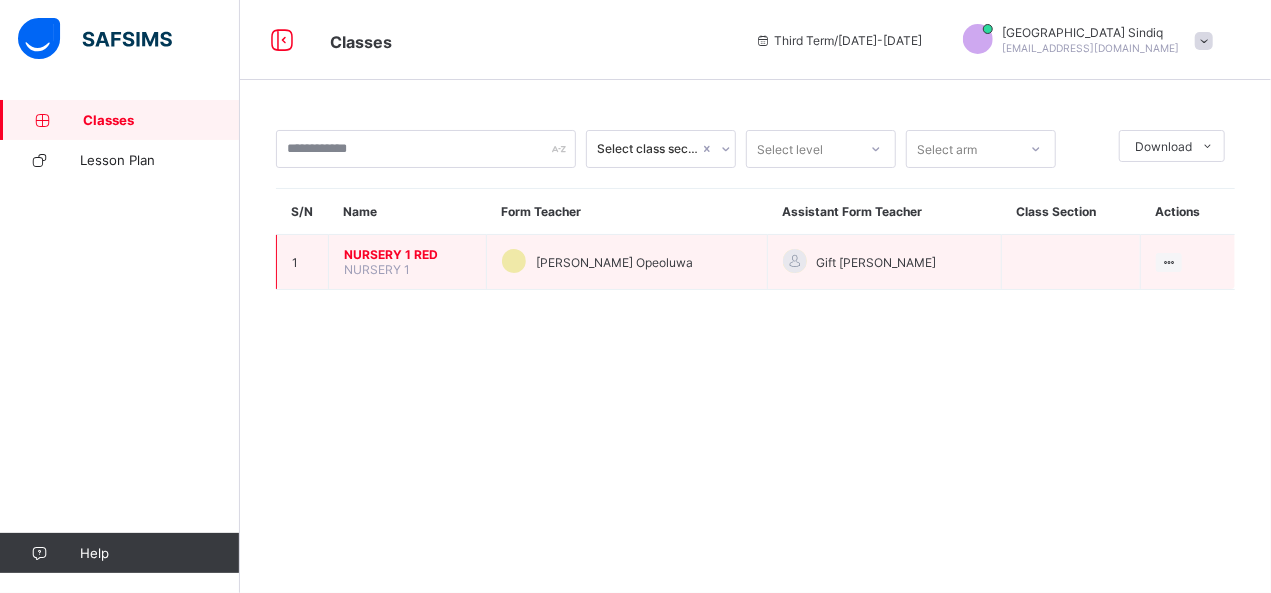 click on "NURSERY 1   RED" at bounding box center [407, 254] 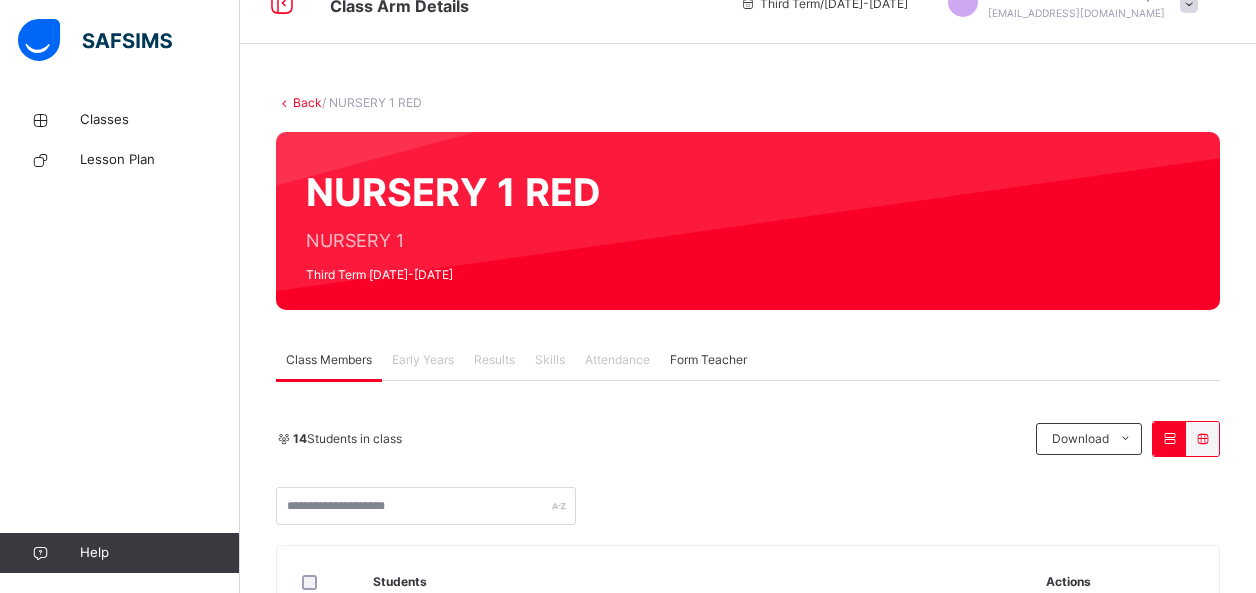 scroll, scrollTop: 42, scrollLeft: 0, axis: vertical 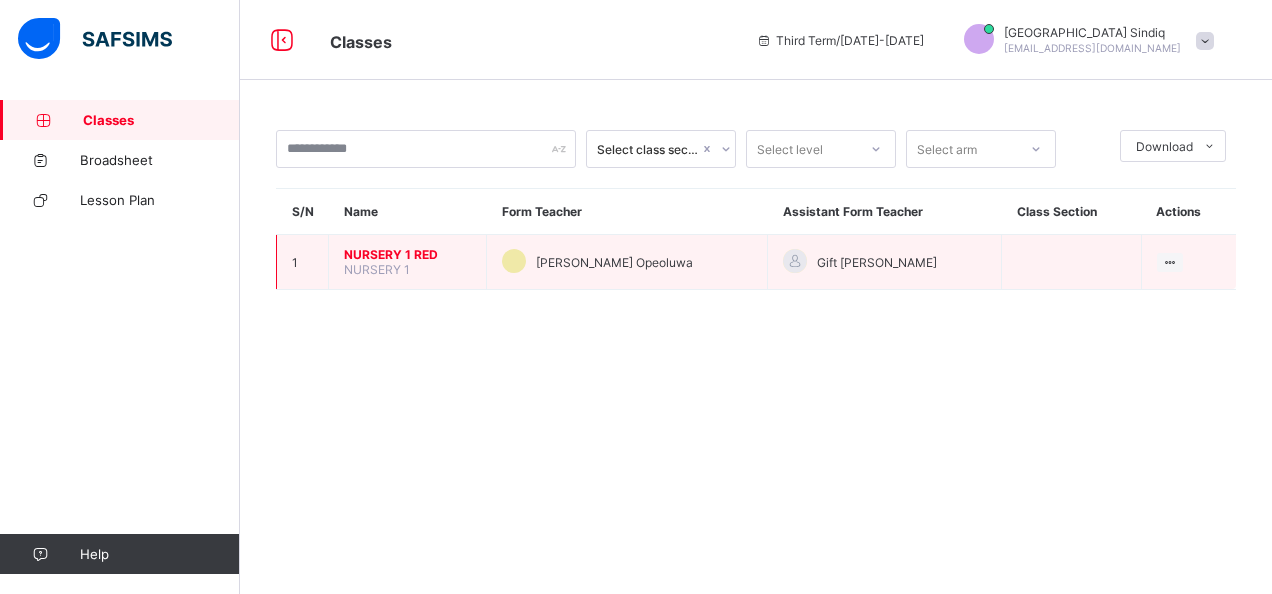 click on "NURSERY 1   RED" at bounding box center (407, 254) 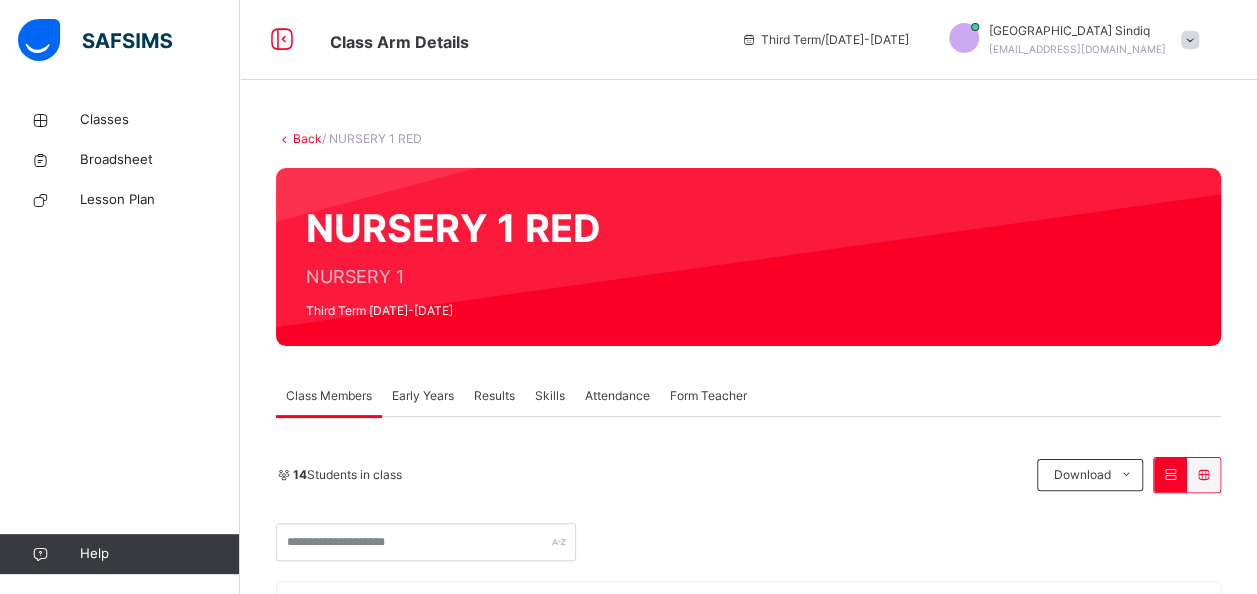 click on "Attendance" at bounding box center [617, 396] 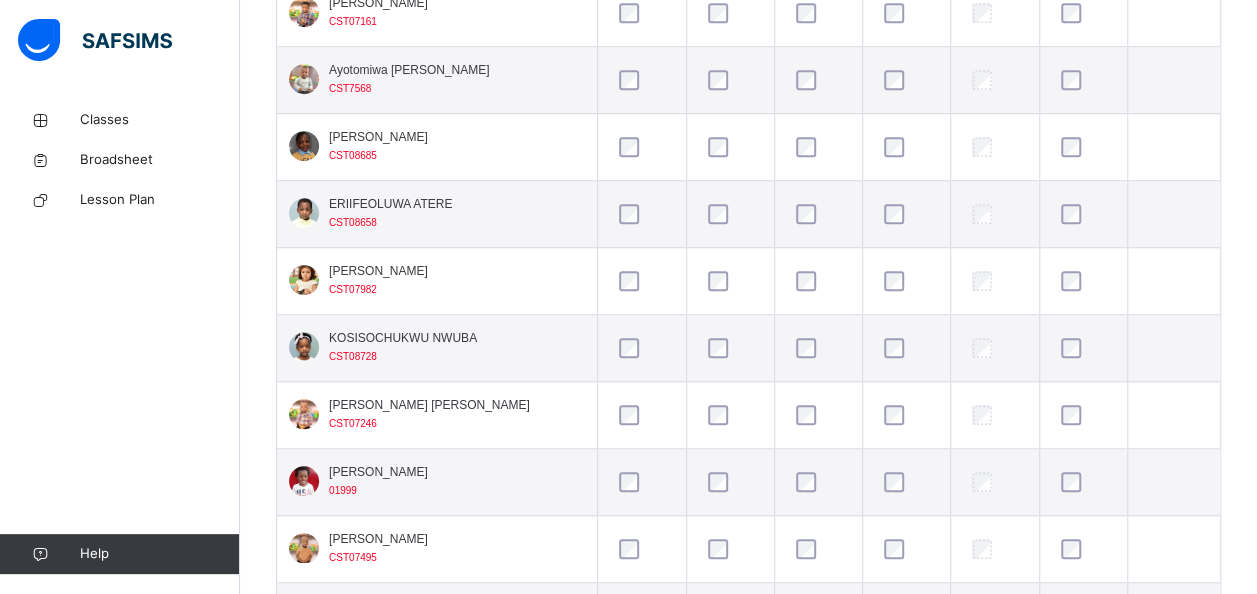scroll, scrollTop: 733, scrollLeft: 0, axis: vertical 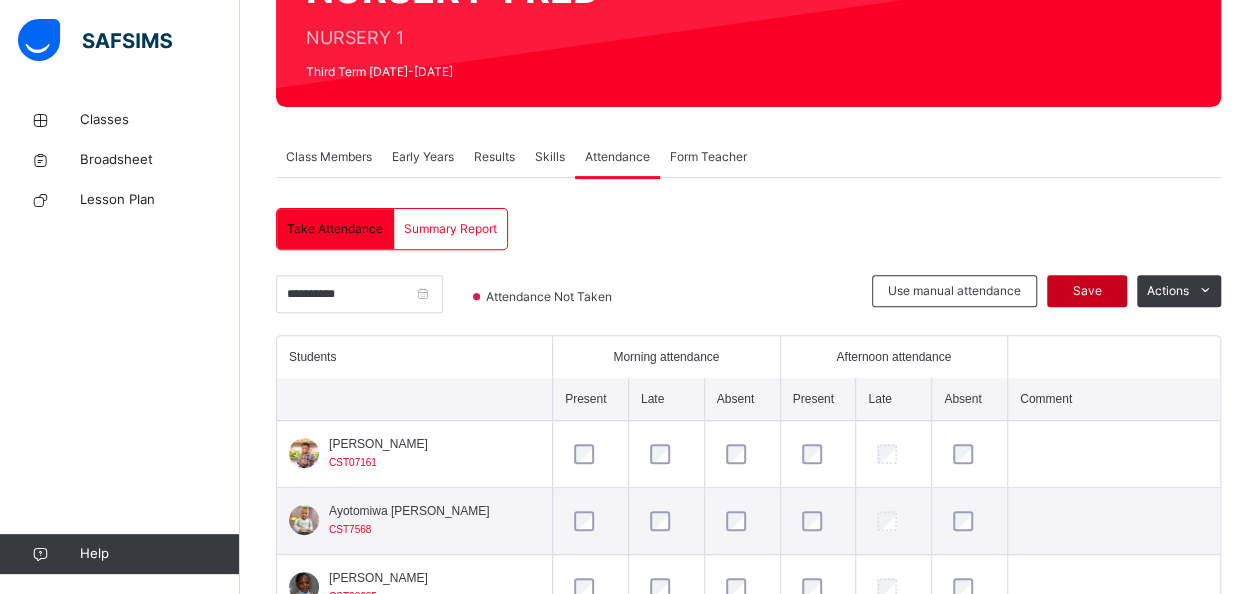 click on "Save" at bounding box center [1087, 291] 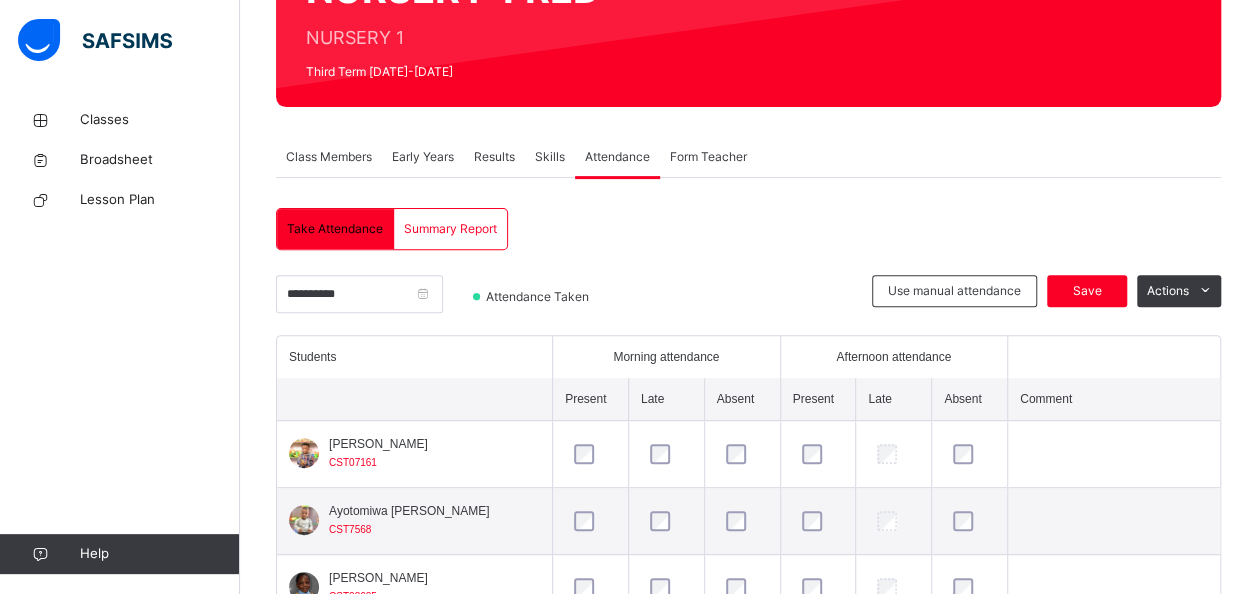 click on "Summary Report" at bounding box center [450, 229] 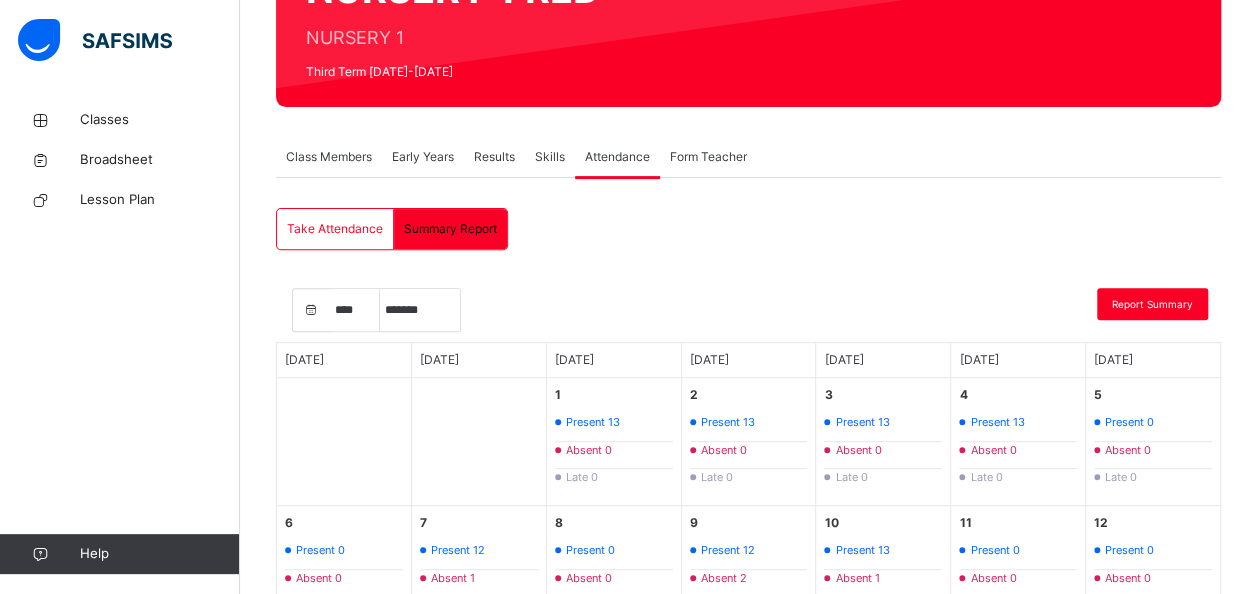 click on "Take Attendance" at bounding box center [335, 229] 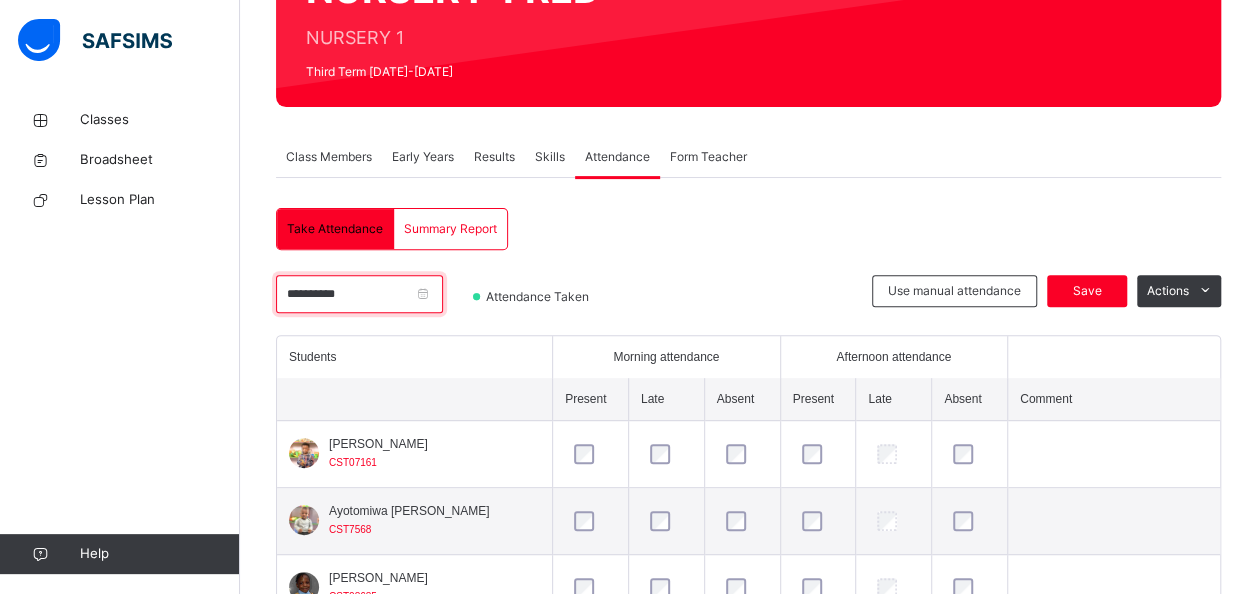 click on "**********" at bounding box center [359, 294] 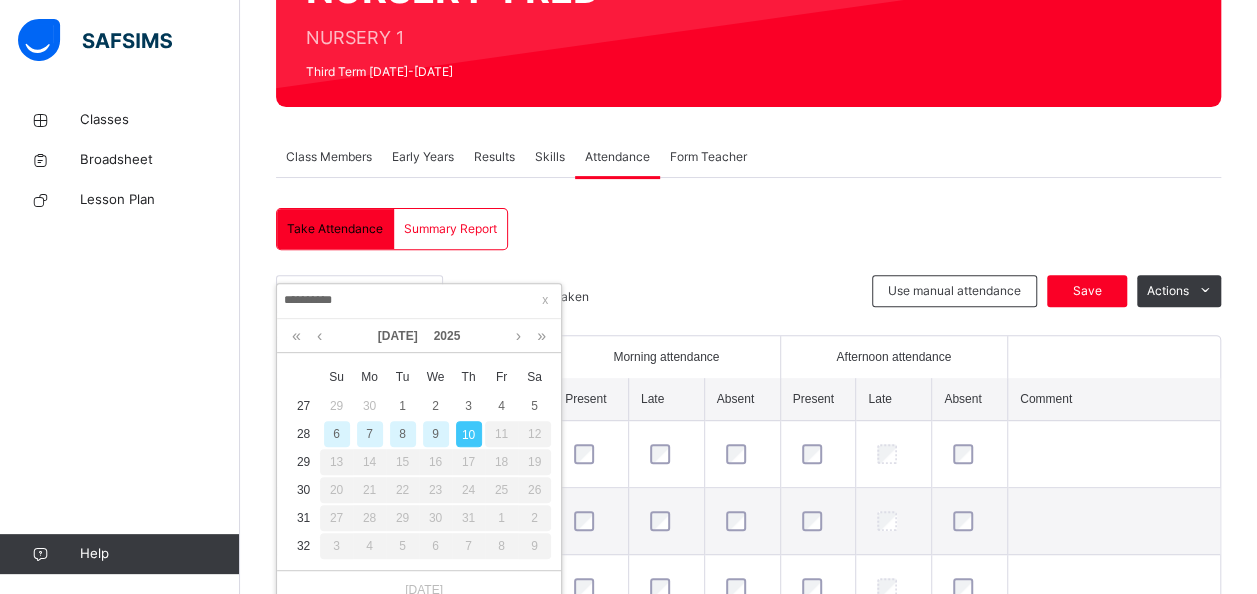 click on "8" at bounding box center (403, 434) 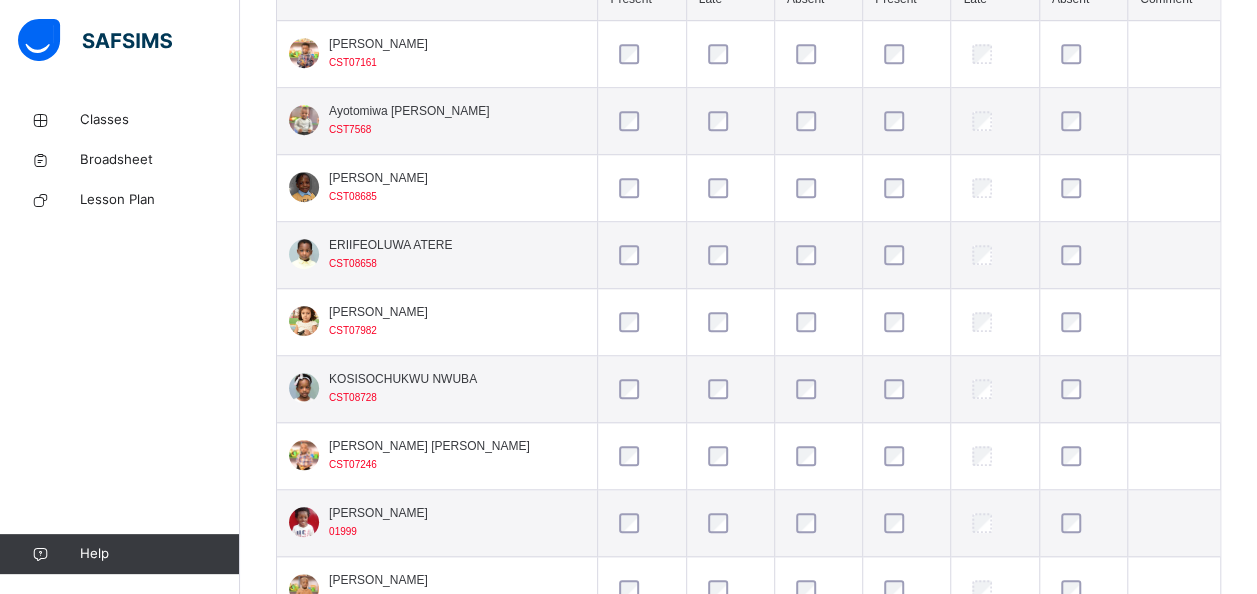 scroll, scrollTop: 679, scrollLeft: 0, axis: vertical 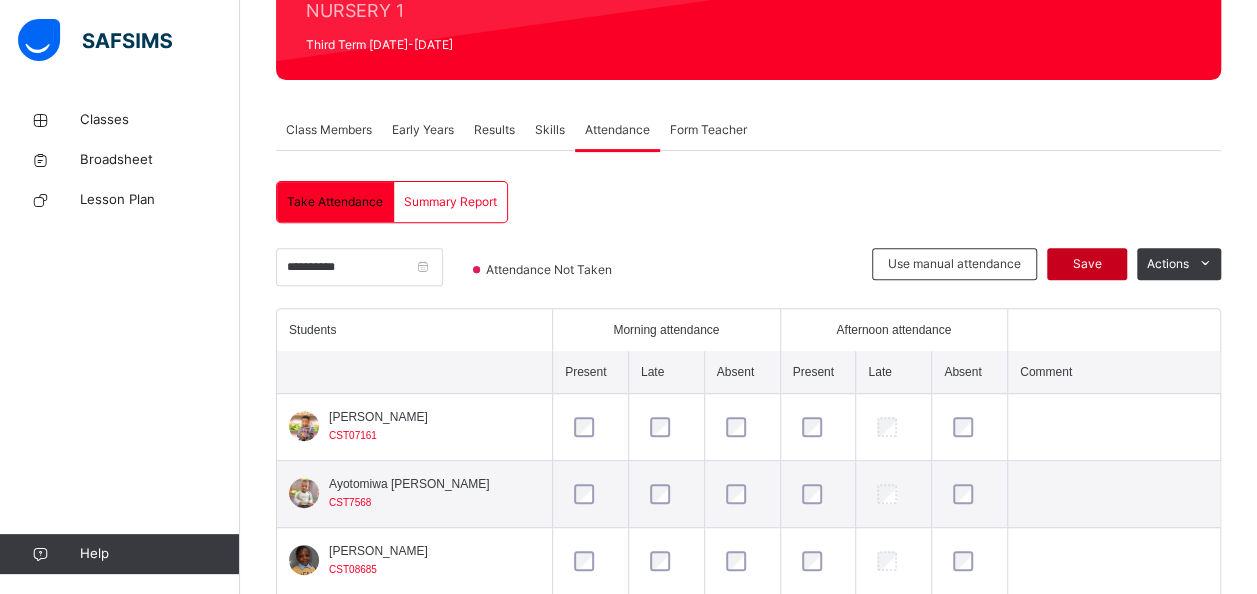 click on "Save" at bounding box center (1087, 264) 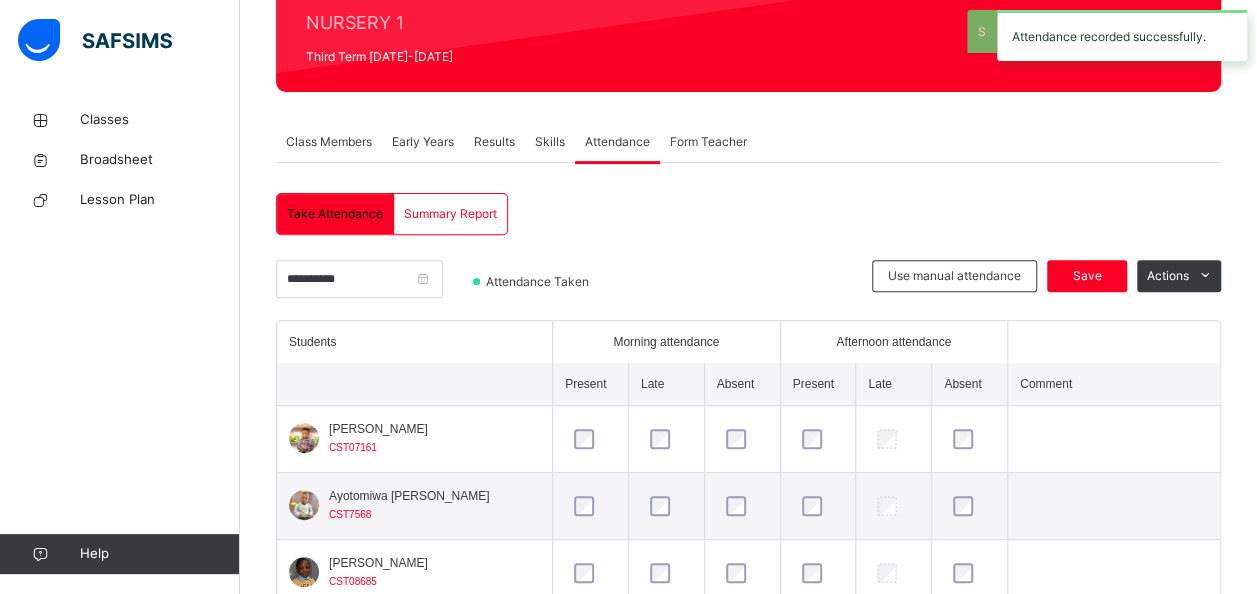 scroll, scrollTop: 266, scrollLeft: 0, axis: vertical 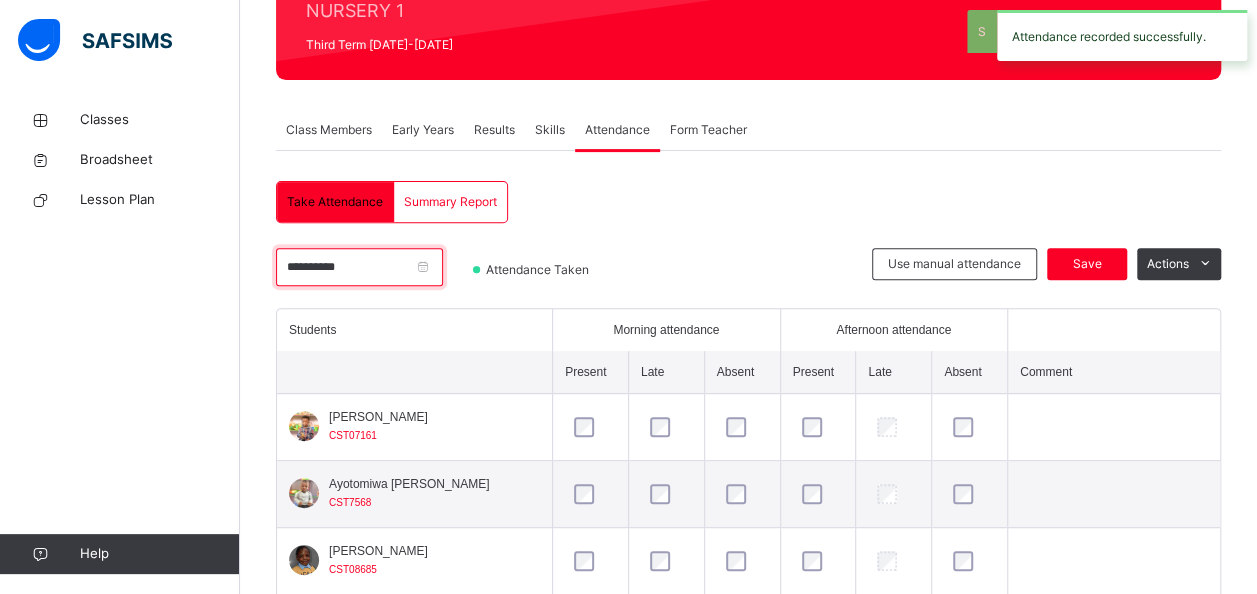 click on "**********" at bounding box center [359, 267] 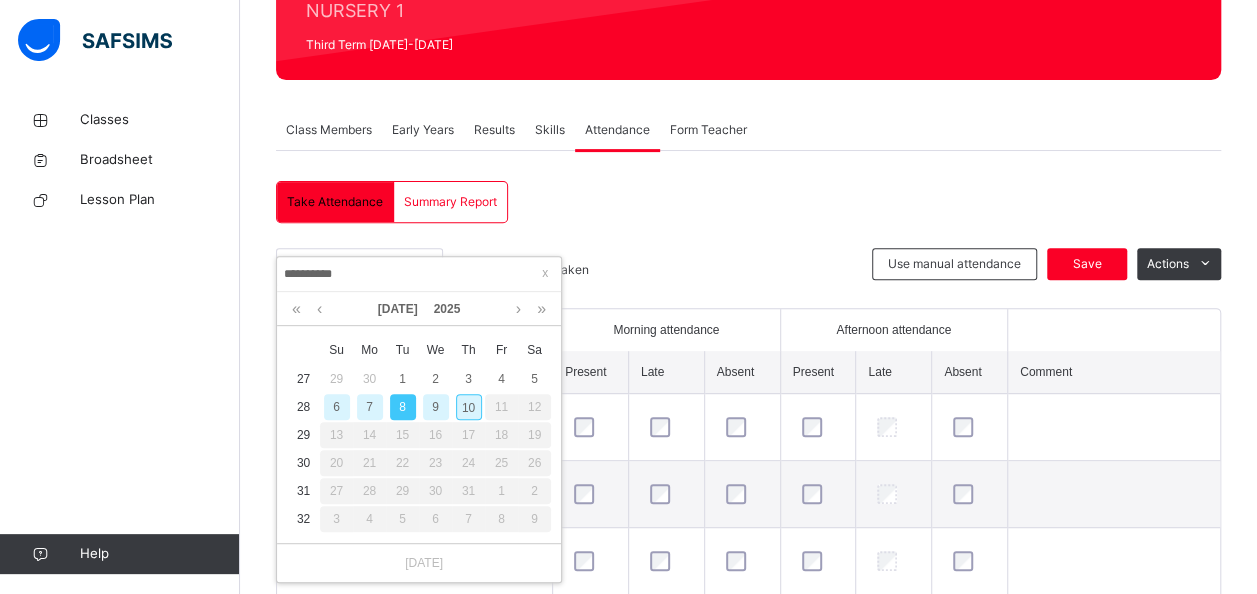 click on "9" at bounding box center [436, 407] 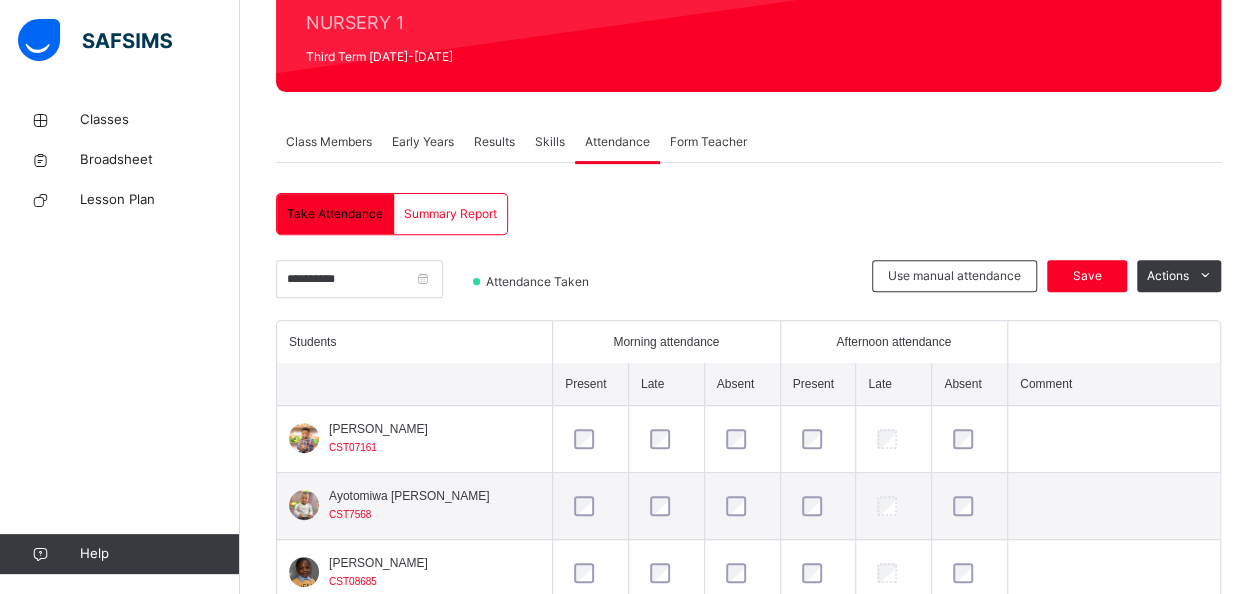 scroll, scrollTop: 266, scrollLeft: 0, axis: vertical 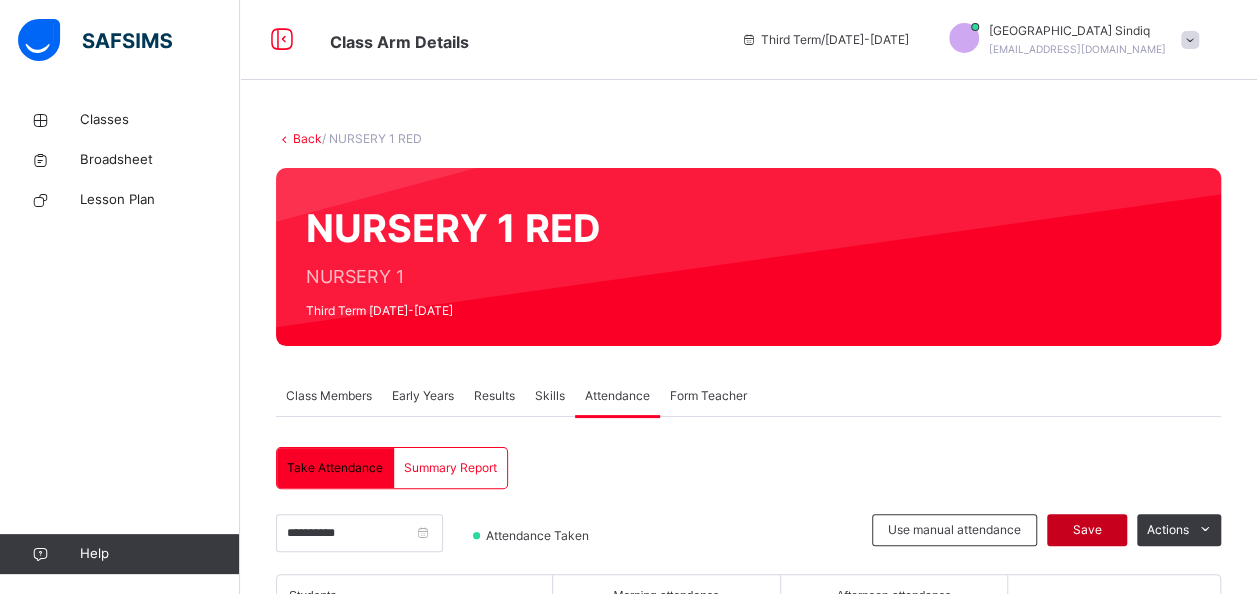 click on "Save" at bounding box center (1087, 530) 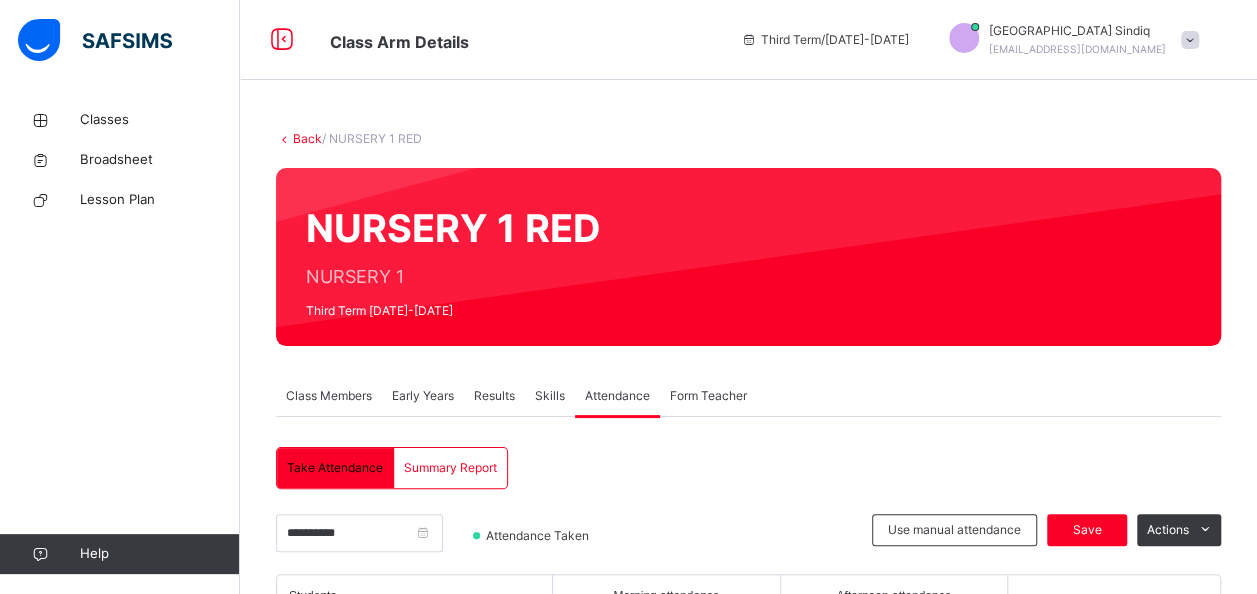click on "Early Years" at bounding box center [423, 396] 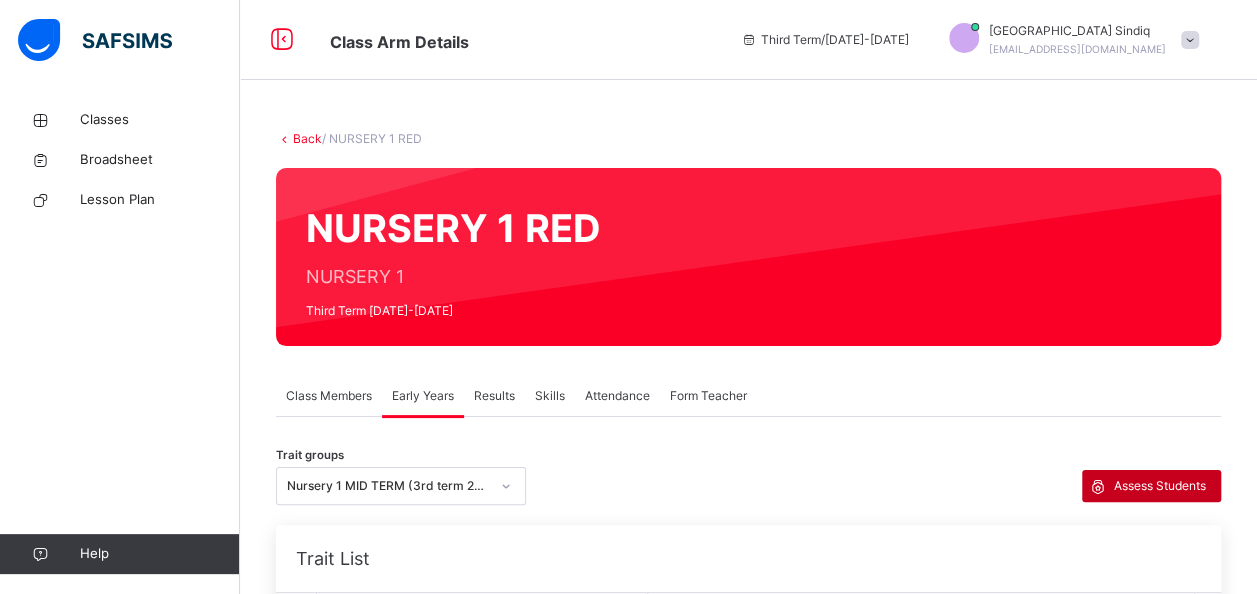 click on "Assess Students" at bounding box center (1160, 486) 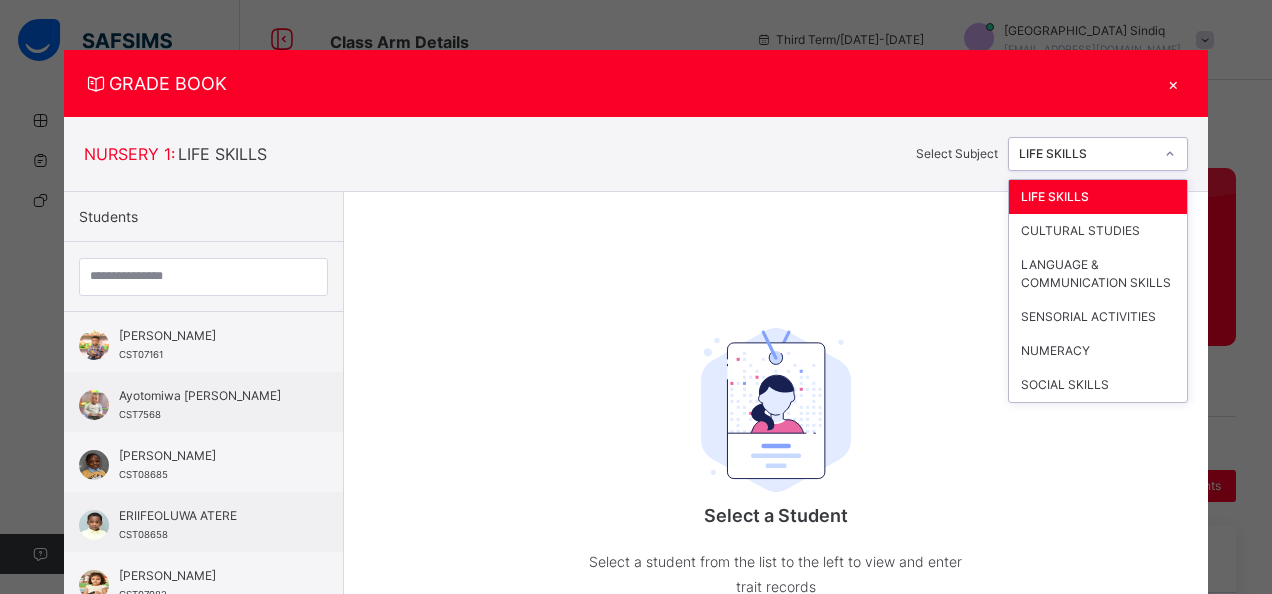 click 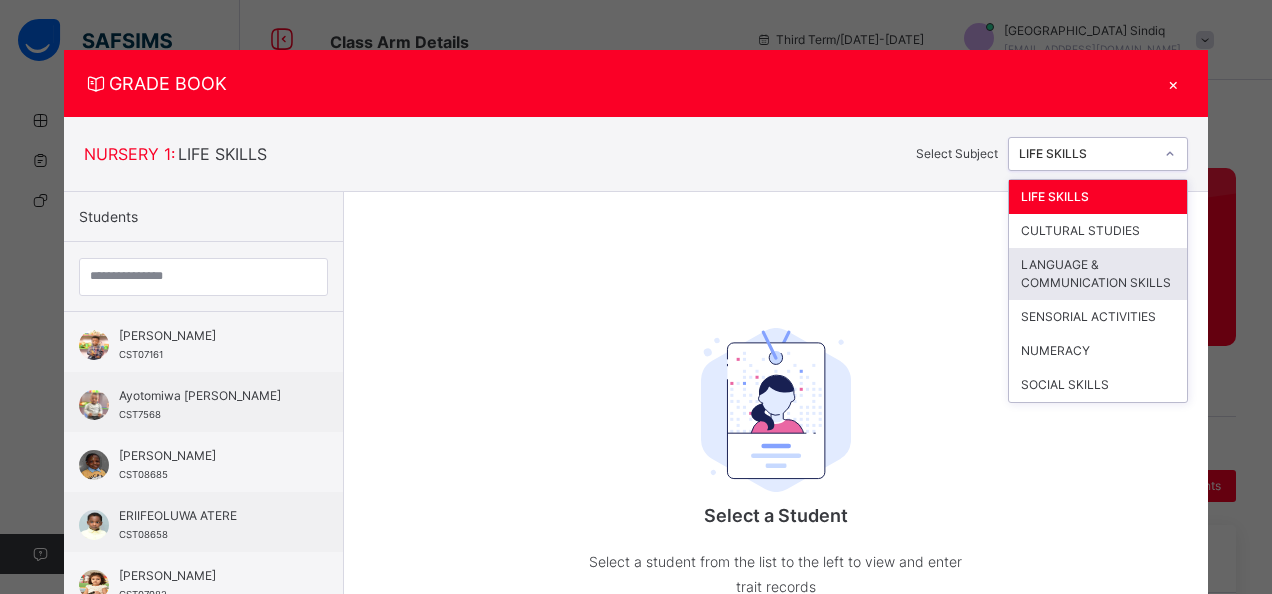 click on "LANGUAGE & COMMUNICATION SKILLS" at bounding box center [1098, 274] 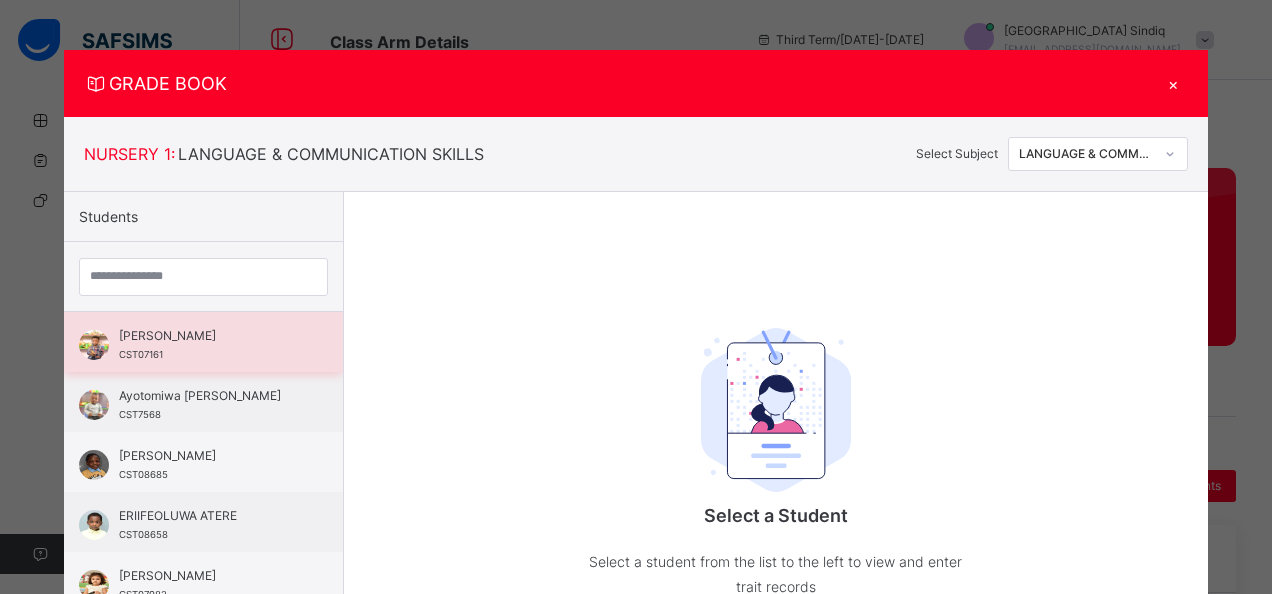 click on "Adekoyejo  Ademiluyi CST07161" at bounding box center (208, 345) 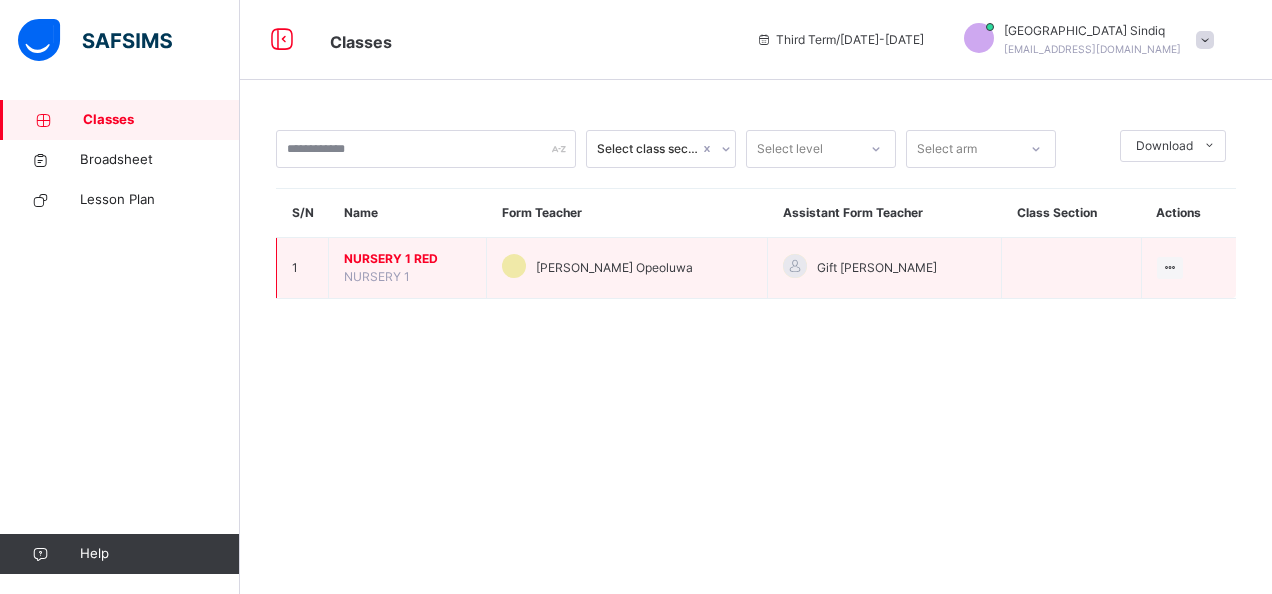 click on "NURSERY 1   RED    NURSERY 1" at bounding box center (408, 268) 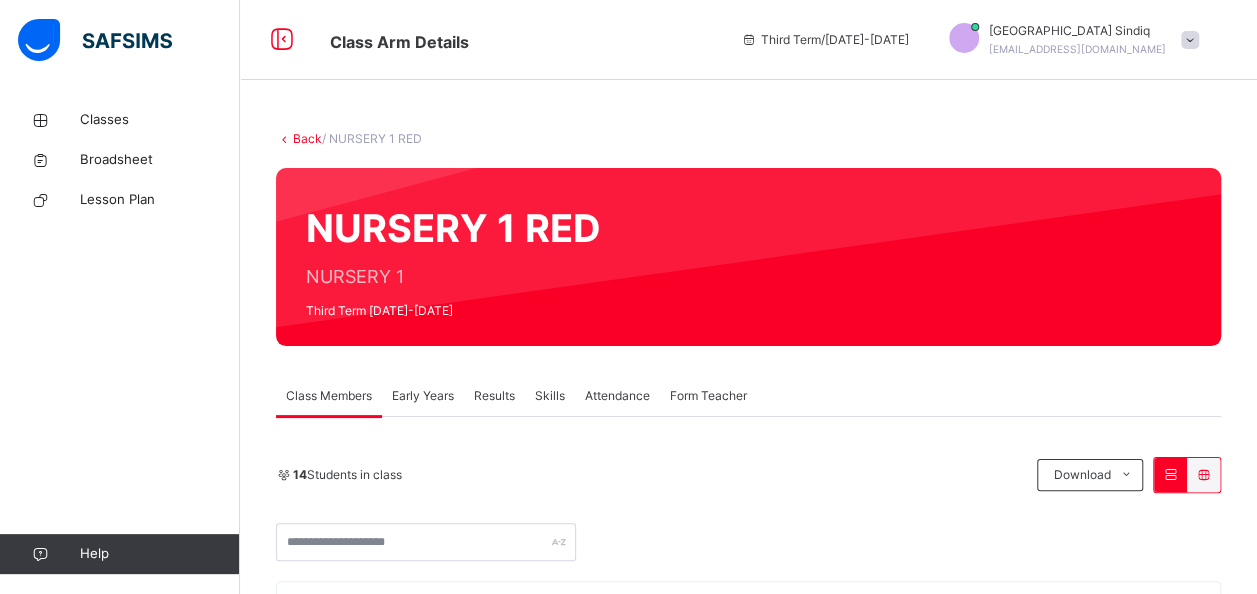 click on "Early Years" at bounding box center [423, 396] 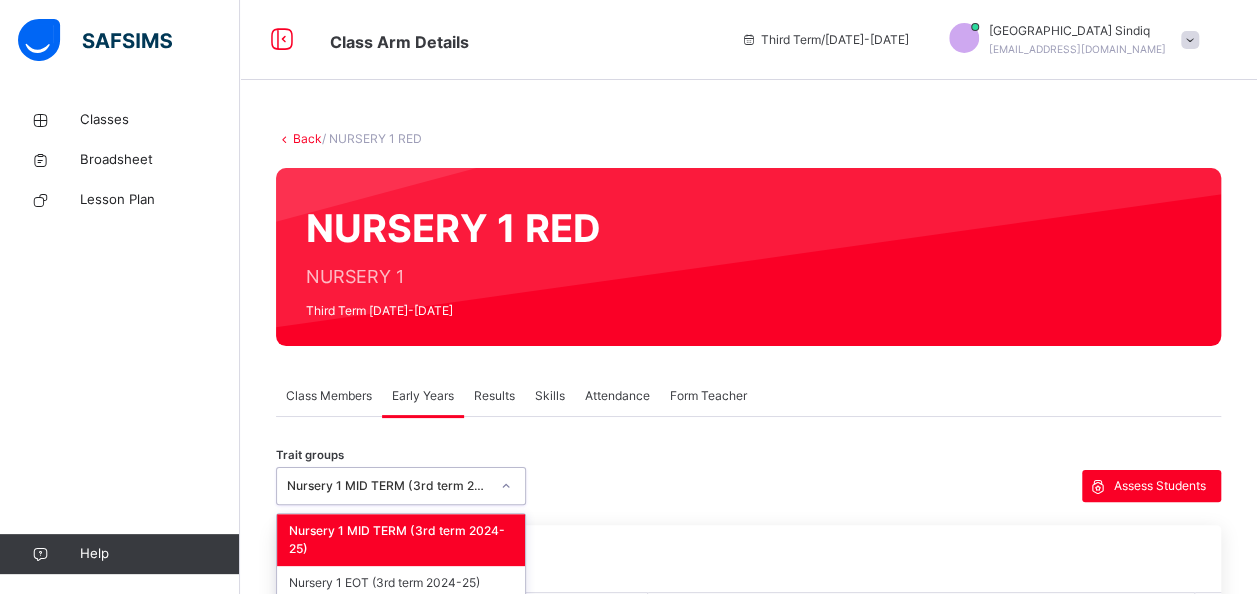 scroll, scrollTop: 14, scrollLeft: 0, axis: vertical 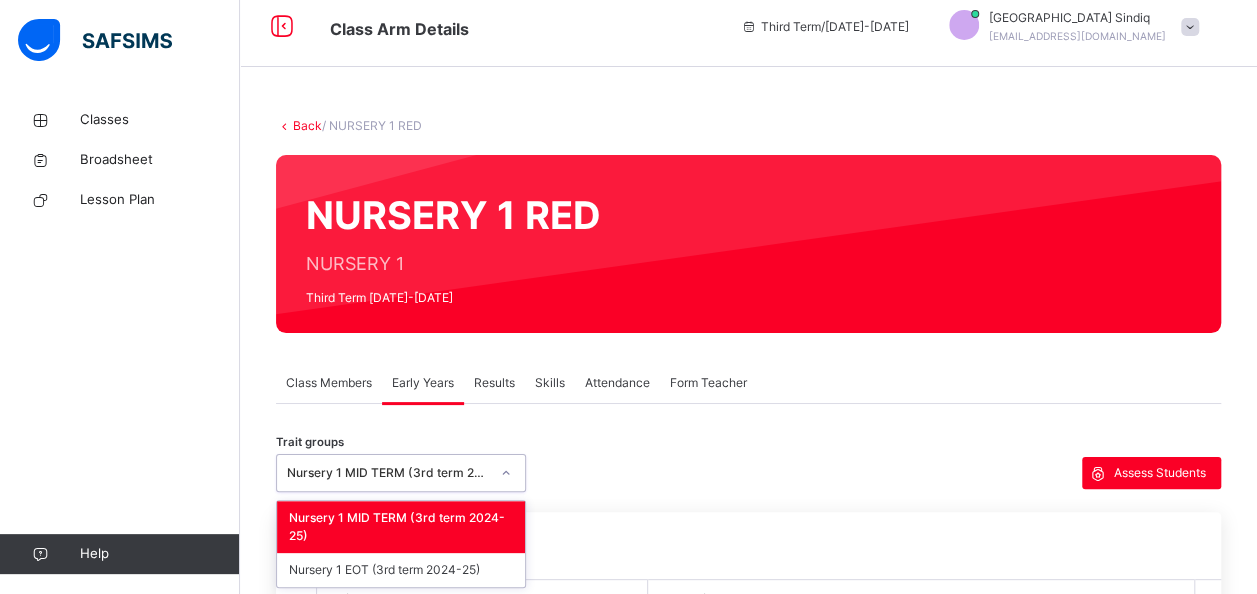 click at bounding box center (506, 473) 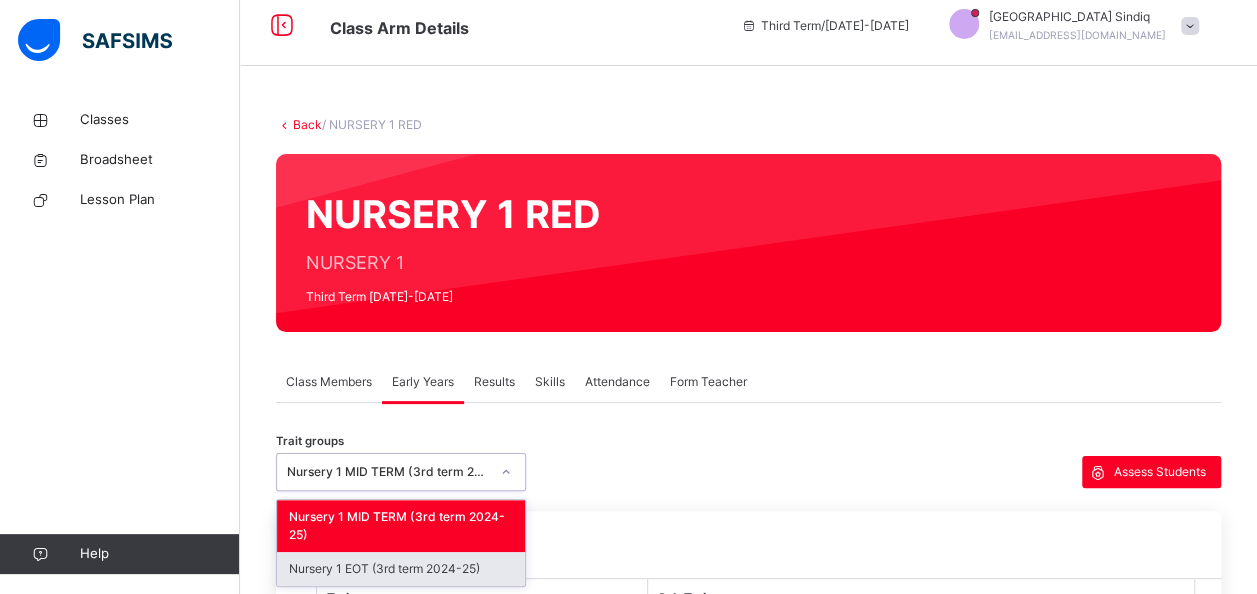 click on "Nursery 1 EOT (3rd term 2024-25)" at bounding box center [401, 569] 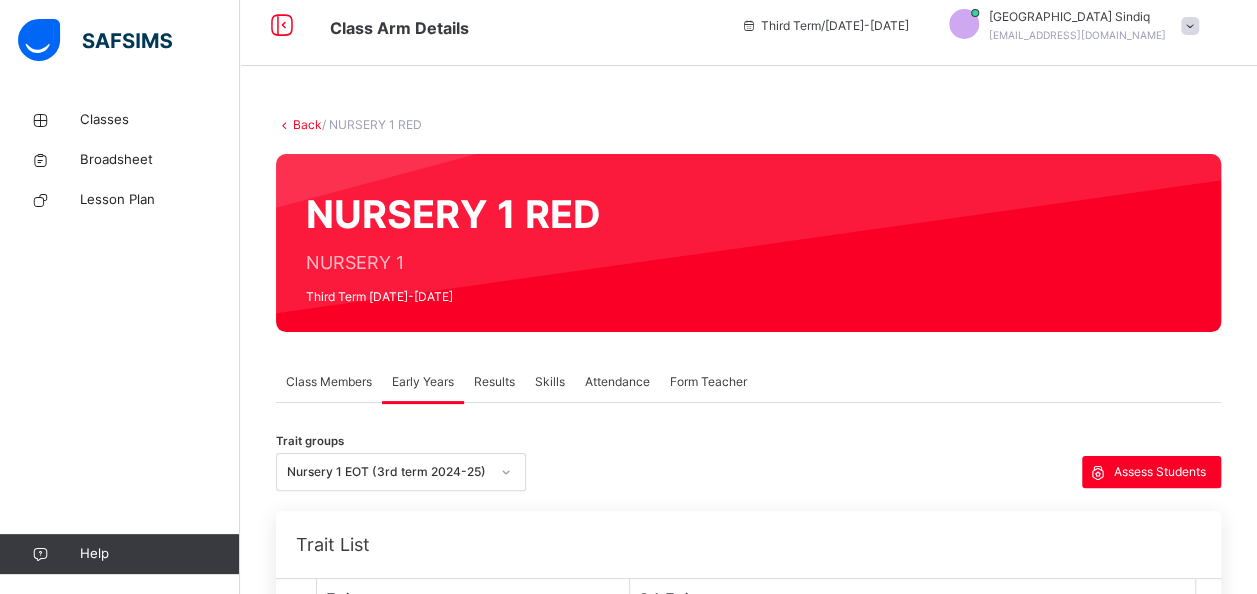 click on "Trait List" at bounding box center (748, 544) 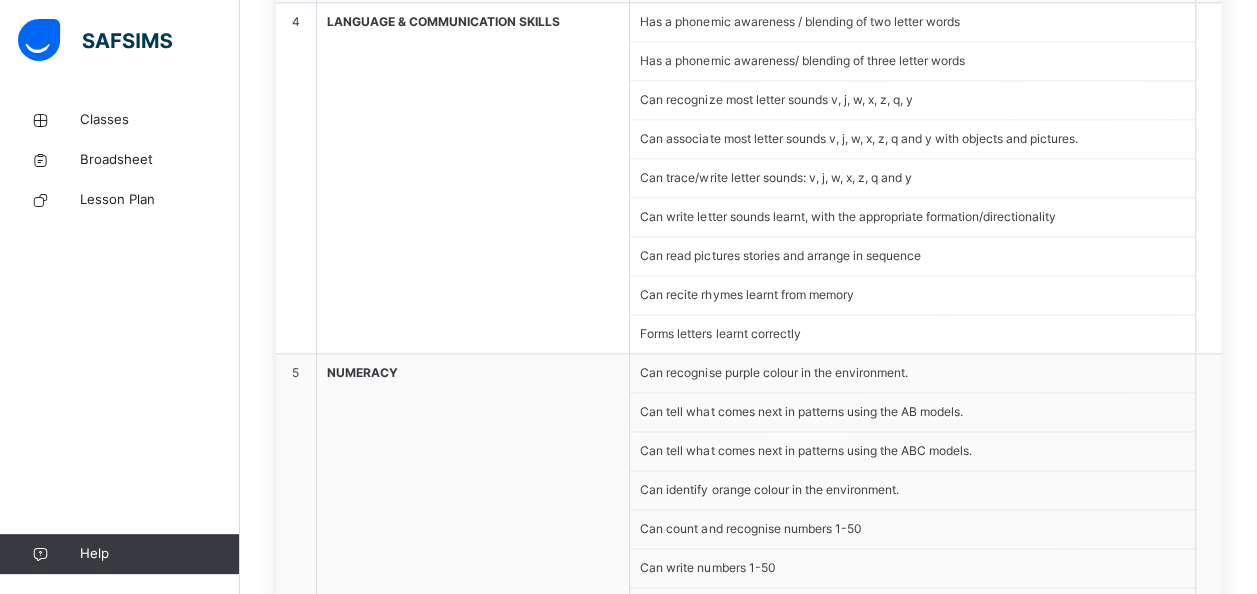 scroll, scrollTop: 1256, scrollLeft: 0, axis: vertical 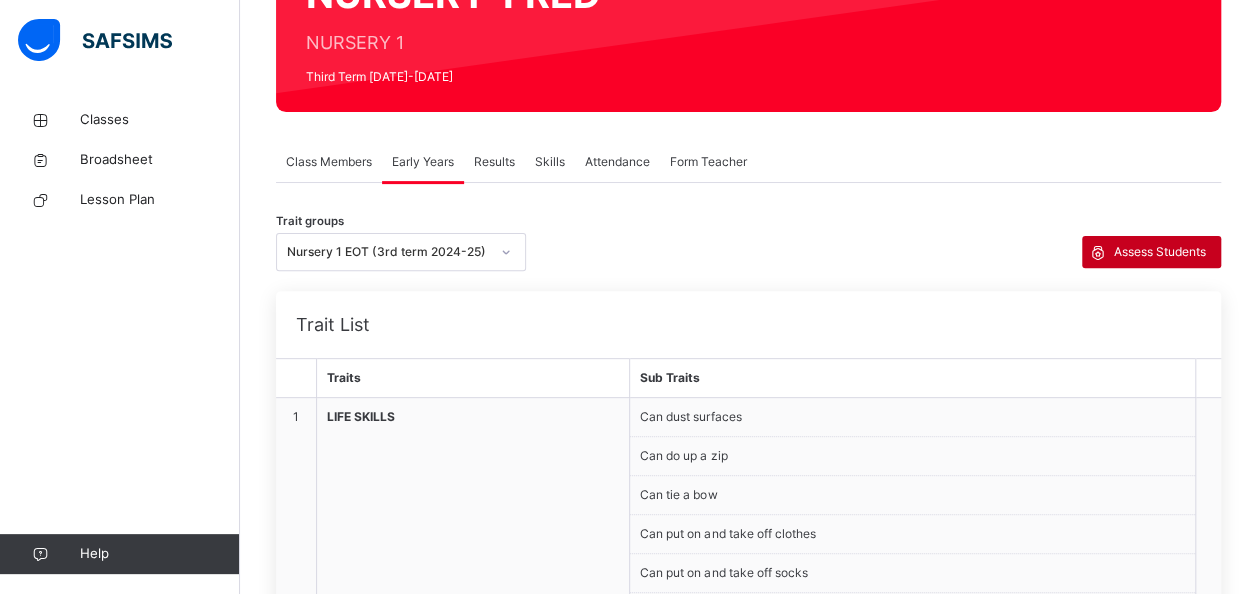 click on "Assess Students" at bounding box center [1160, 252] 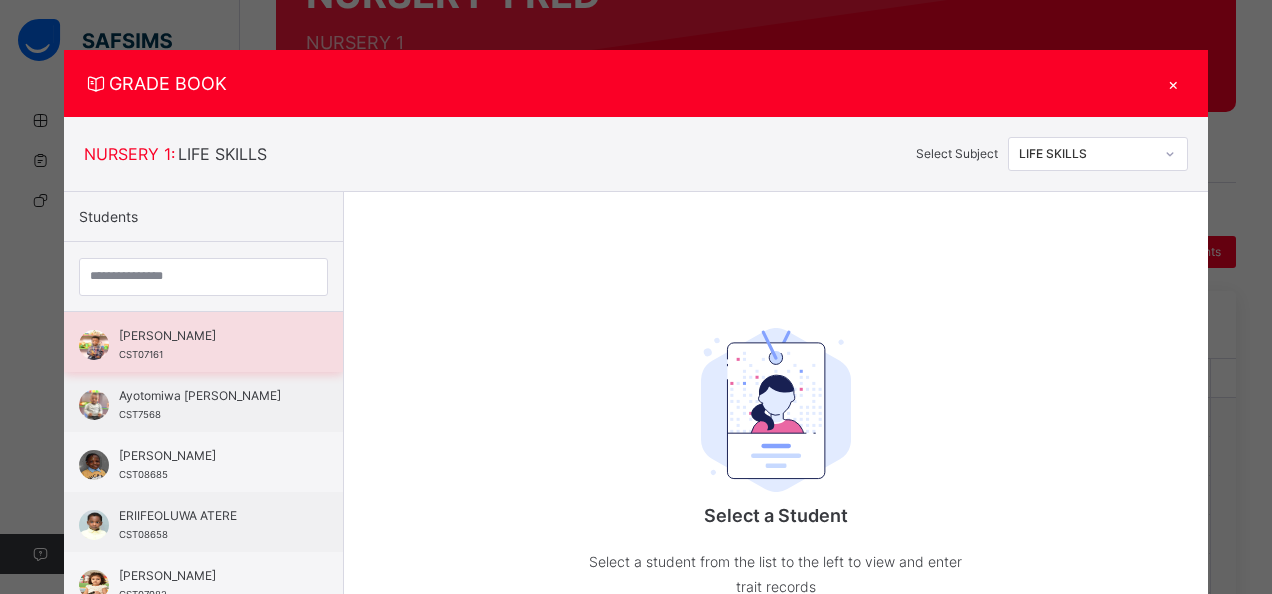 click on "Adekoyejo  Ademiluyi" at bounding box center [208, 336] 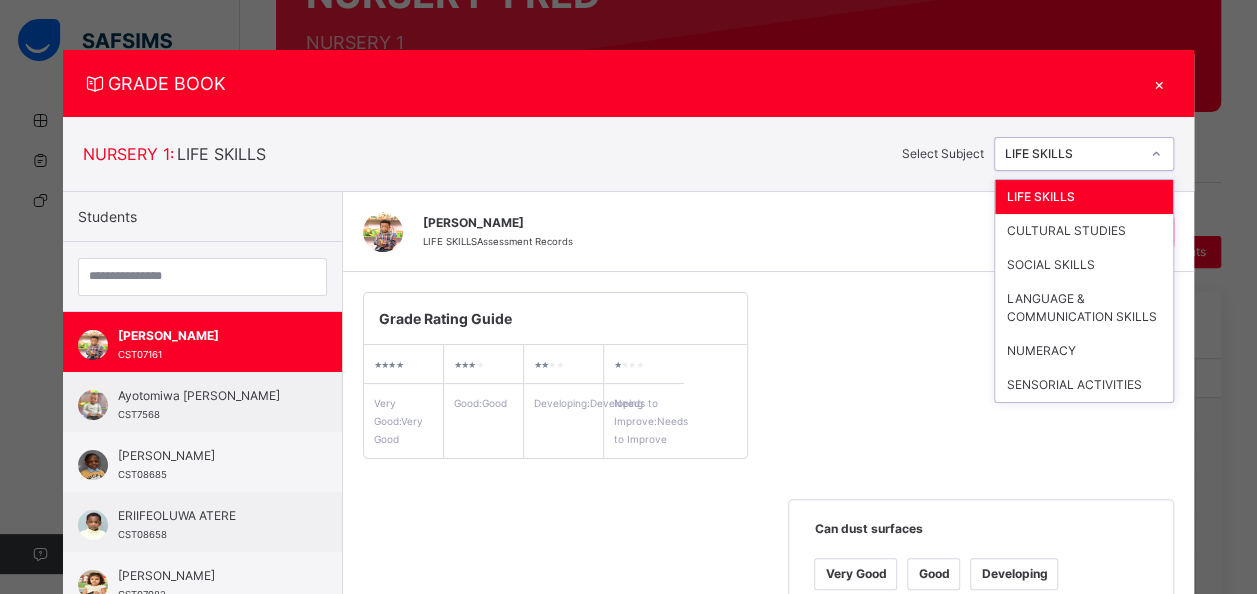 click 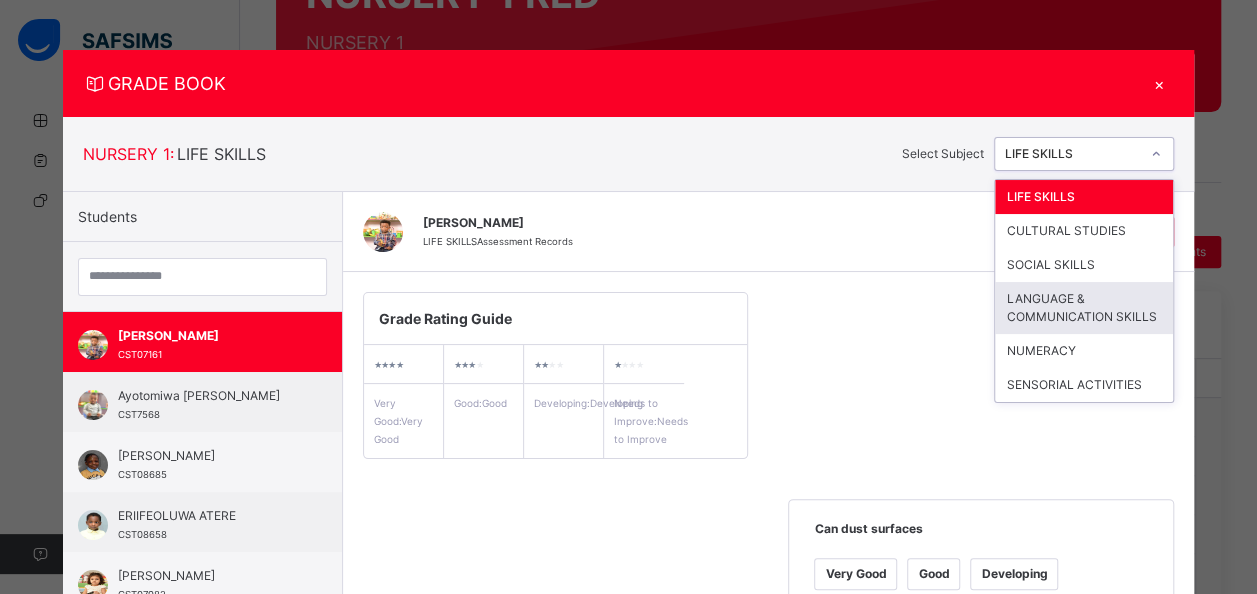 click on "LANGUAGE & COMMUNICATION SKILLS" at bounding box center [1084, 308] 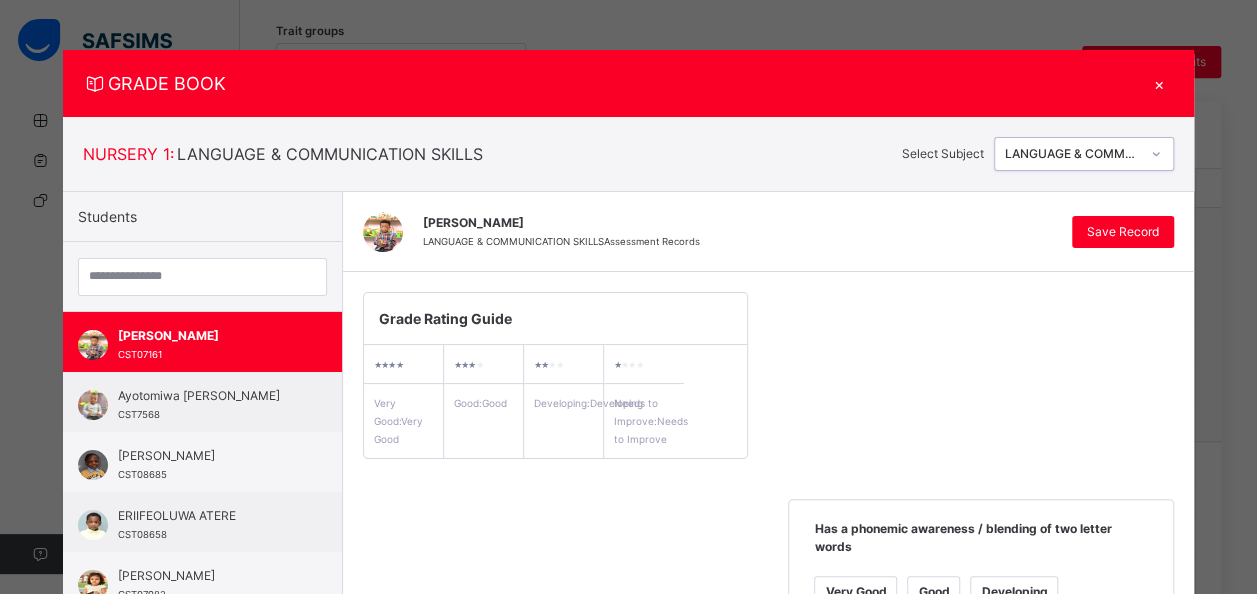 scroll, scrollTop: 437, scrollLeft: 0, axis: vertical 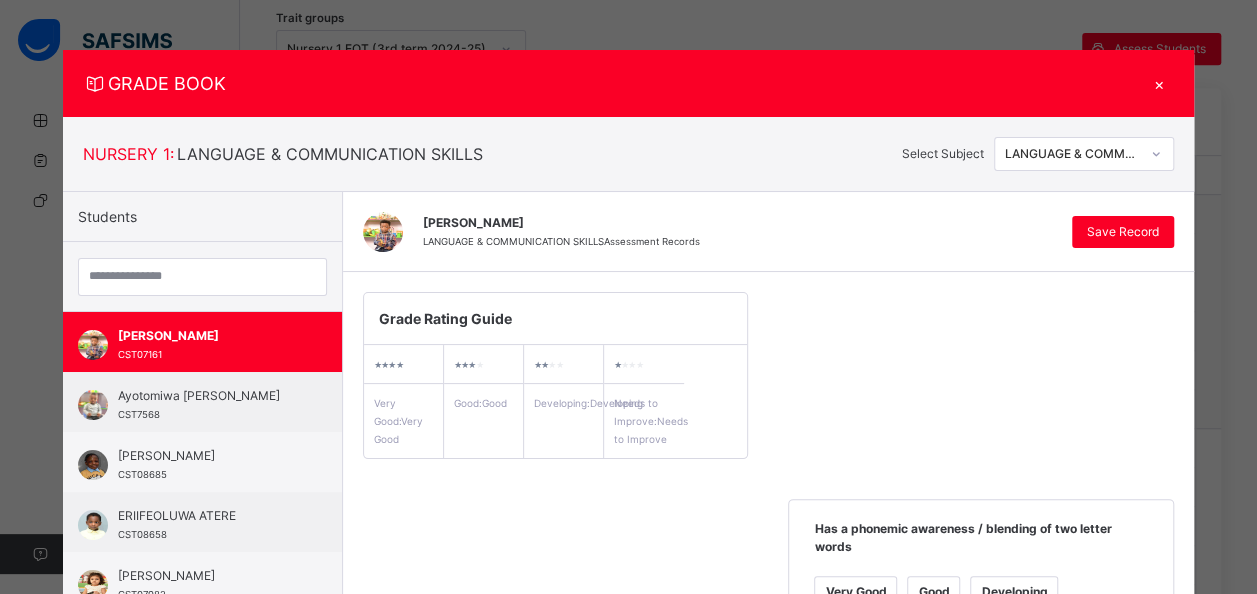click on "×" at bounding box center [1159, 83] 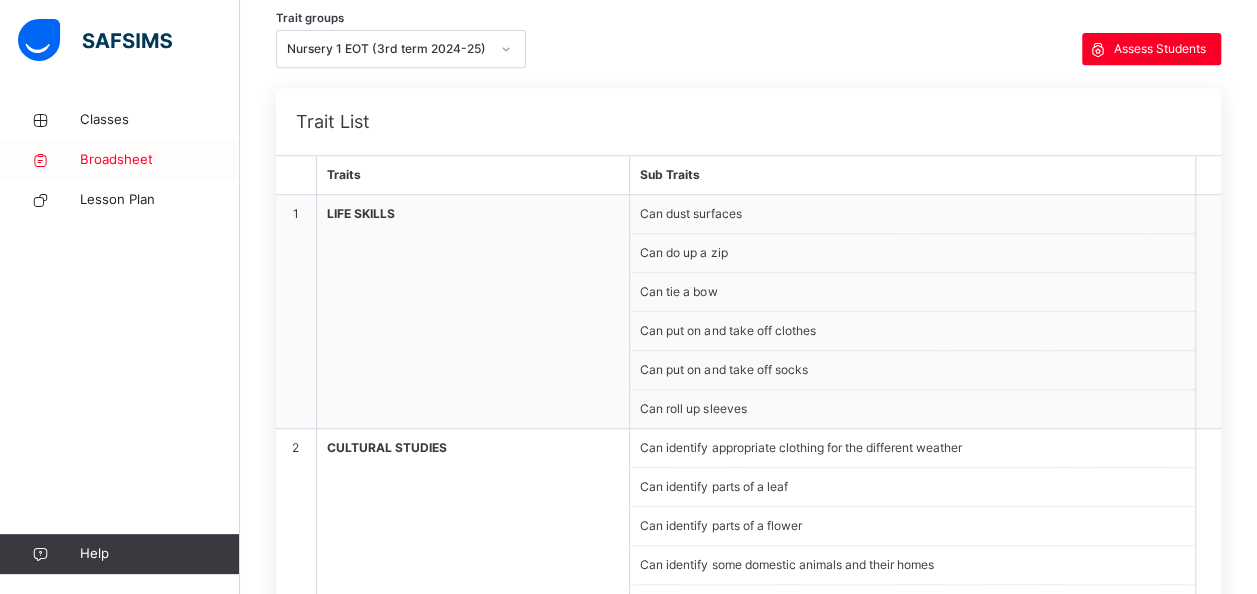 click on "Broadsheet" at bounding box center [160, 160] 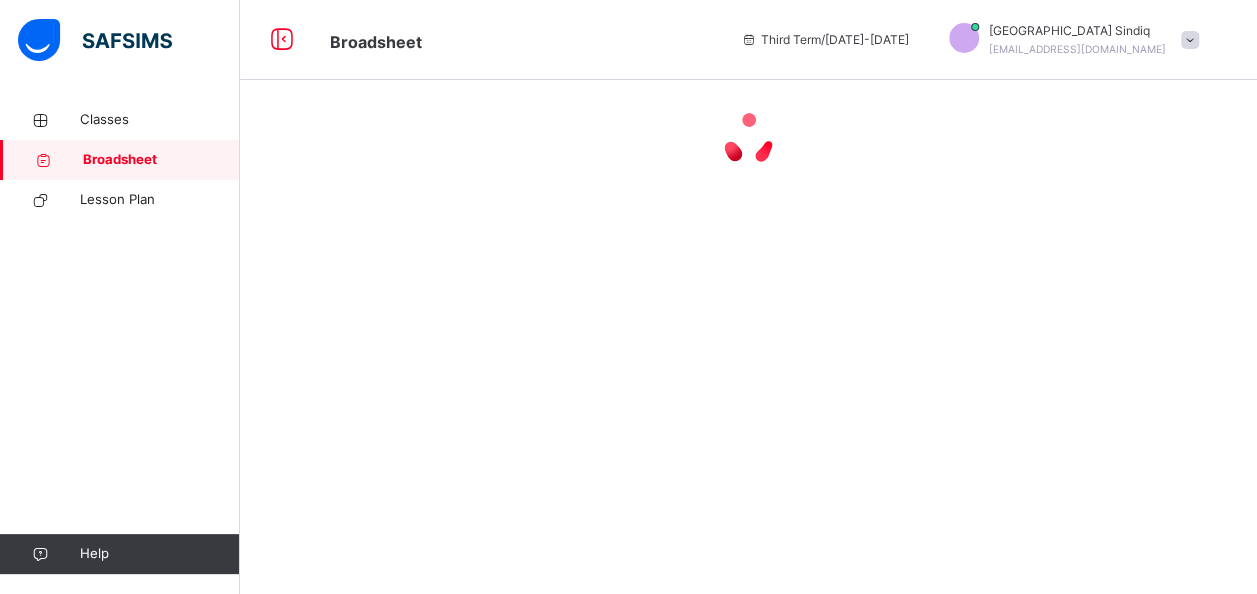 scroll, scrollTop: 0, scrollLeft: 0, axis: both 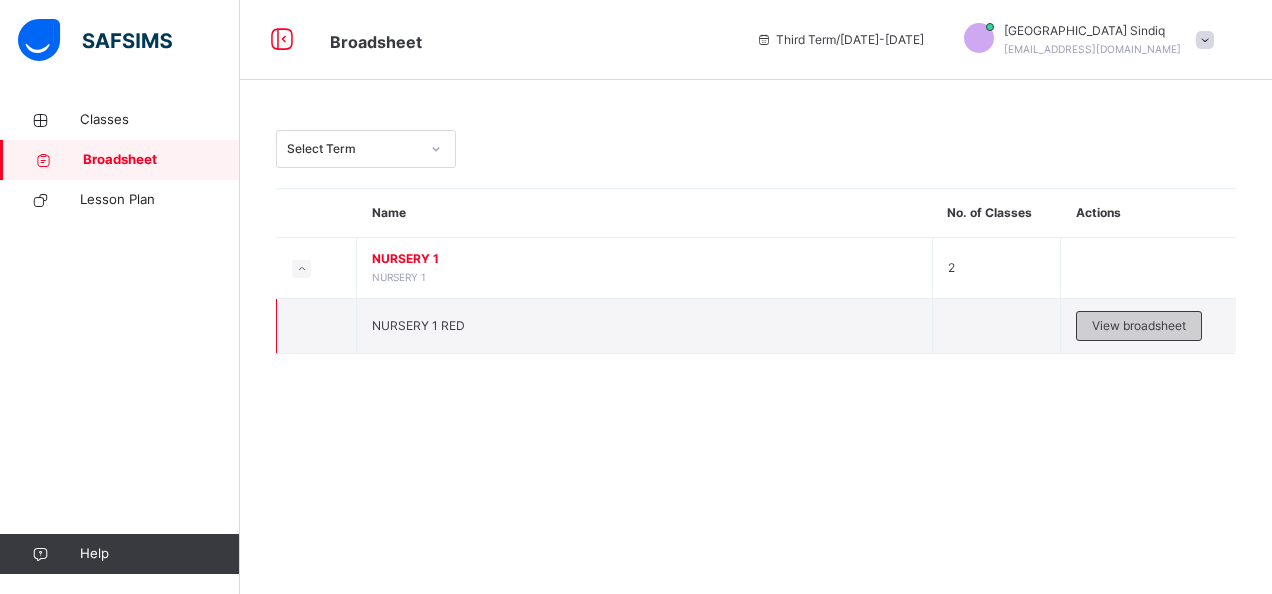 click on "View broadsheet" at bounding box center (1139, 326) 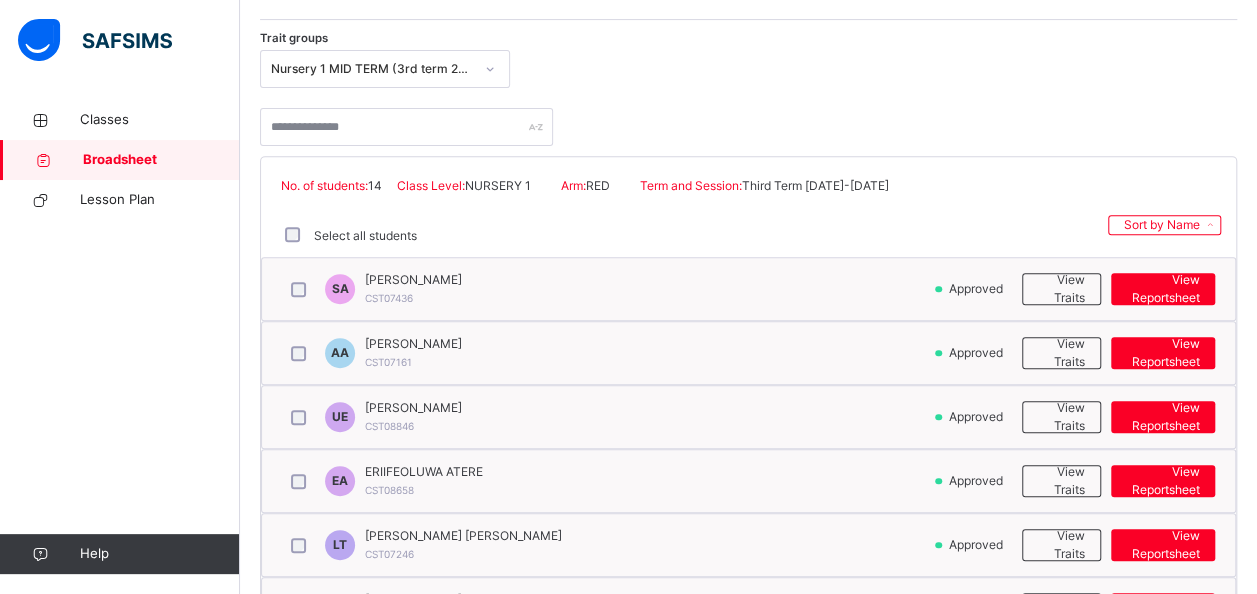 scroll, scrollTop: 344, scrollLeft: 0, axis: vertical 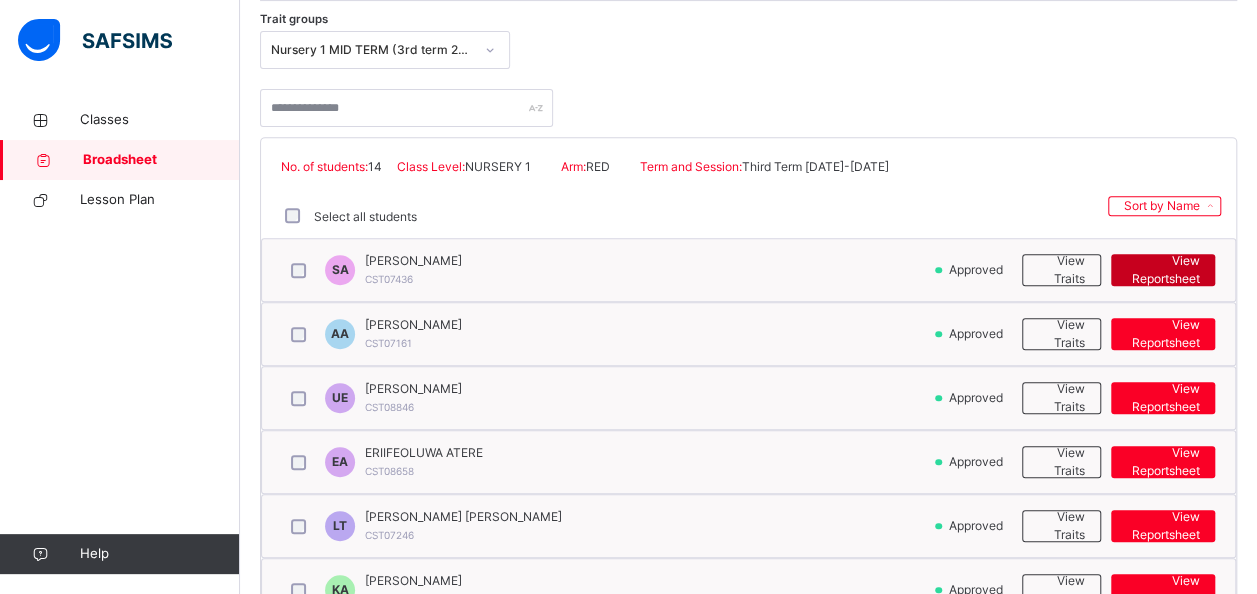 click on "View Reportsheet" at bounding box center [1163, 270] 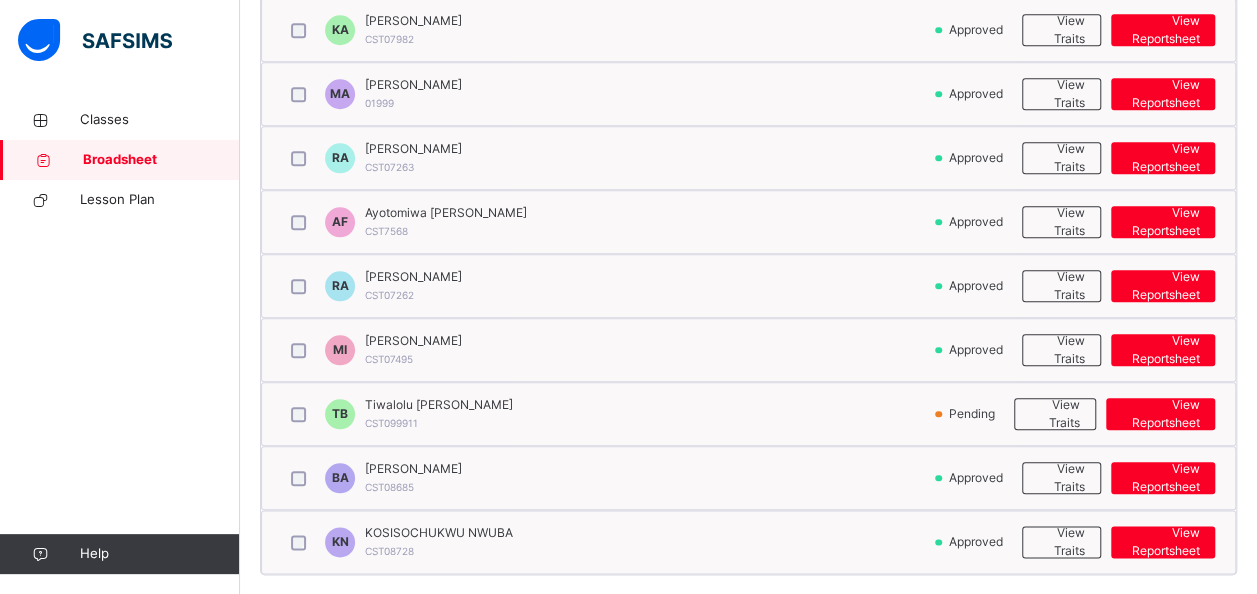scroll, scrollTop: 914, scrollLeft: 0, axis: vertical 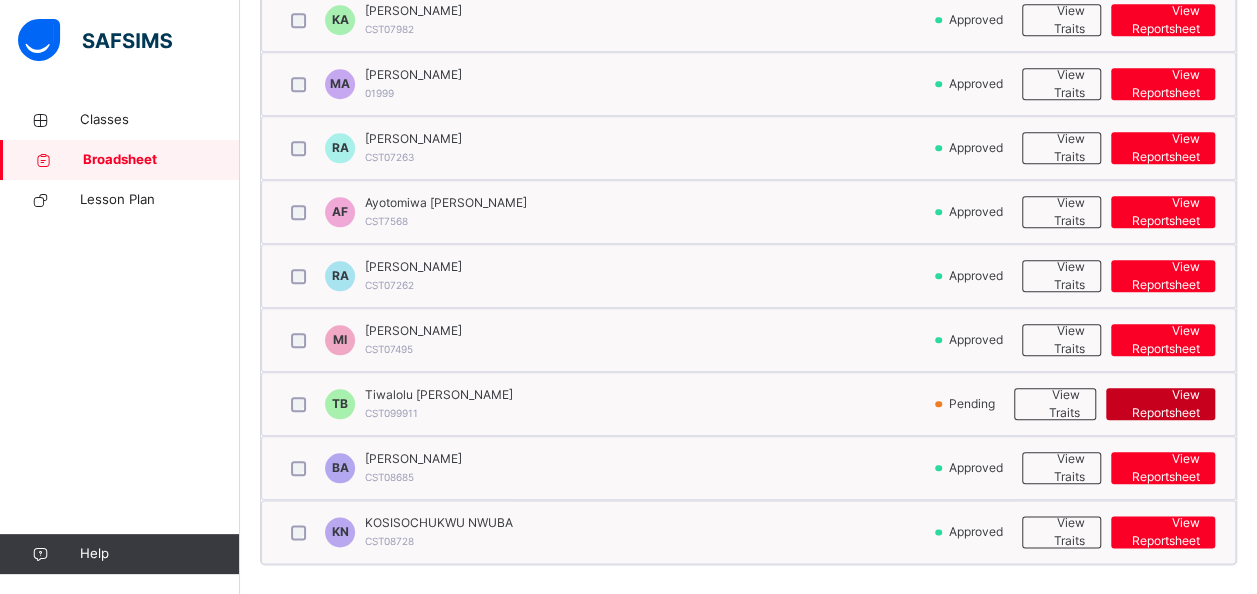 click on "View Reportsheet" at bounding box center [1160, 404] 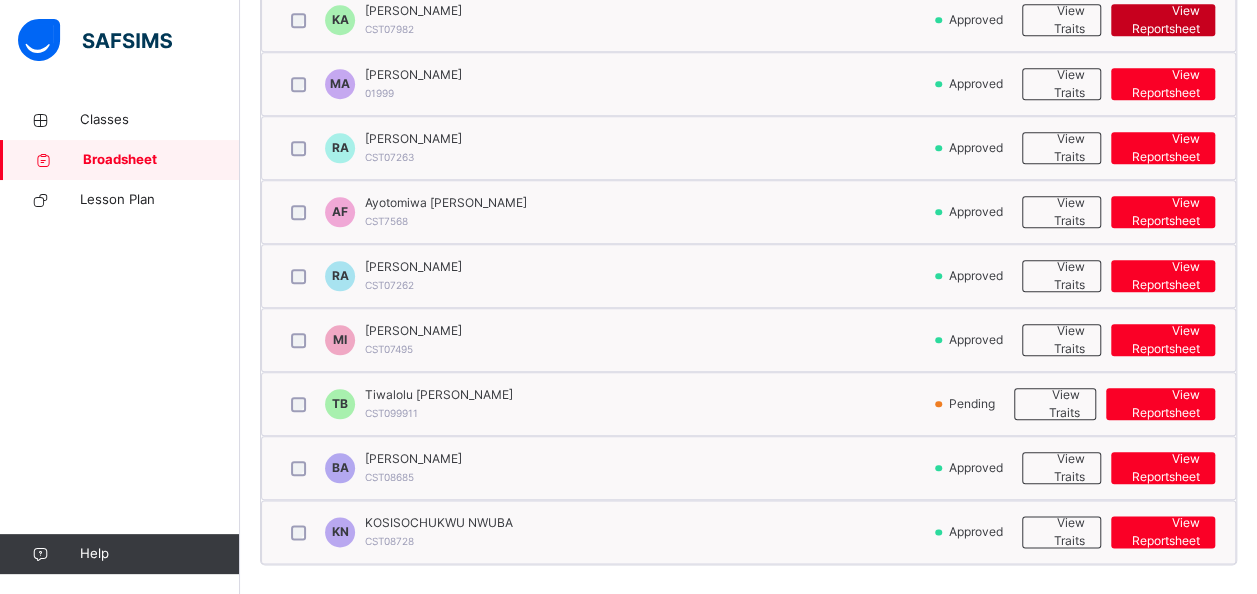 click on "View Reportsheet" at bounding box center [1163, 20] 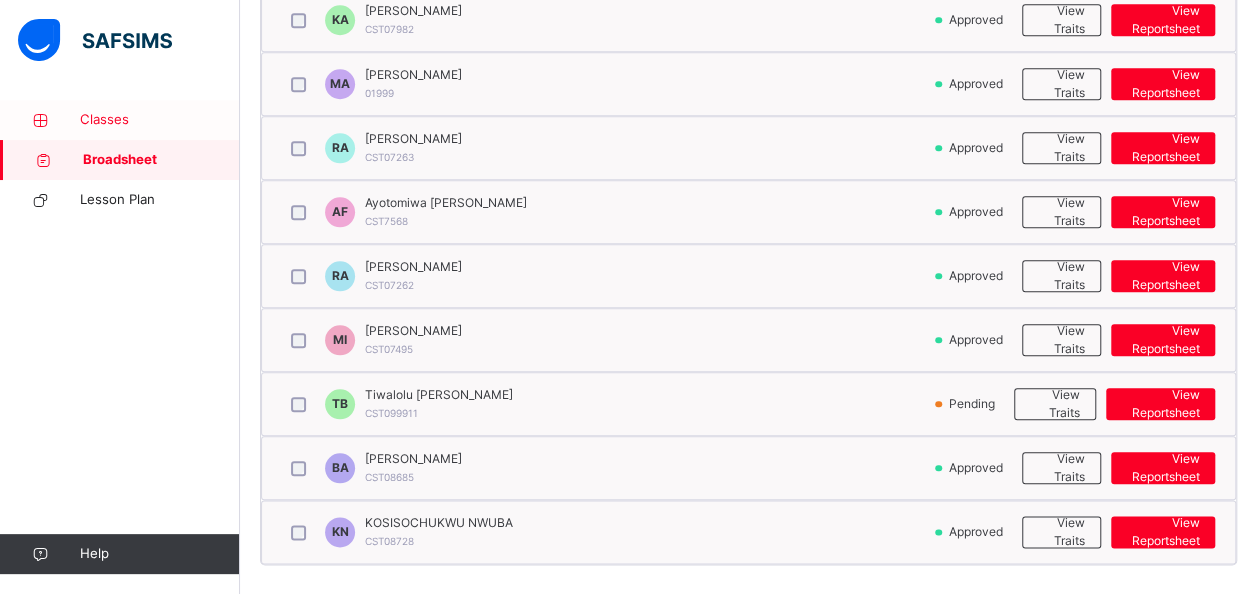 click on "Classes" at bounding box center [160, 120] 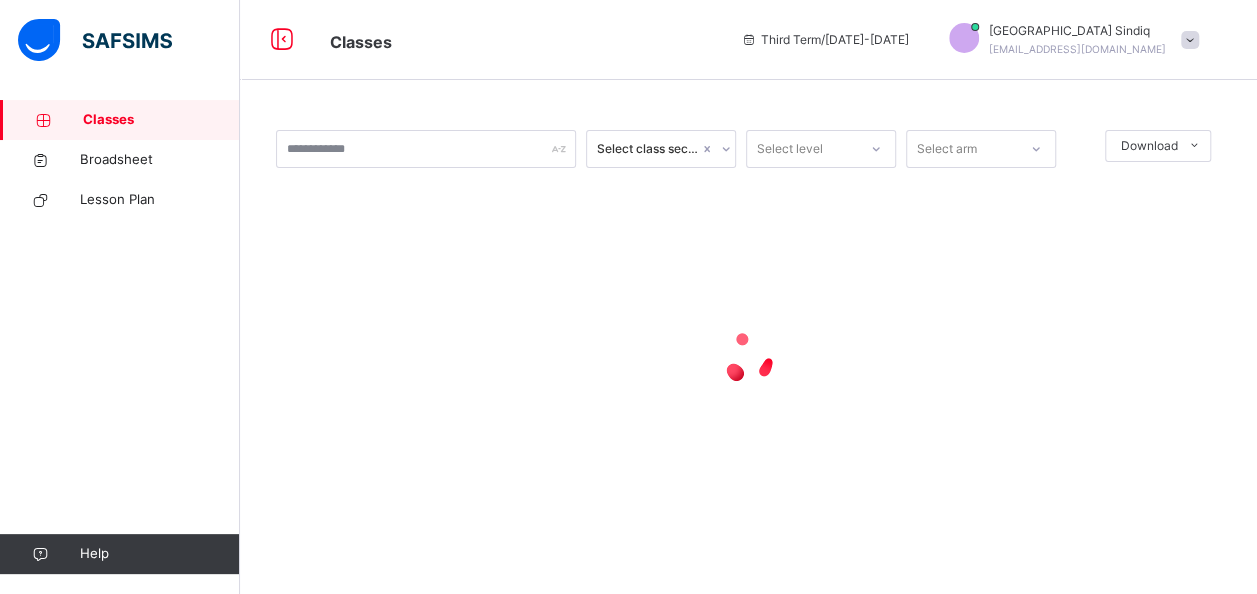 scroll, scrollTop: 0, scrollLeft: 0, axis: both 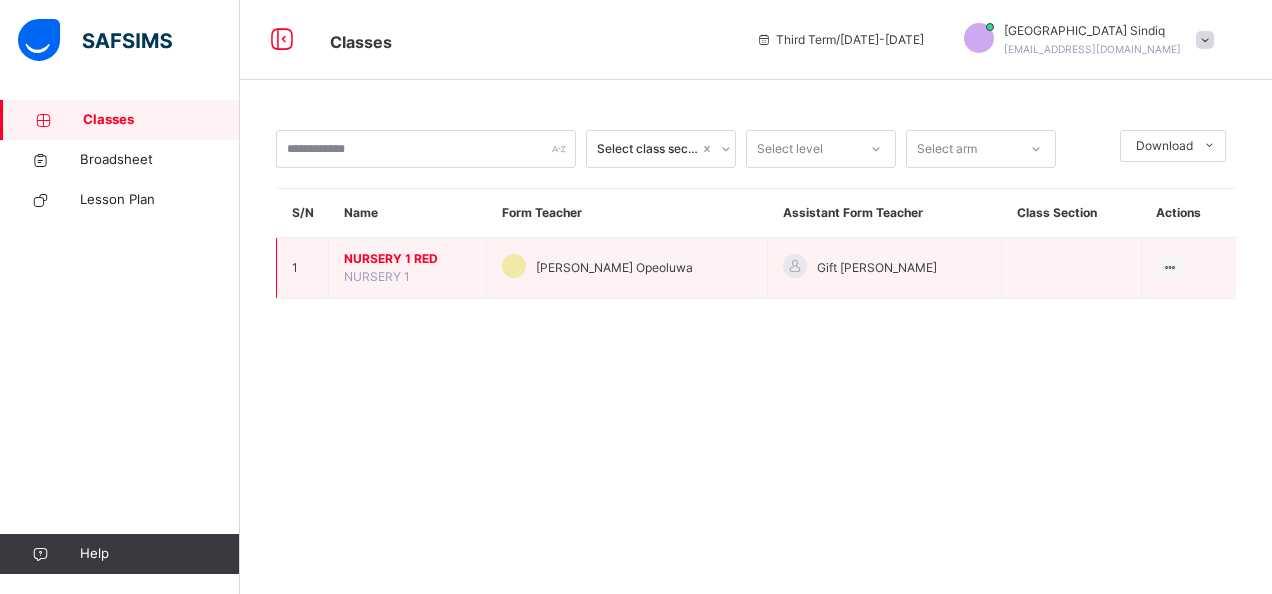 click on "NURSERY 1   RED    NURSERY 1" at bounding box center [408, 268] 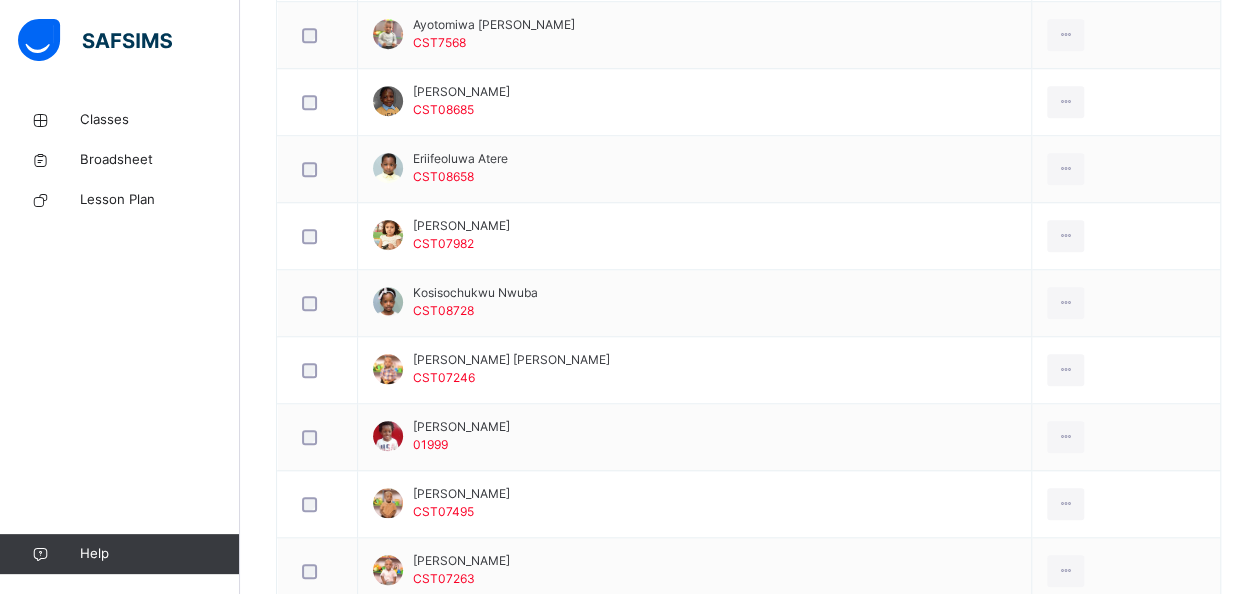 scroll, scrollTop: 813, scrollLeft: 0, axis: vertical 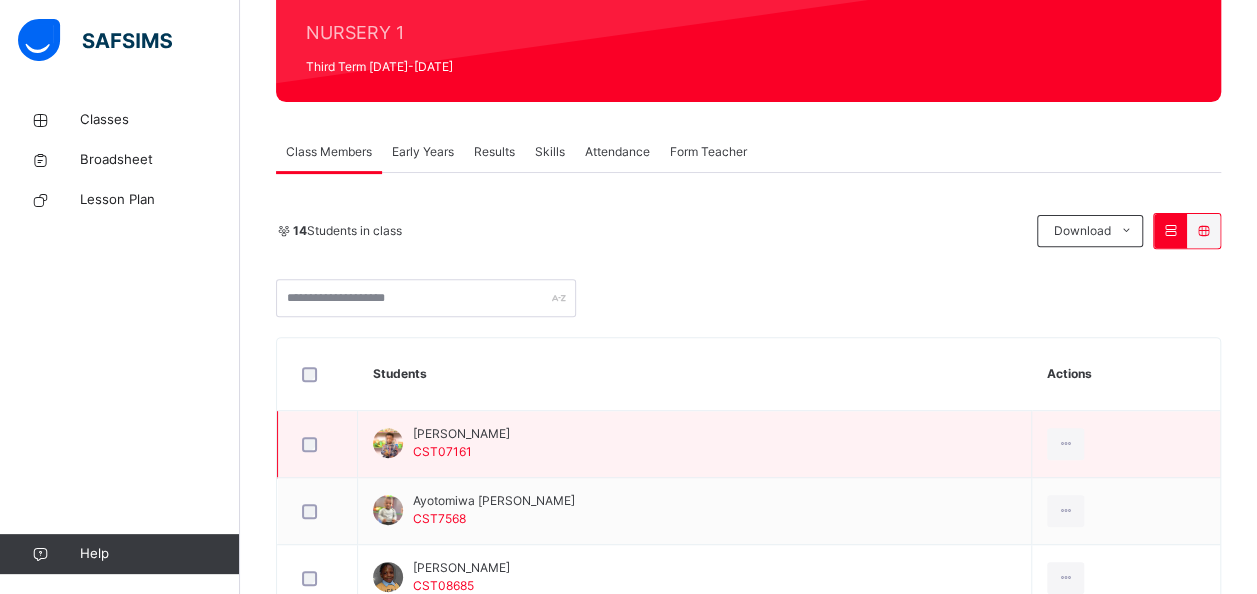 click on "Adekoyejo  Ademiluyi CST07161" at bounding box center (461, 443) 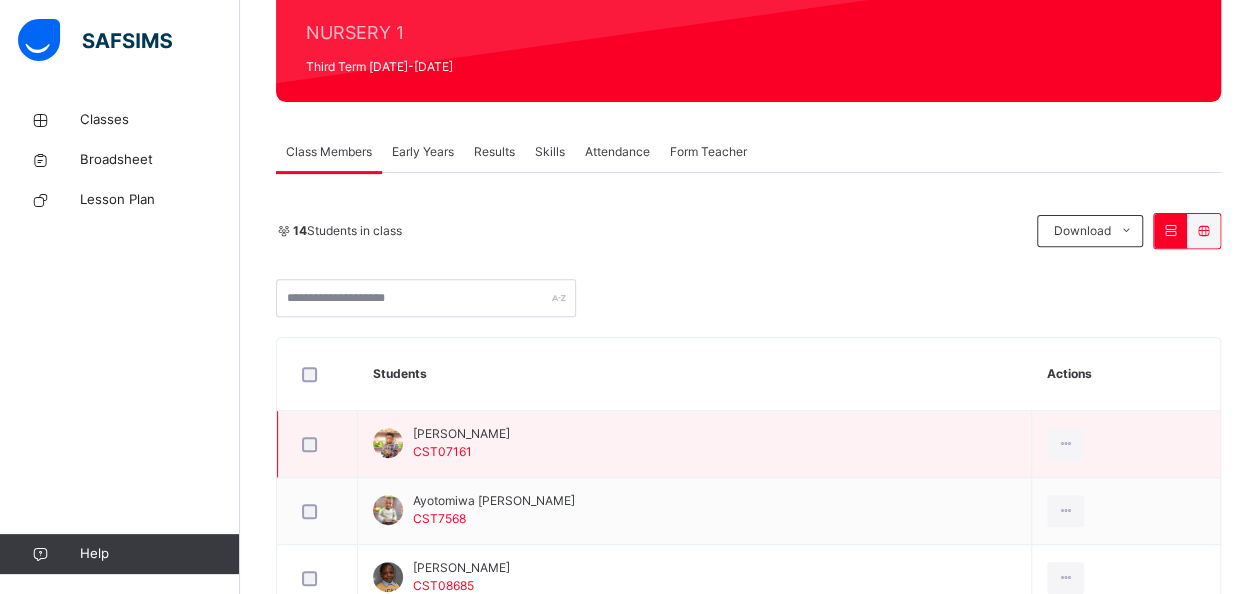 click on "Adekoyejo  Ademiluyi CST07161" at bounding box center [461, 443] 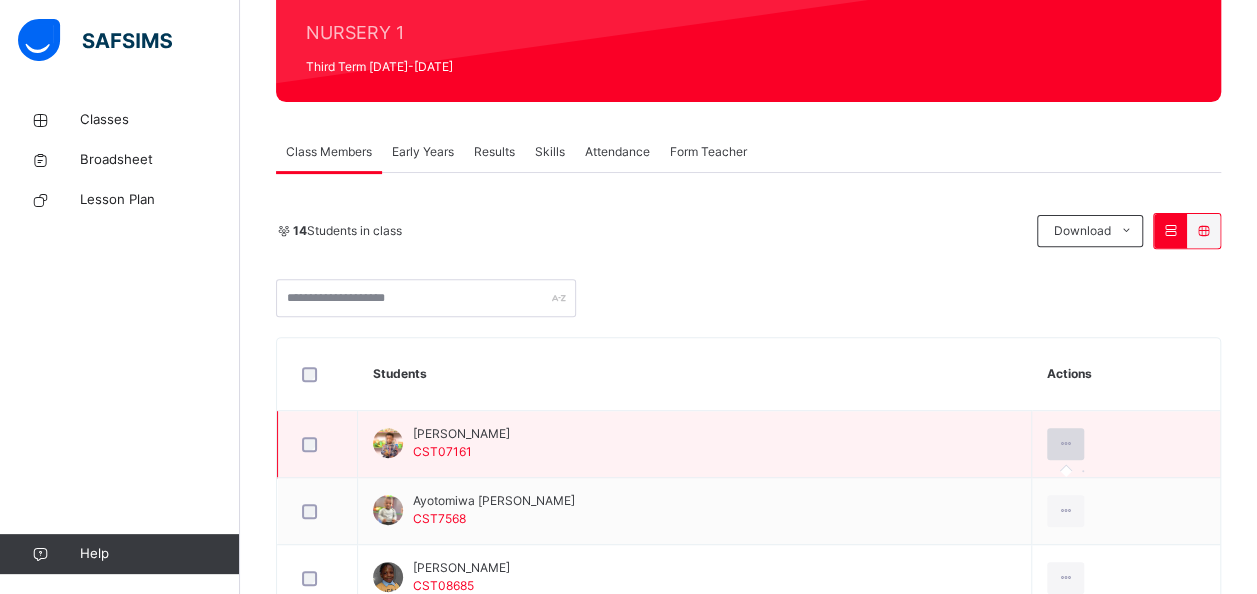 click at bounding box center (1065, 444) 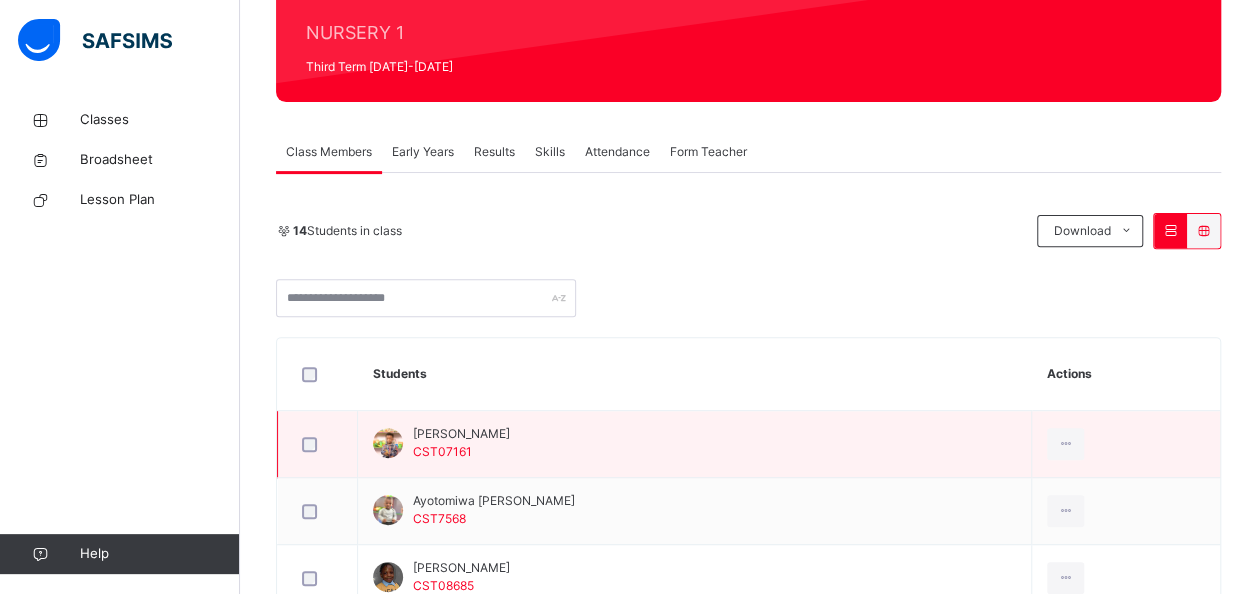 click at bounding box center (388, 443) 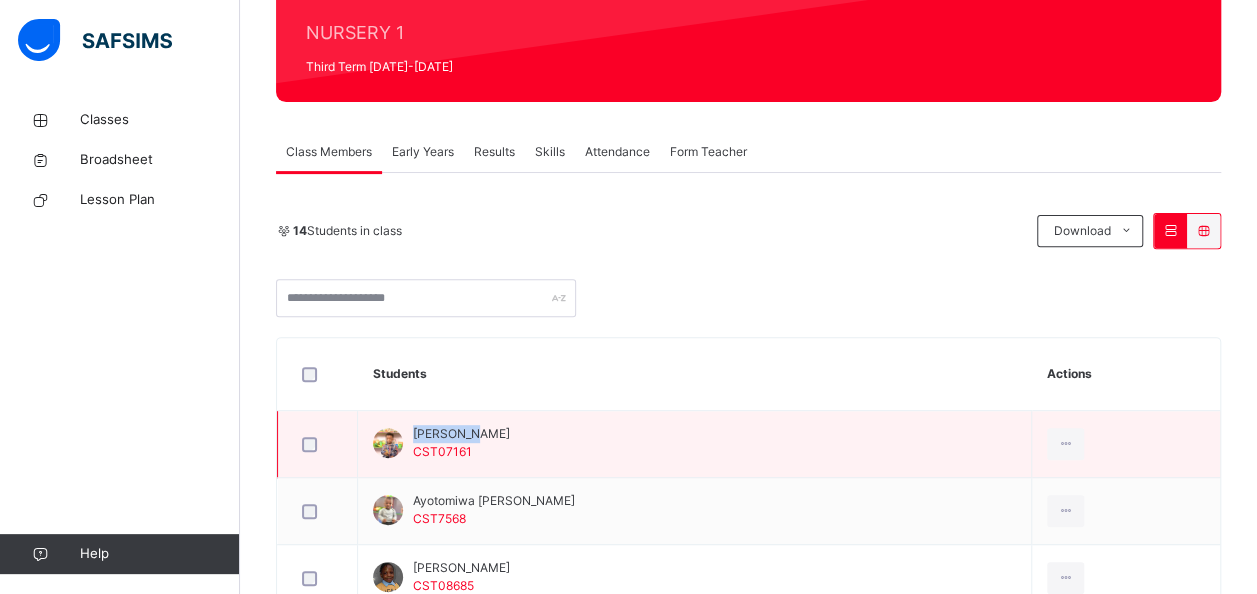 click on "Adekoyejo  Ademiluyi" at bounding box center [461, 434] 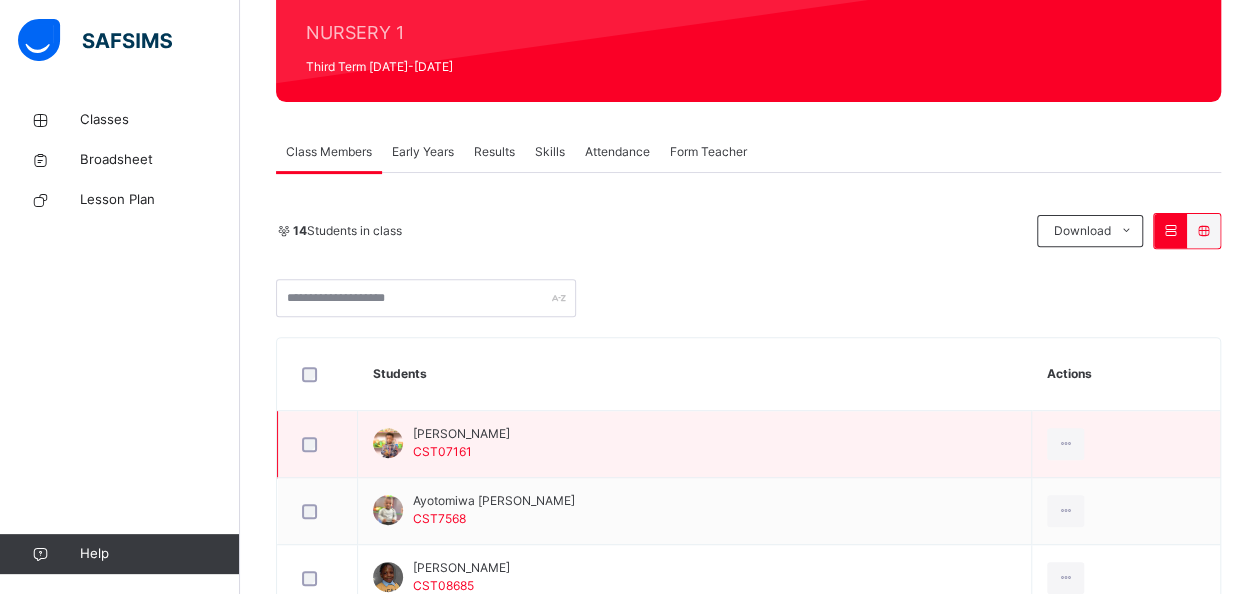 click on "Adekoyejo  Ademiluyi CST07161" at bounding box center [461, 443] 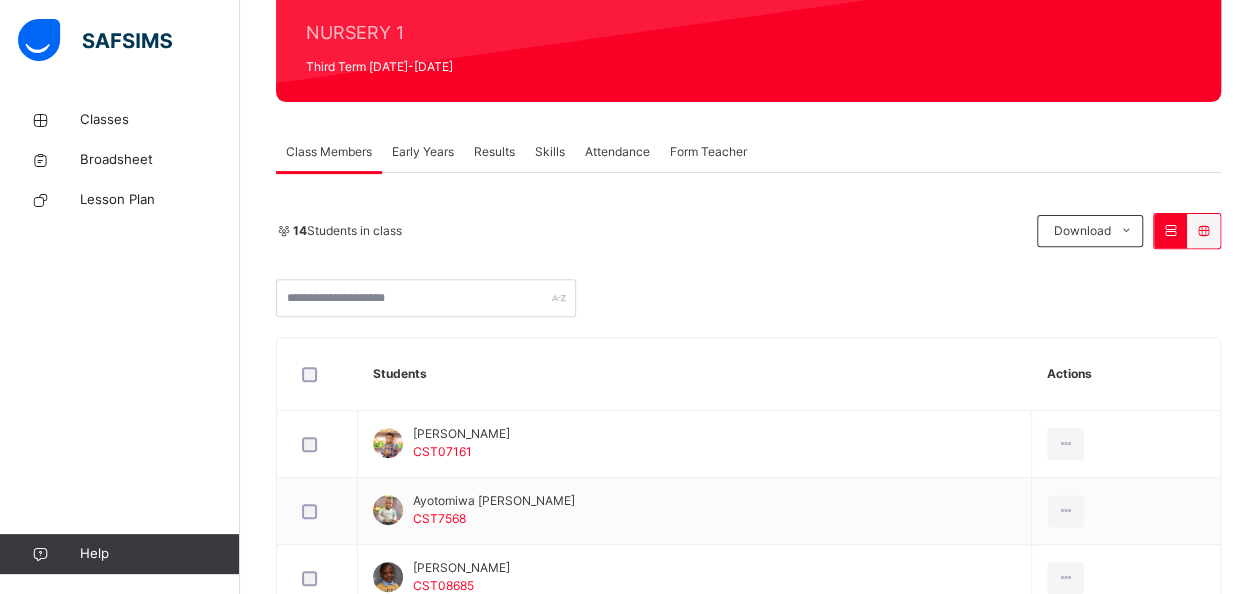 click on "Early Years" at bounding box center (423, 152) 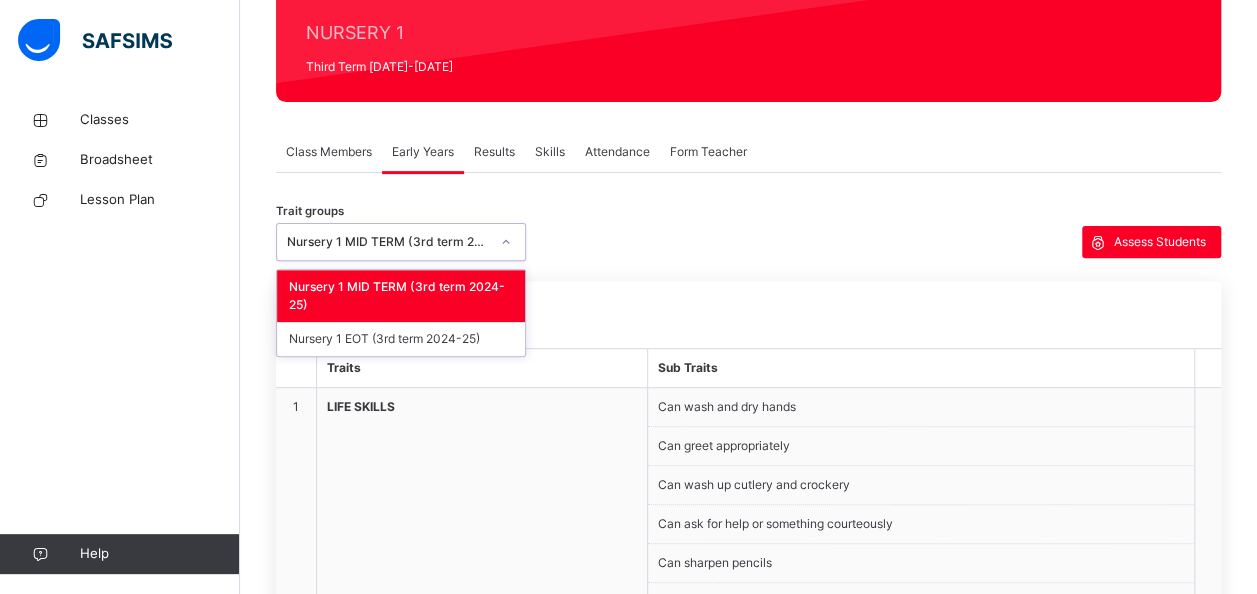 click 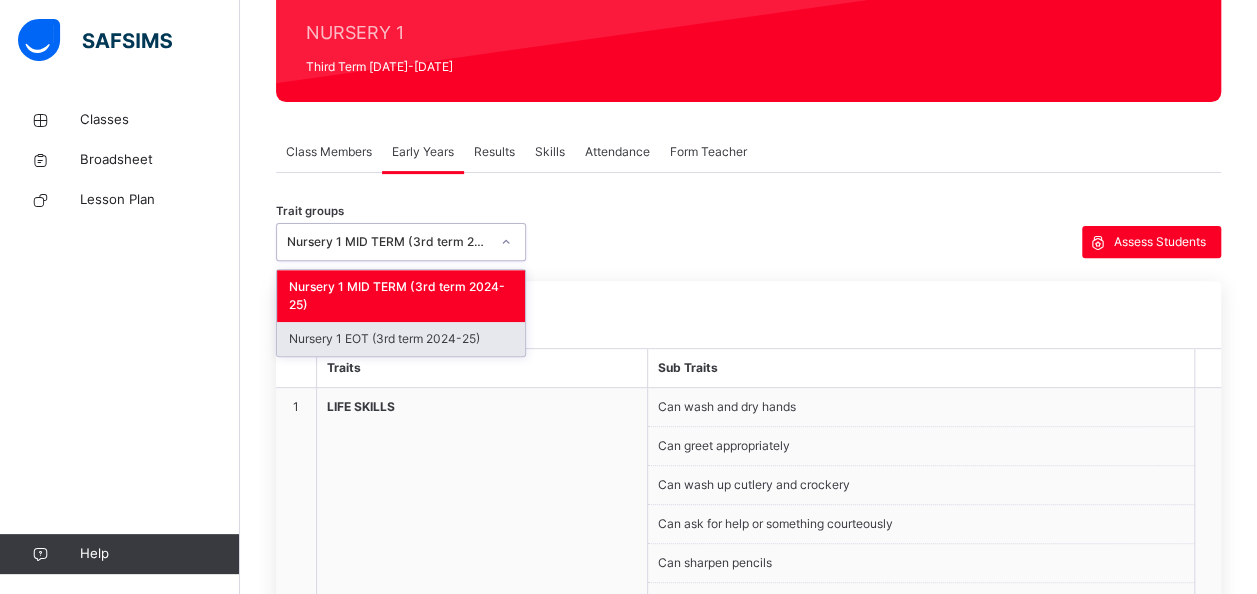 click on "Nursery 1 EOT (3rd term 2024-25)" at bounding box center (401, 339) 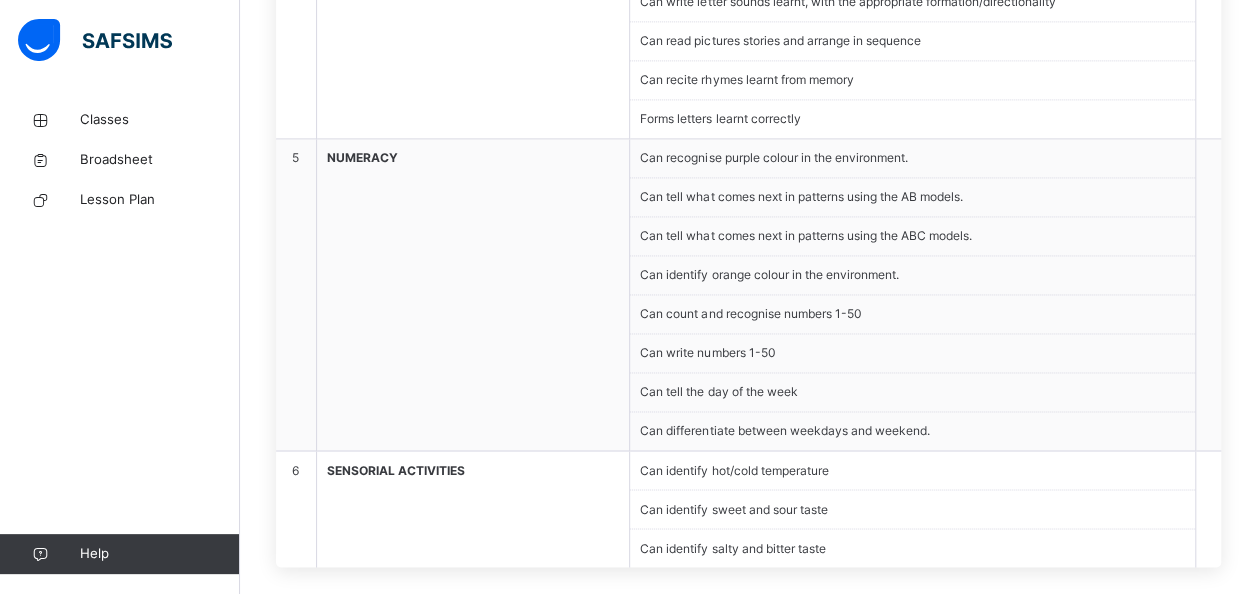 scroll, scrollTop: 1440, scrollLeft: 0, axis: vertical 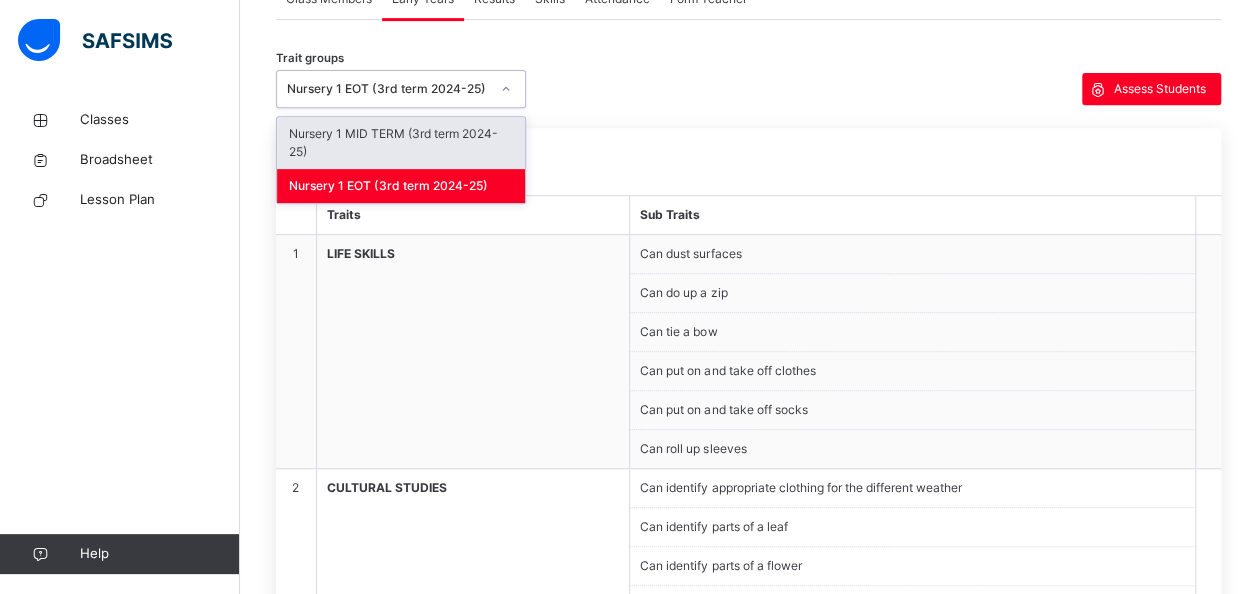 click 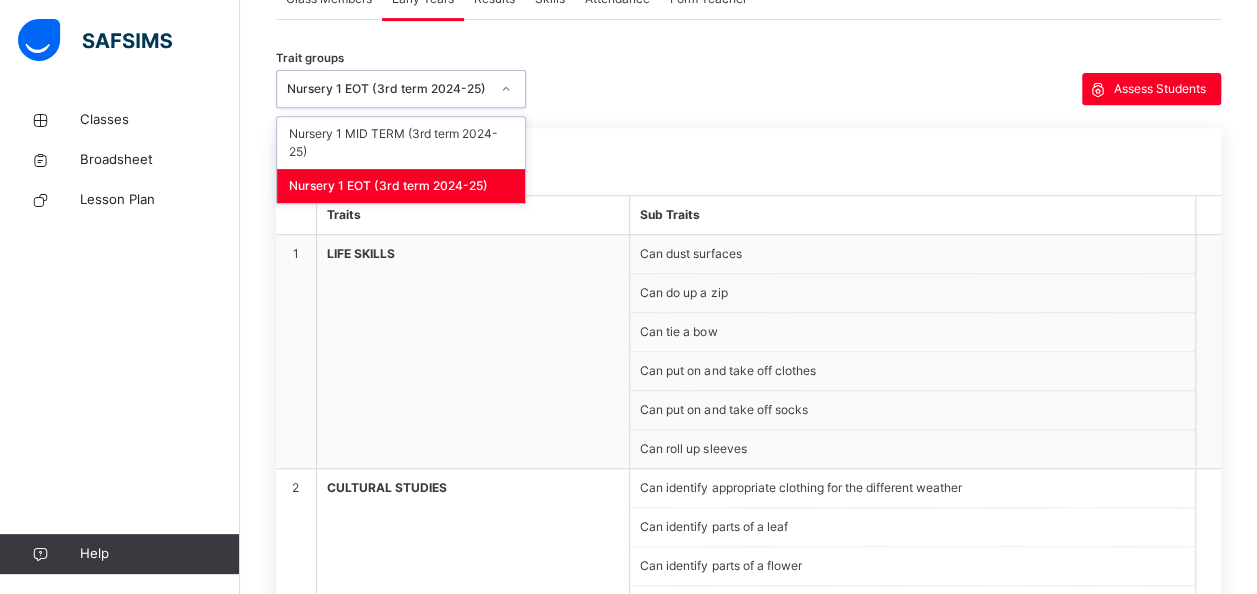 click on "Nursery 1 EOT (3rd term 2024-25)" at bounding box center [401, 186] 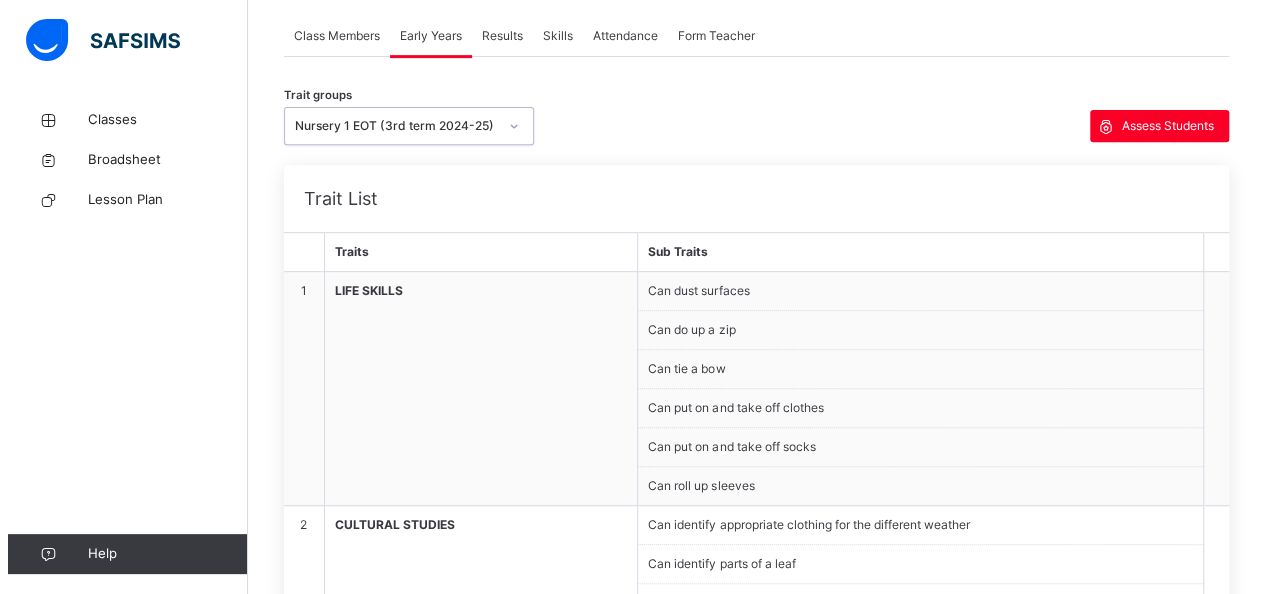 scroll, scrollTop: 397, scrollLeft: 0, axis: vertical 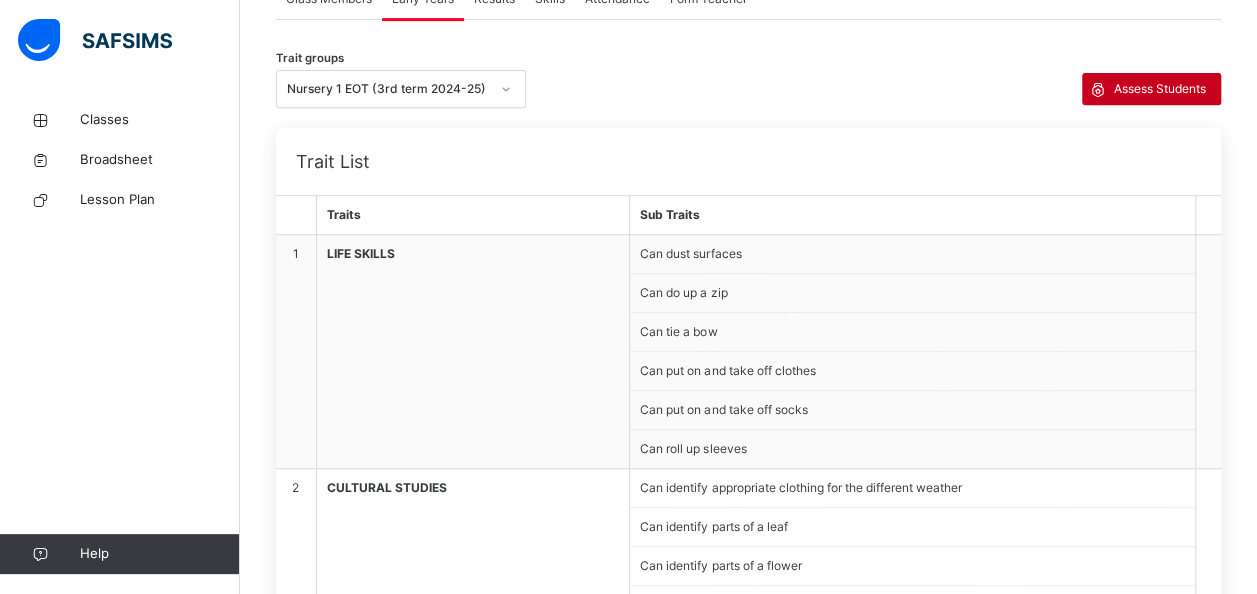 click on "Assess Students" at bounding box center (1160, 89) 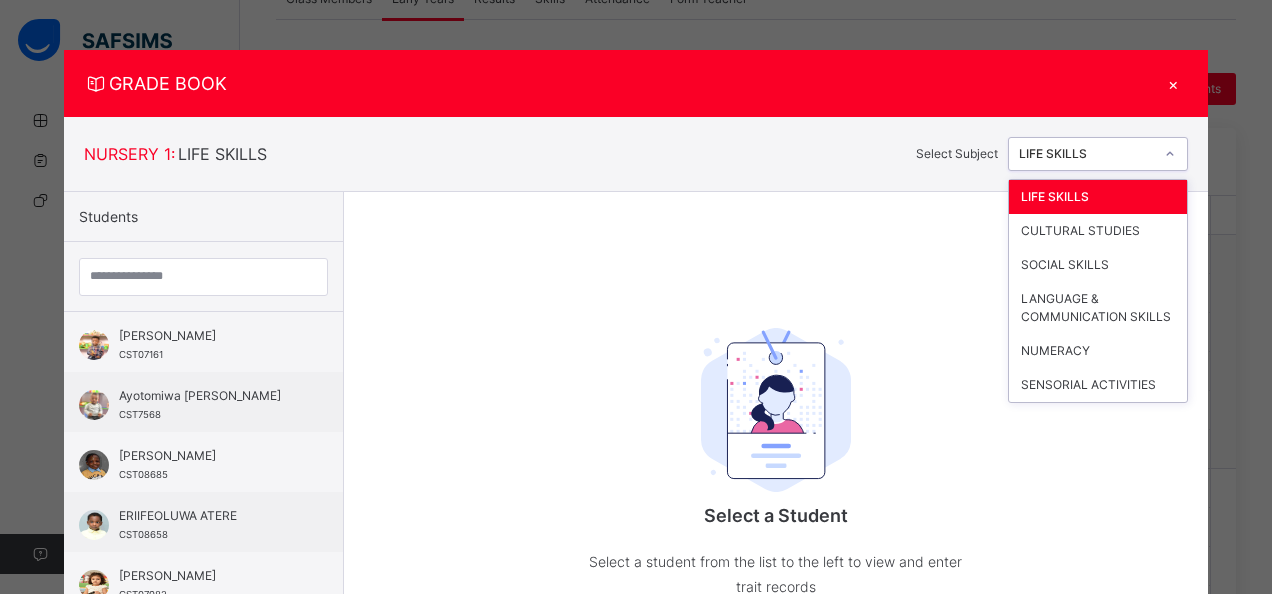 click 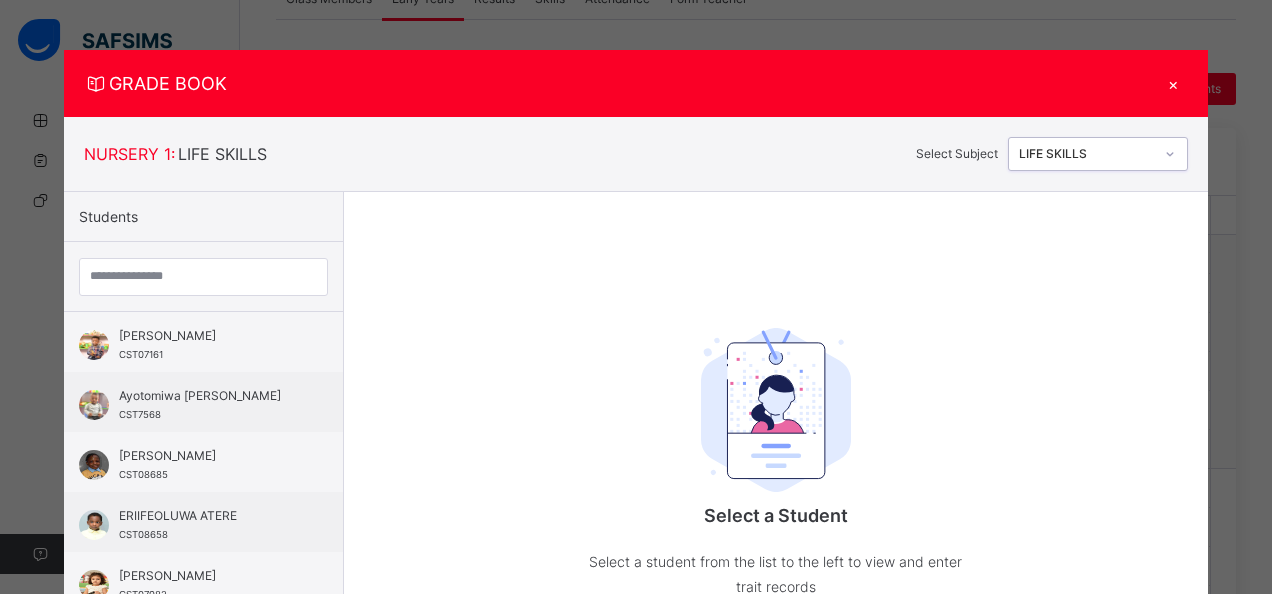 click 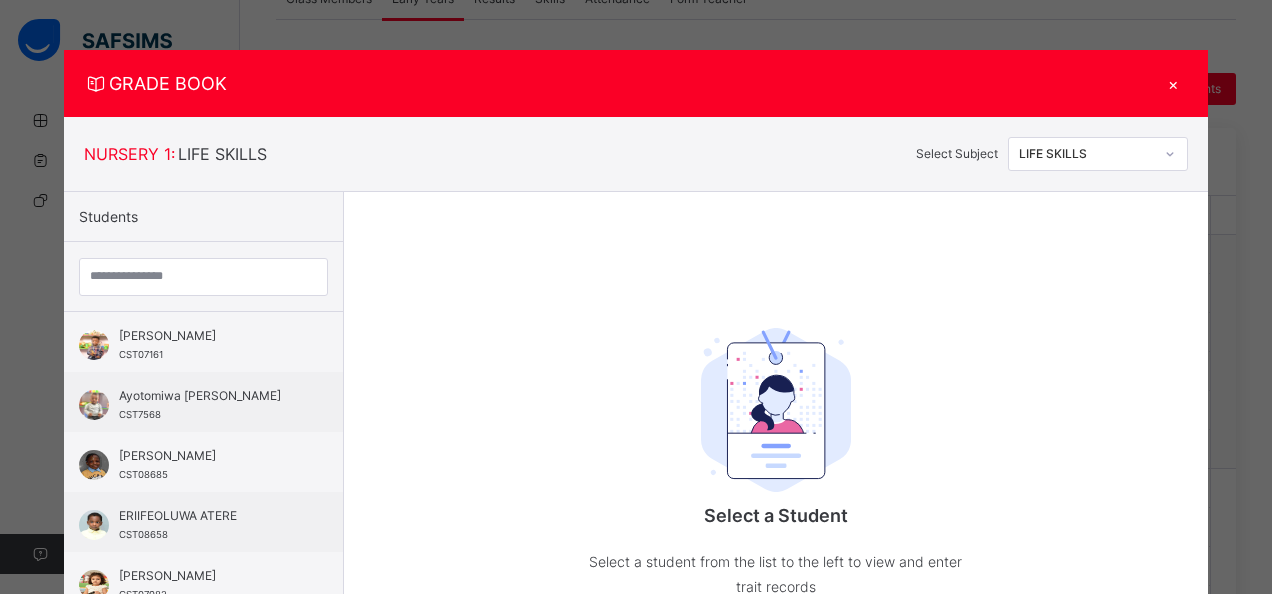 click on "×" at bounding box center (1173, 83) 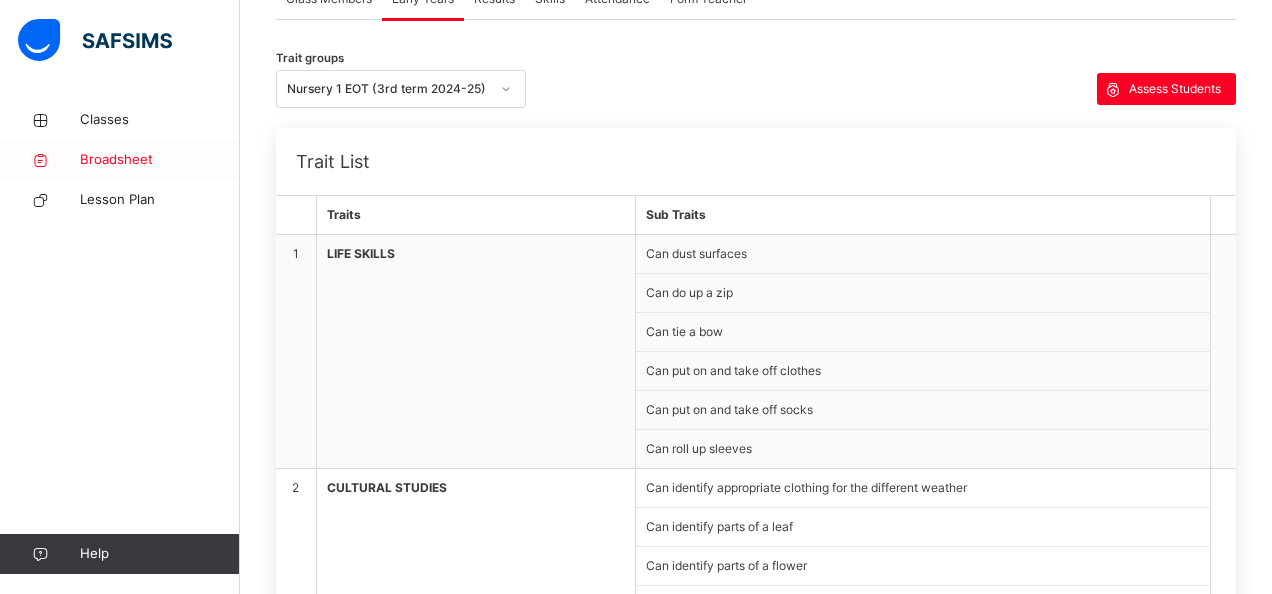 click on "Broadsheet" at bounding box center (160, 160) 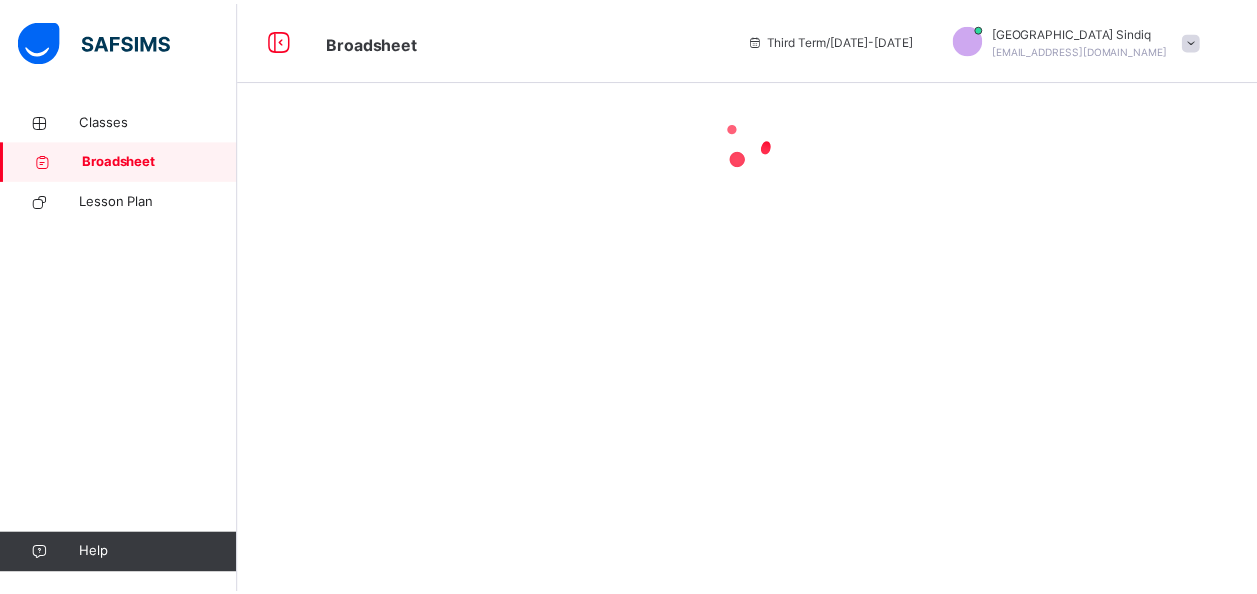 scroll, scrollTop: 0, scrollLeft: 0, axis: both 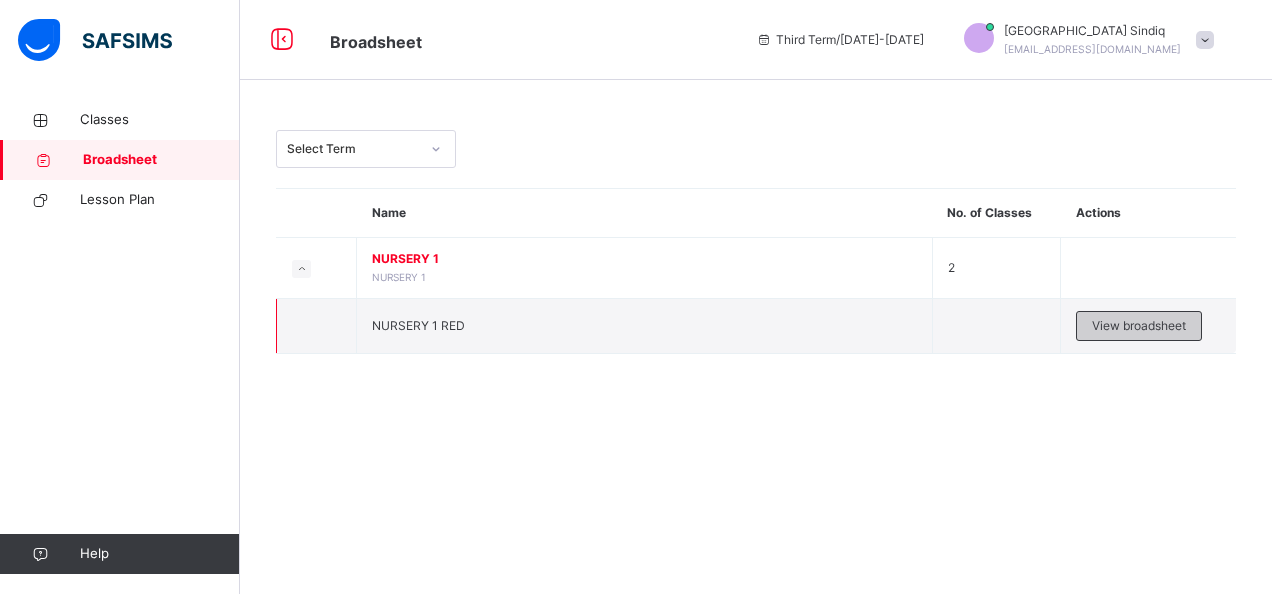 click on "View broadsheet" at bounding box center (1139, 326) 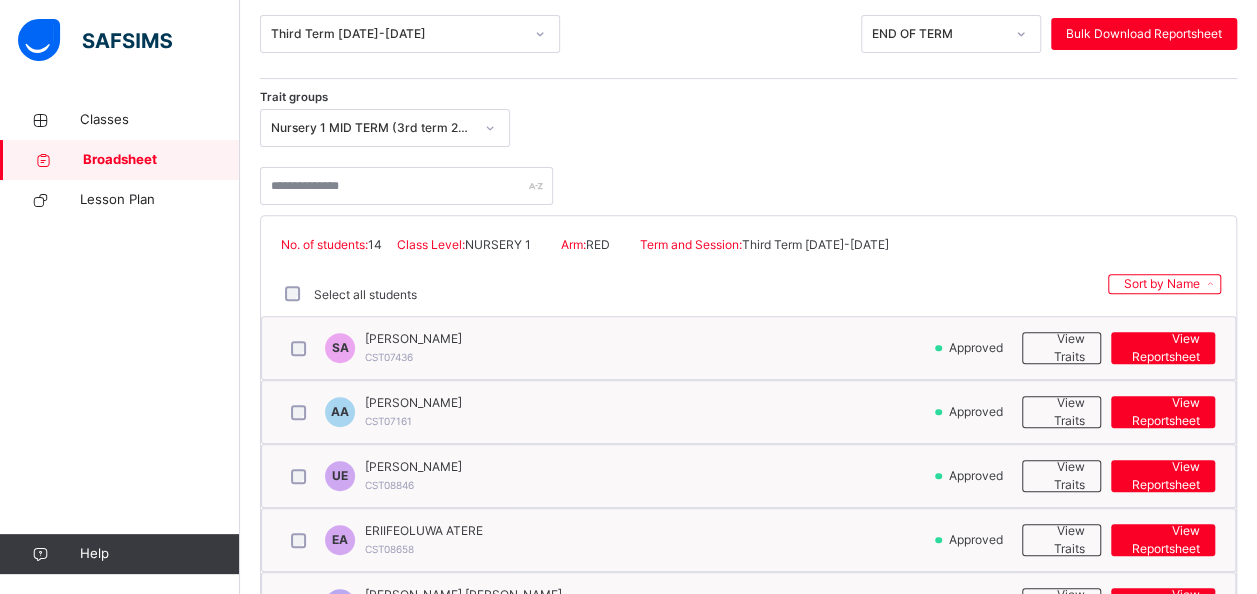 scroll, scrollTop: 270, scrollLeft: 0, axis: vertical 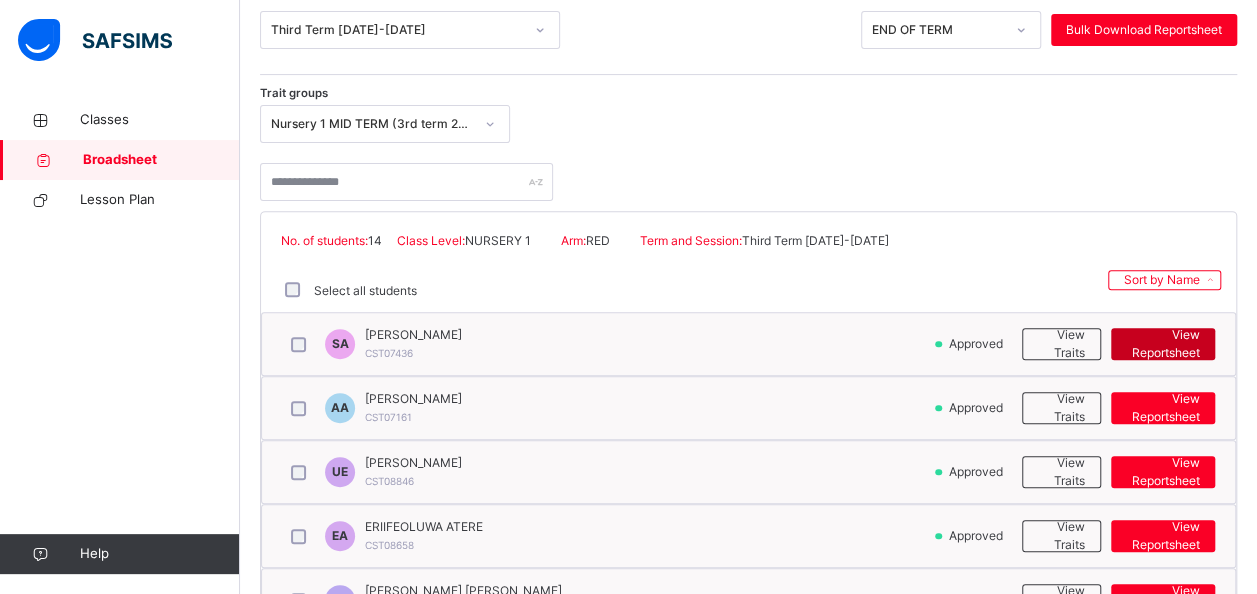 click on "View Reportsheet" at bounding box center (1163, 344) 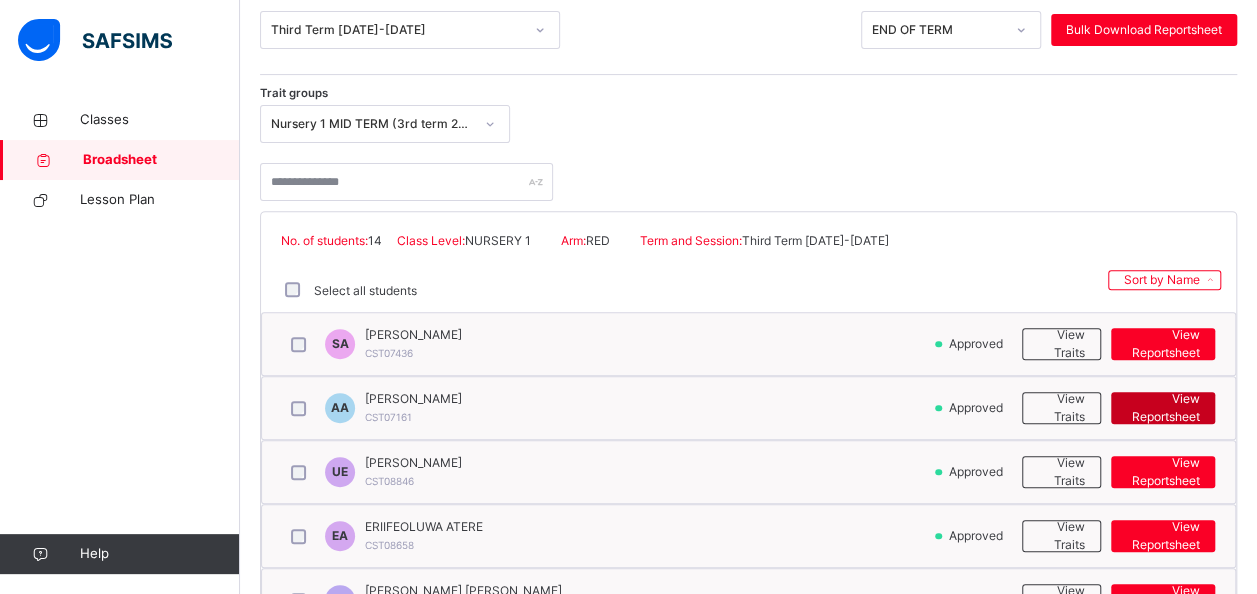 click on "View Reportsheet" at bounding box center [1163, 408] 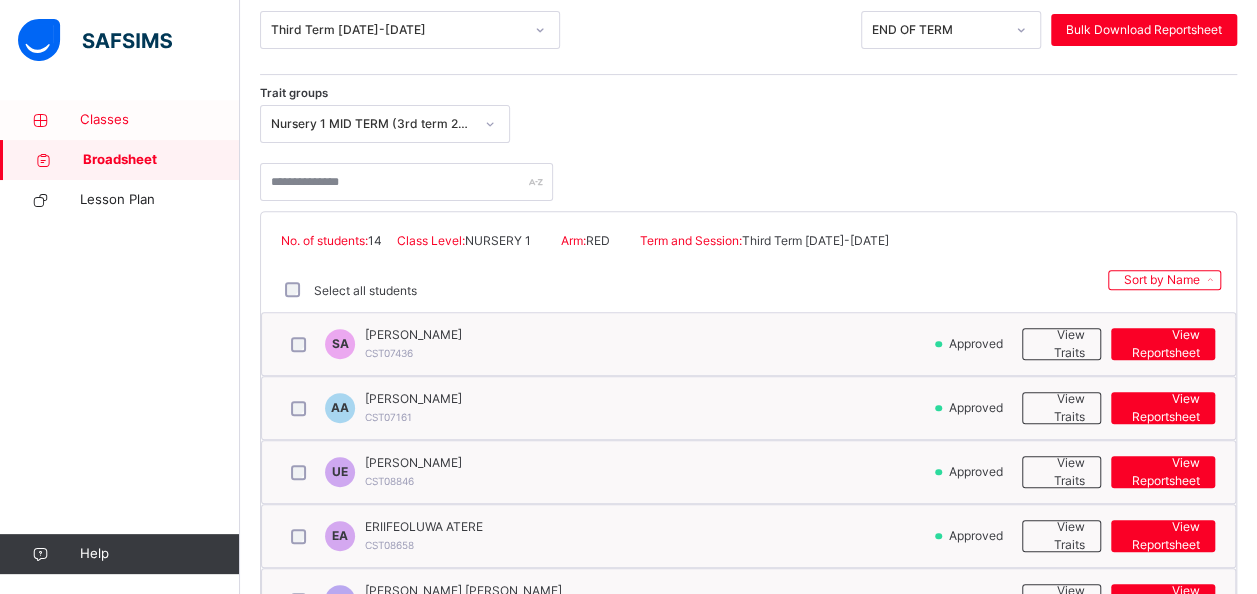 click on "Classes" at bounding box center (160, 120) 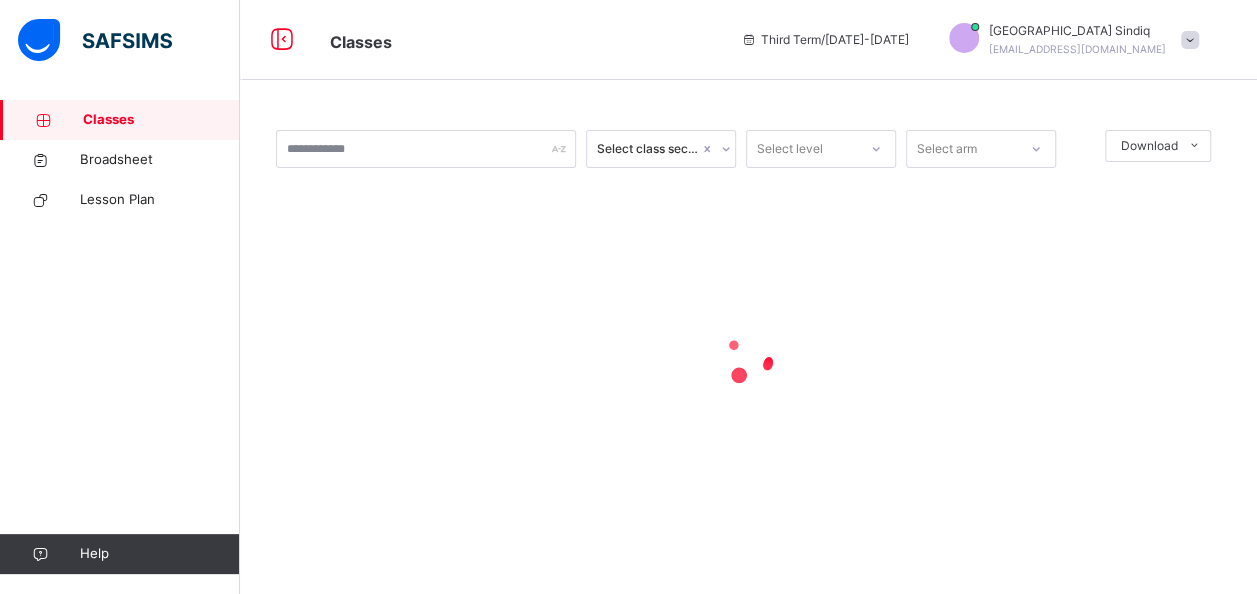 scroll, scrollTop: 0, scrollLeft: 0, axis: both 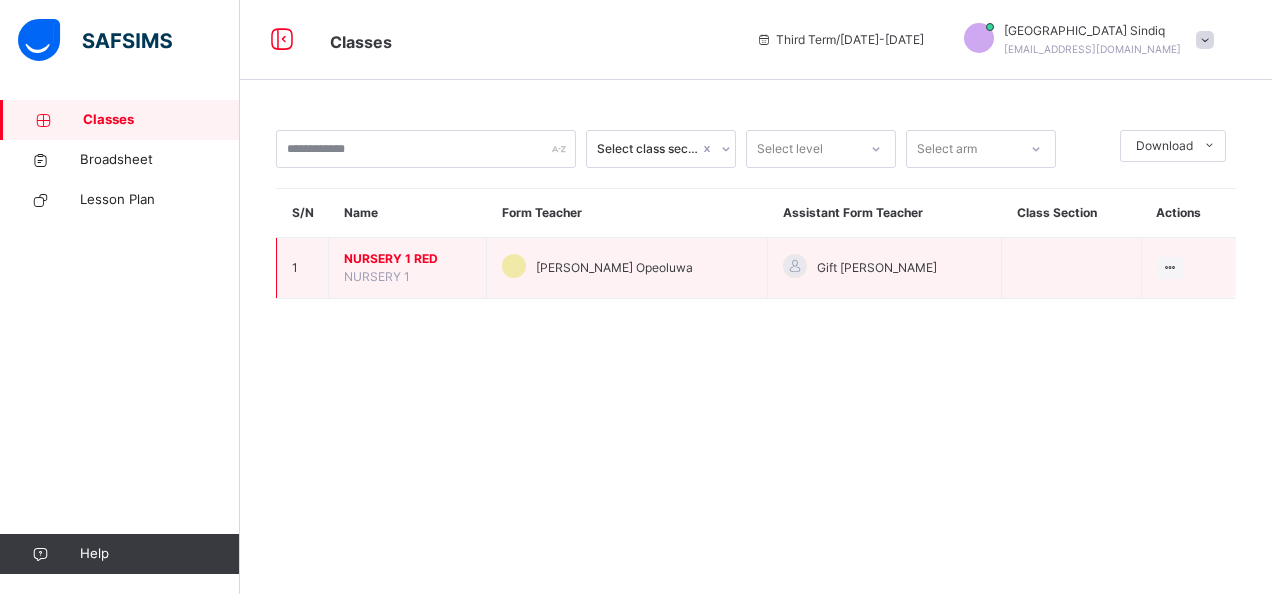click on "NURSERY 1   RED" at bounding box center [407, 259] 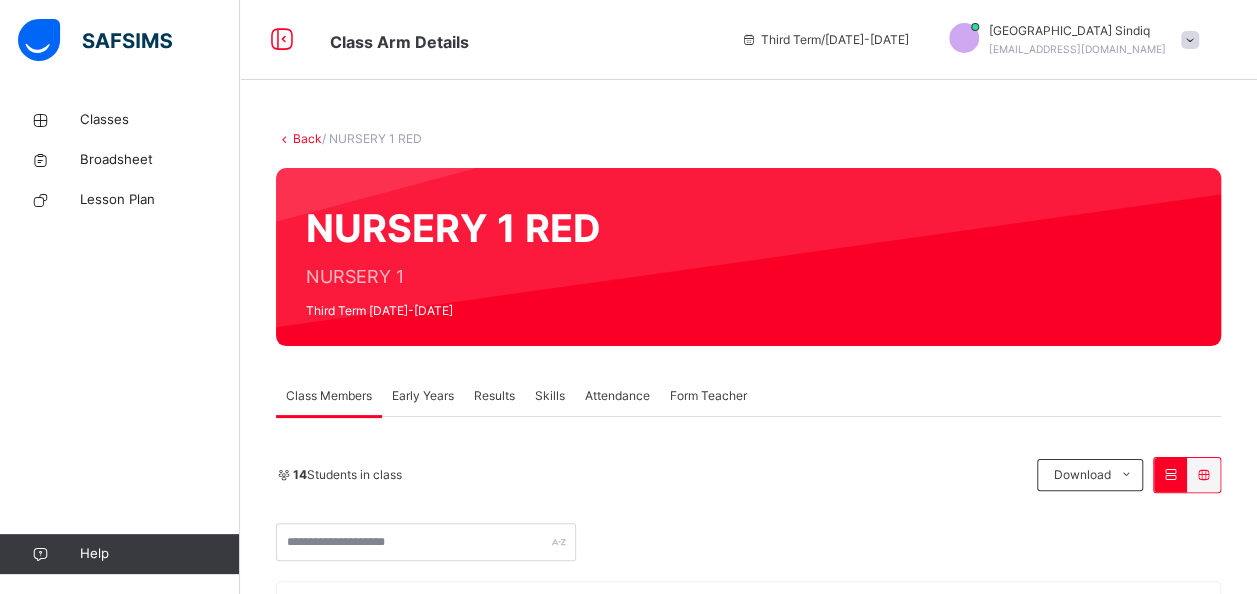 click on "Results" at bounding box center [494, 396] 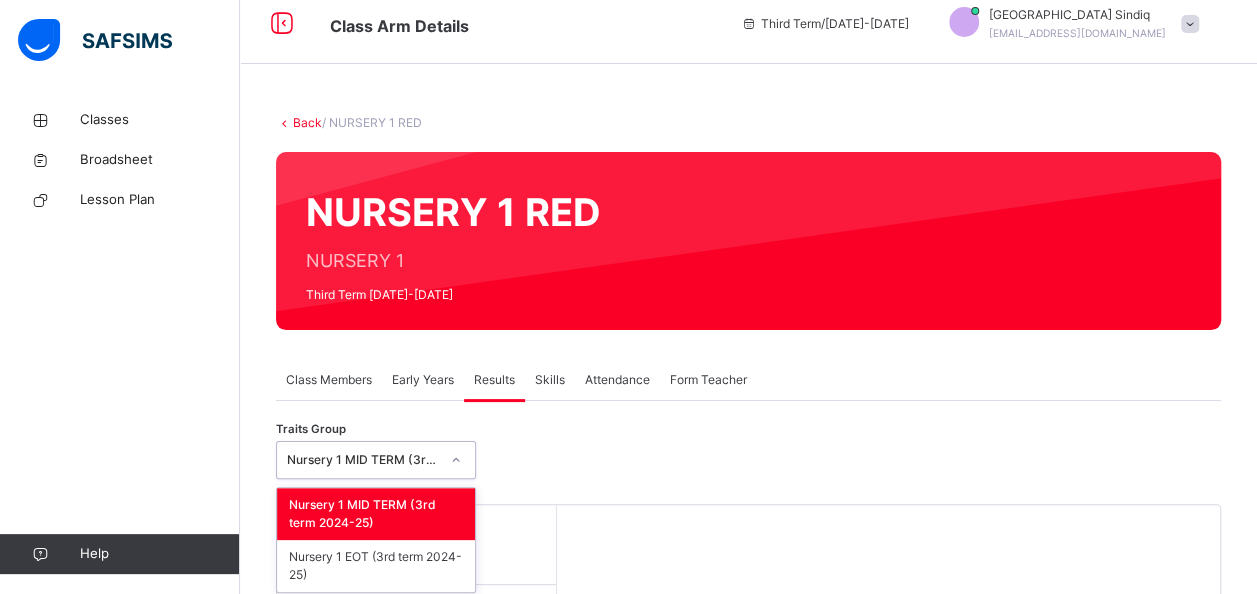 click on "Traits Group      option Nursery 1 MID TERM (3rd term 2024-25) focused, 1 of 2. 2 results available. Use Up and Down to choose options, press Enter to select the currently focused option, press Escape to exit the menu, press Tab to select the option and exit the menu. Nursery 1 MID TERM (3rd term 2024-25) Nursery 1 MID TERM (3rd term 2024-25) Nursery 1 EOT (3rd term 2024-25) Students Adekoyejo  Ademiluyi CST07161 Ayotomiwa William Fadoju CST7568 BETHANY  ABDUL CST08685 ERIIFEOLUWA  ATERE CST08658 Karla  Altair CST07982 KOSISOCHUKWU  NWUBA CST08728 Lucien Nolan Toweh CST07246 Mansa  Ajayi 01999 Motunrola  Ibrahim CST07495 Raphael  Ajanaku CST07263 Ryan  Ajanaku CST07262 Sophia  Abiye CST07436 Tiwalolu   Bassir CST099911 Uzoma  Ekejiuba CST08846 Select a Student Select a student from the list to the left to view and enter trait records" at bounding box center [748, 765] 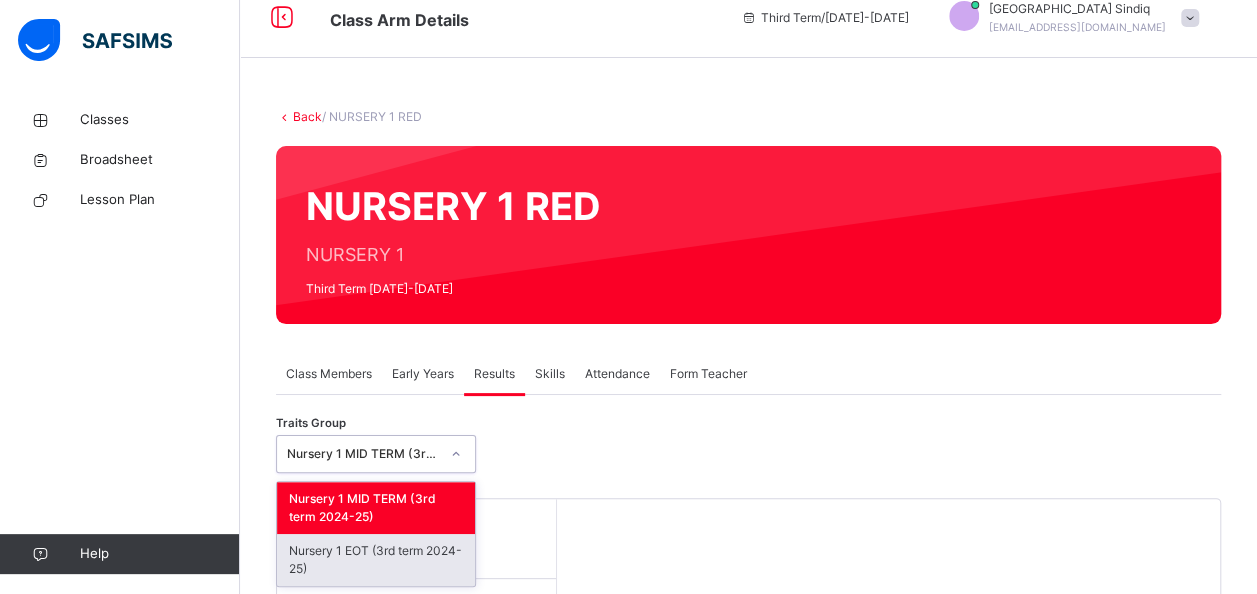 click on "Nursery 1 EOT (3rd term 2024-25)" at bounding box center [376, 560] 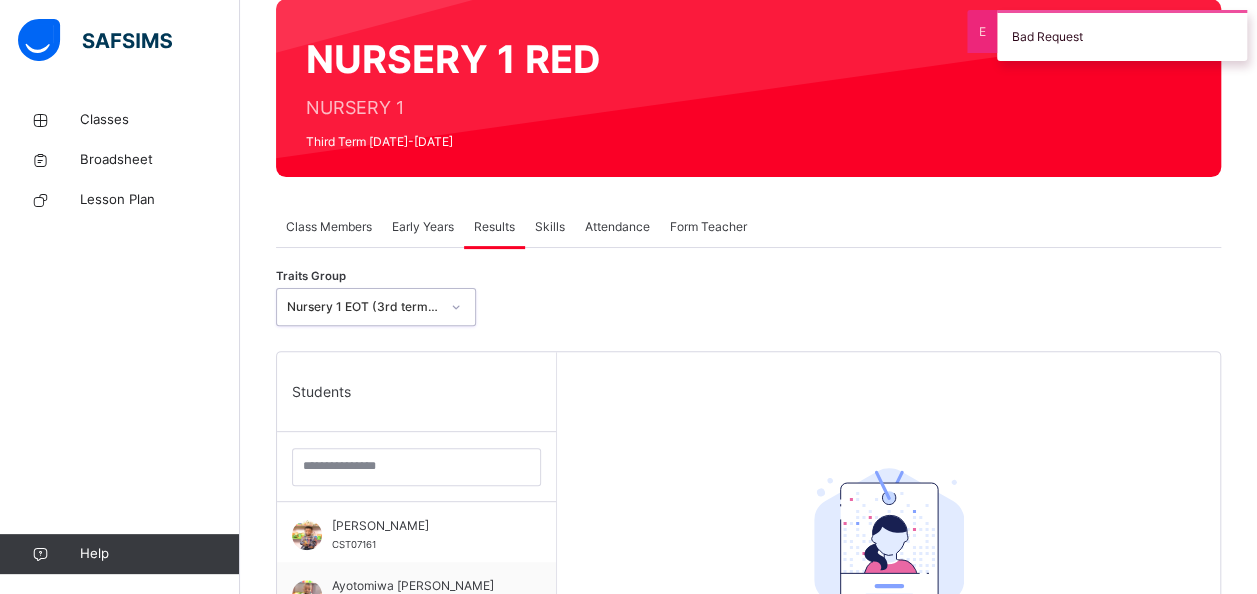 scroll, scrollTop: 173, scrollLeft: 0, axis: vertical 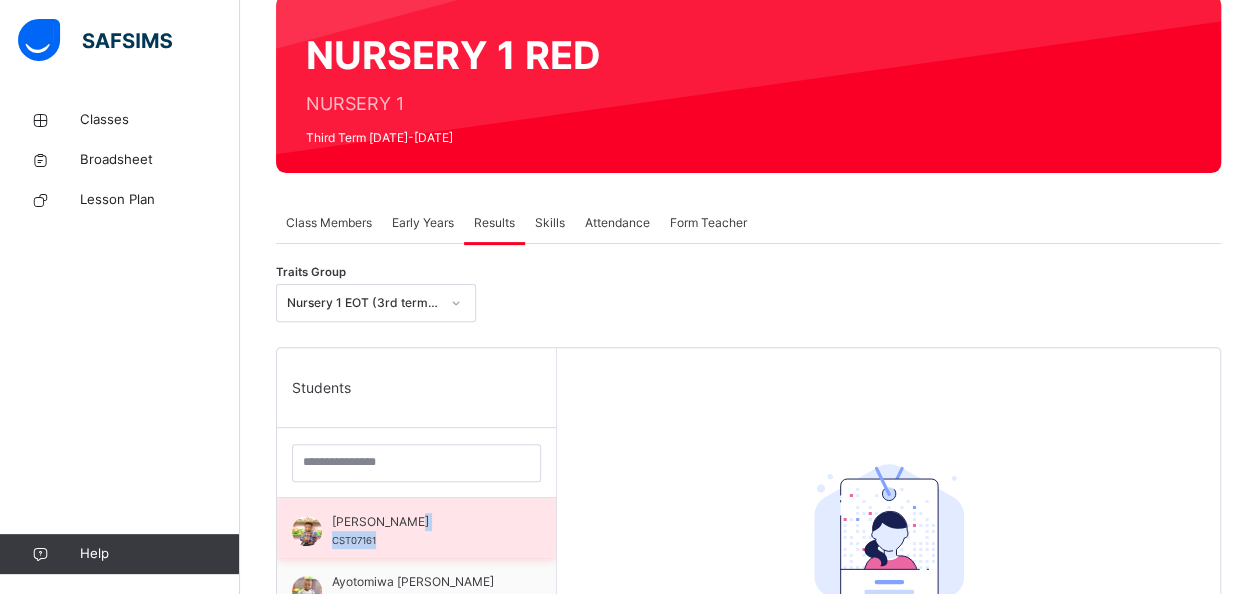 click on "Adekoyejo  Ademiluyi CST07161" at bounding box center [421, 531] 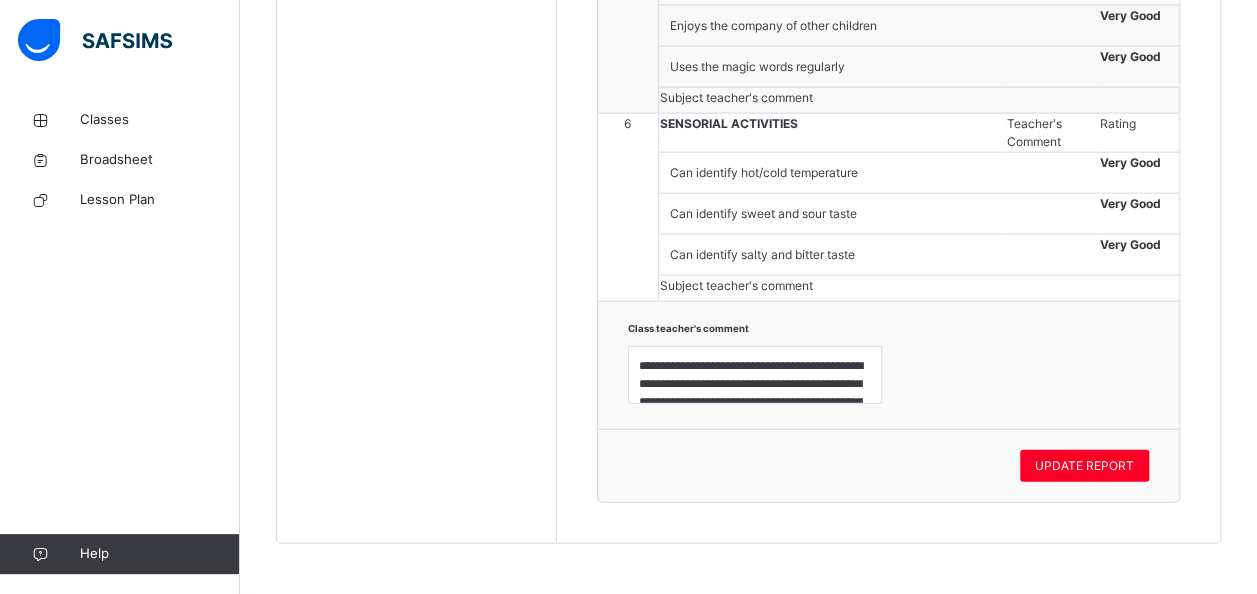 scroll, scrollTop: 2731, scrollLeft: 0, axis: vertical 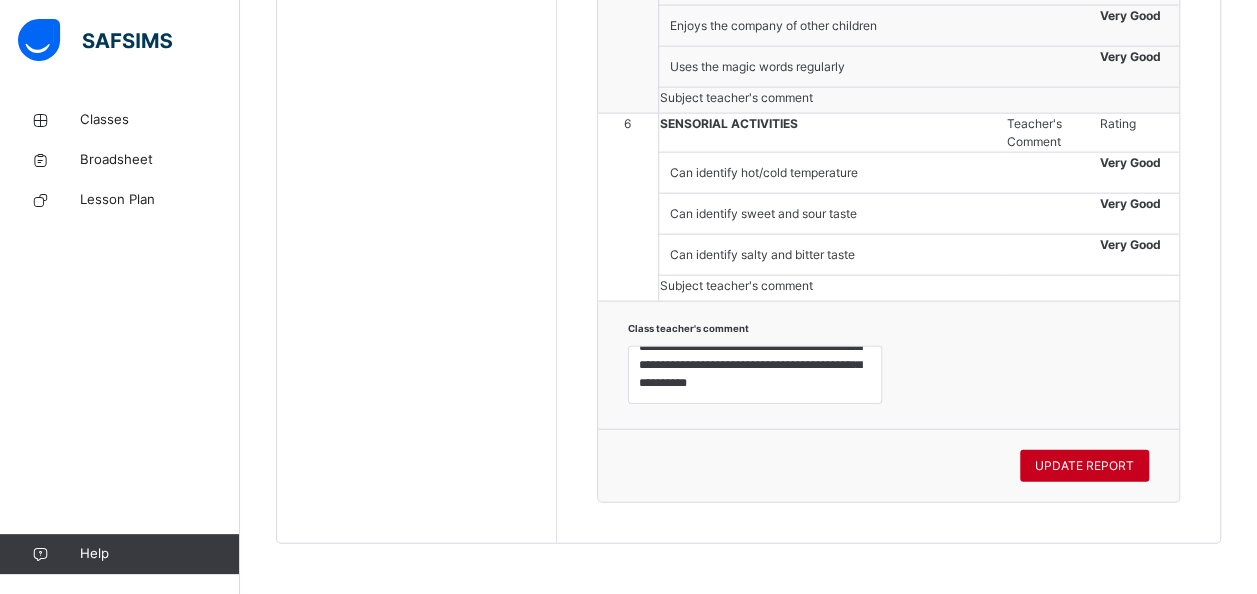 click on "UPDATE REPORT" at bounding box center [1084, 466] 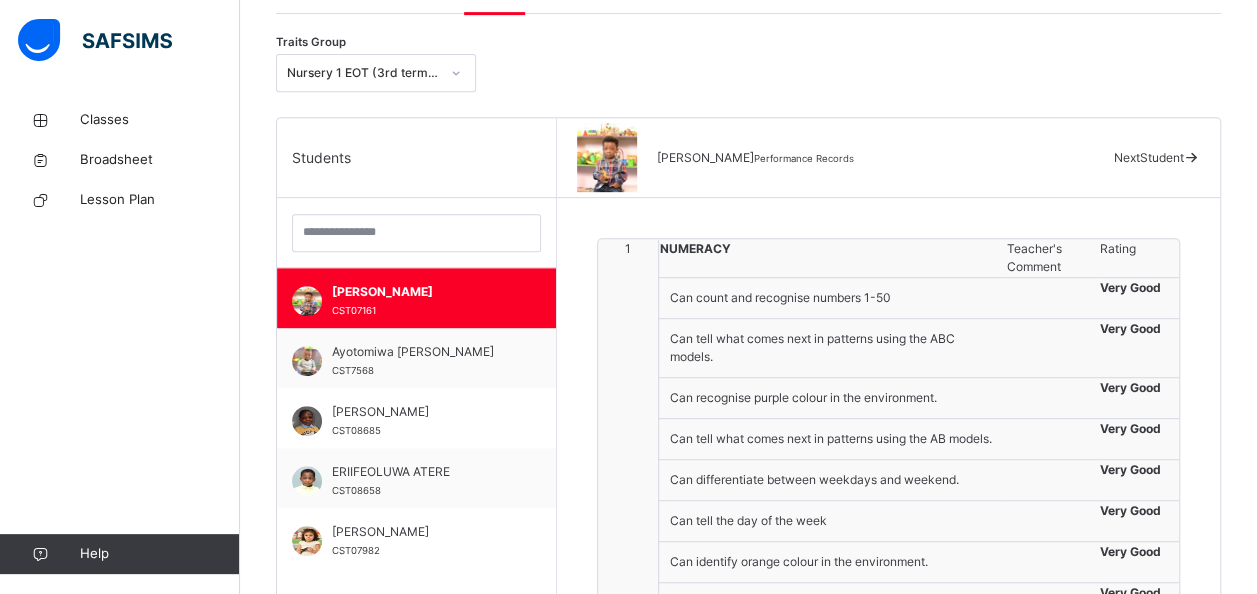 scroll, scrollTop: 348, scrollLeft: 0, axis: vertical 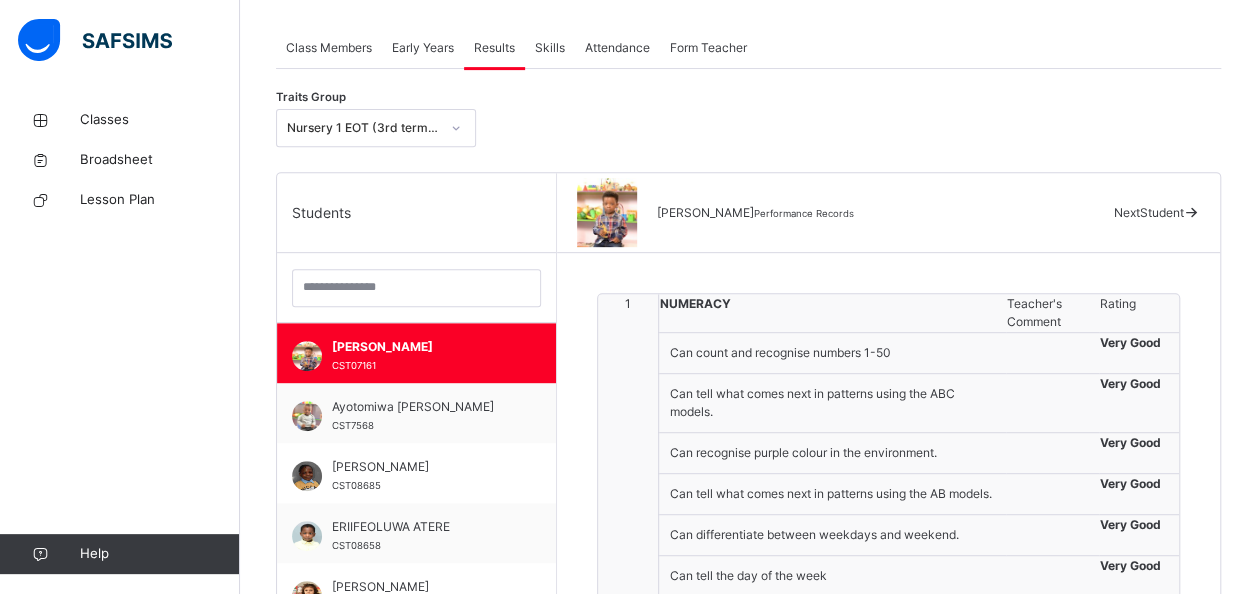 click on "Next  Student" at bounding box center (1148, 212) 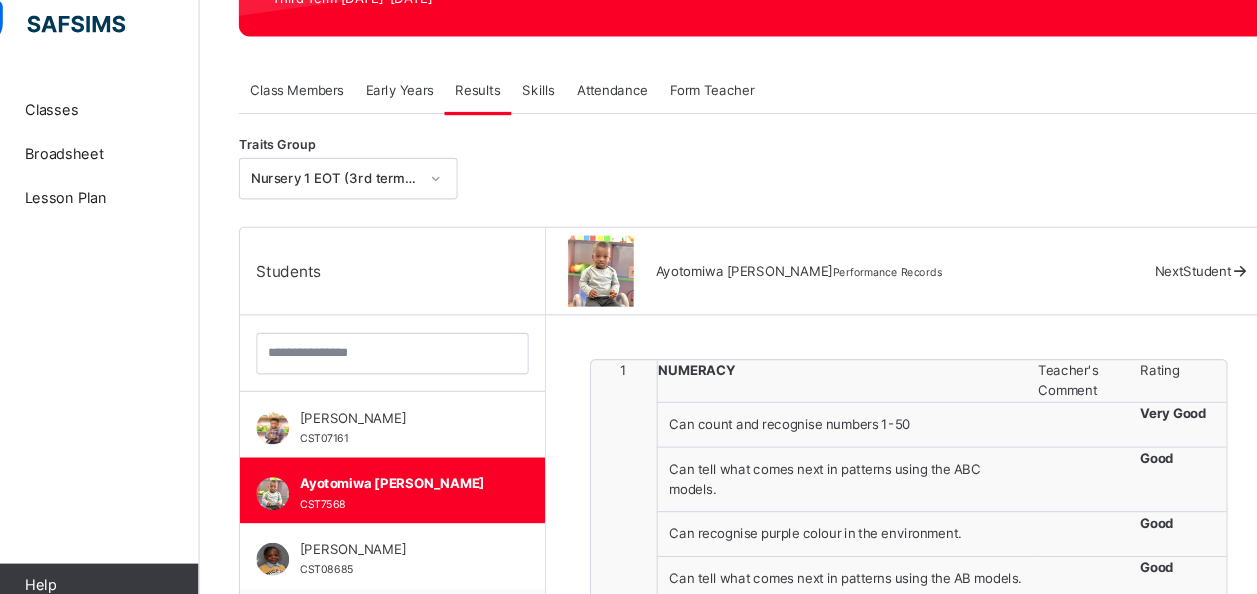 scroll, scrollTop: 294, scrollLeft: 0, axis: vertical 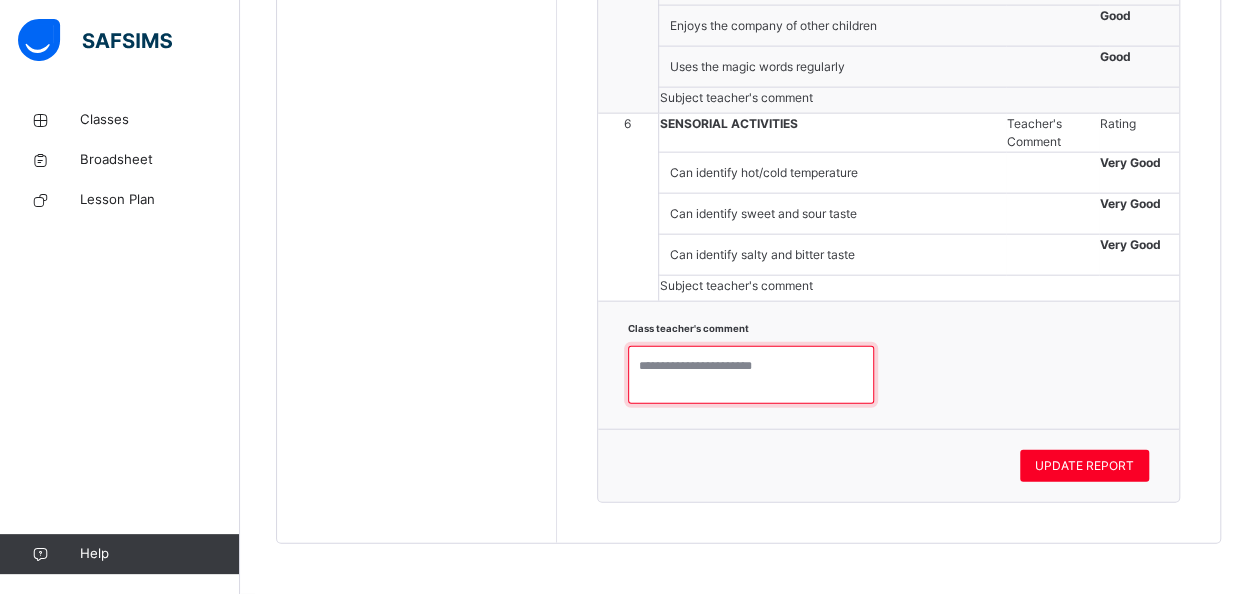 paste on "**********" 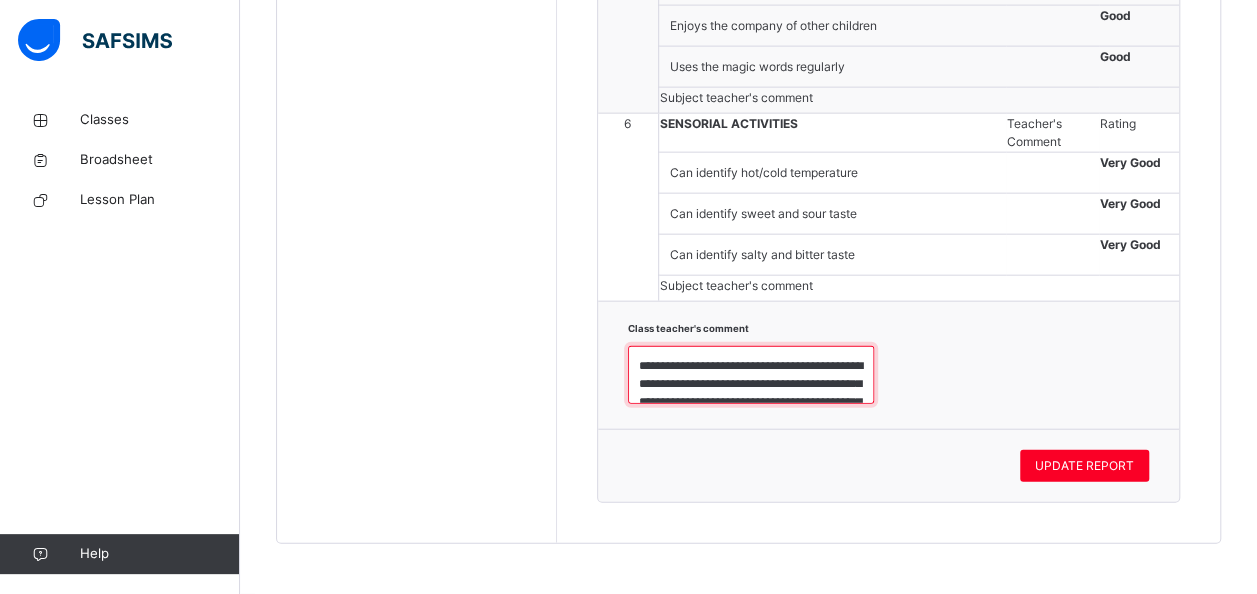 scroll, scrollTop: 258, scrollLeft: 0, axis: vertical 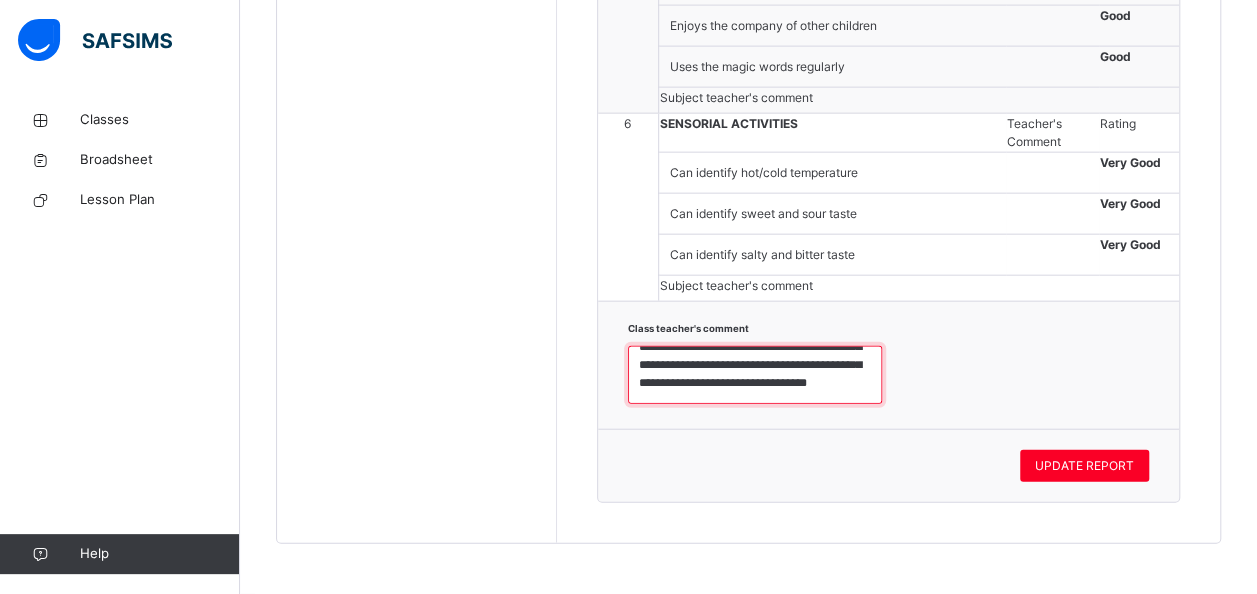 type on "**********" 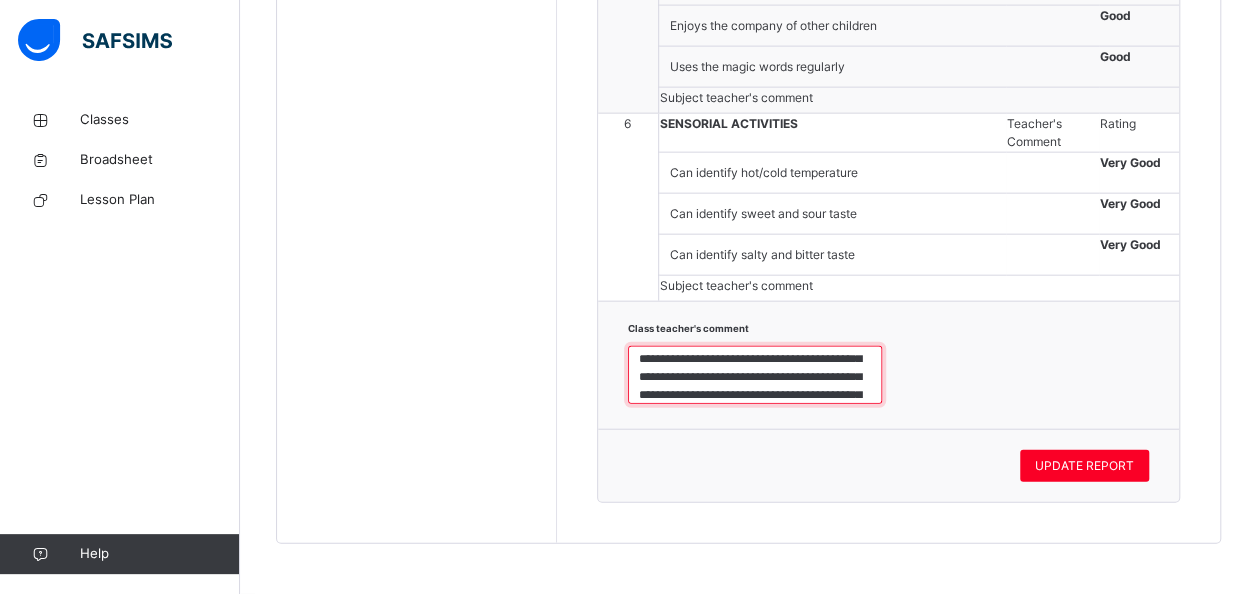 scroll, scrollTop: 0, scrollLeft: 0, axis: both 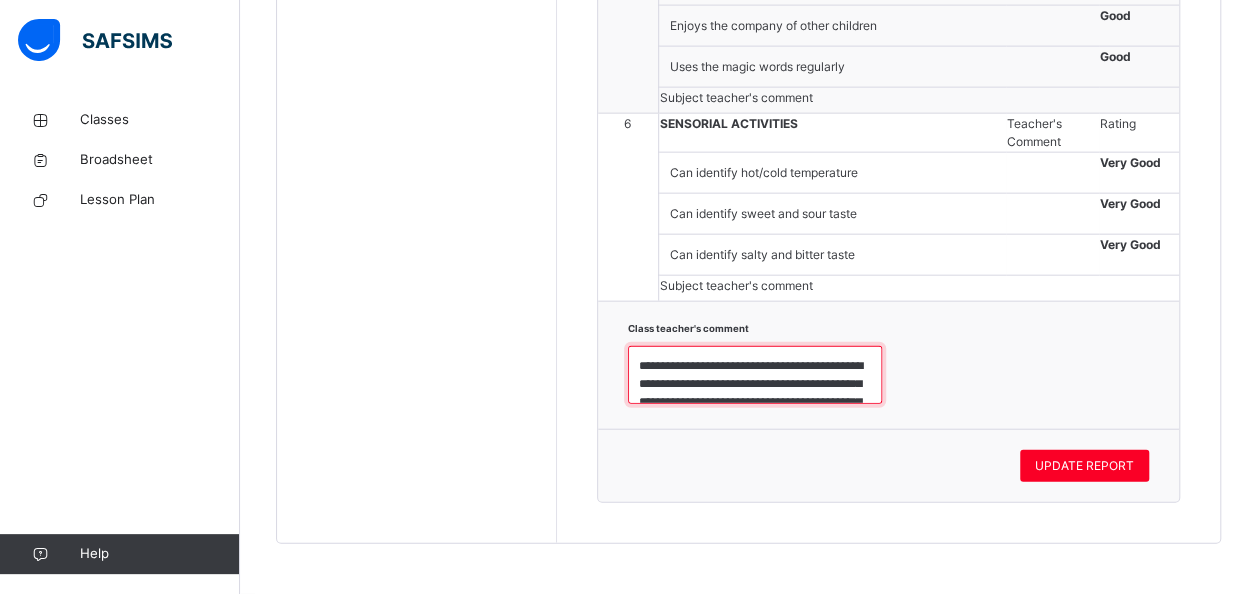 drag, startPoint x: 776, startPoint y: 405, endPoint x: 641, endPoint y: 367, distance: 140.24622 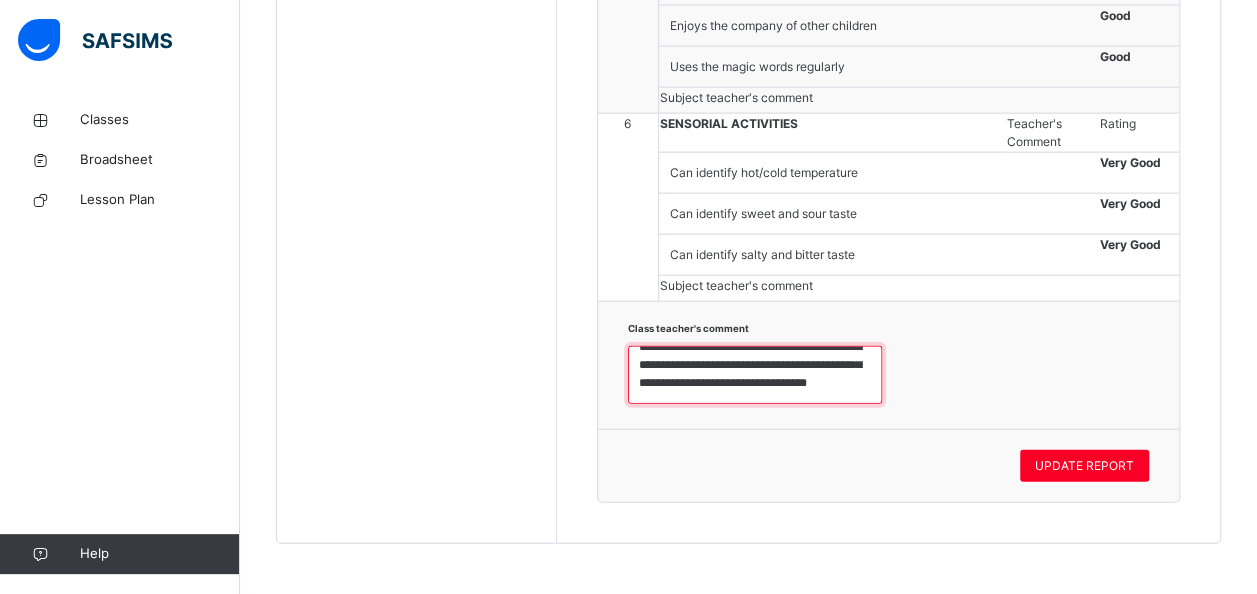 scroll, scrollTop: 270, scrollLeft: 0, axis: vertical 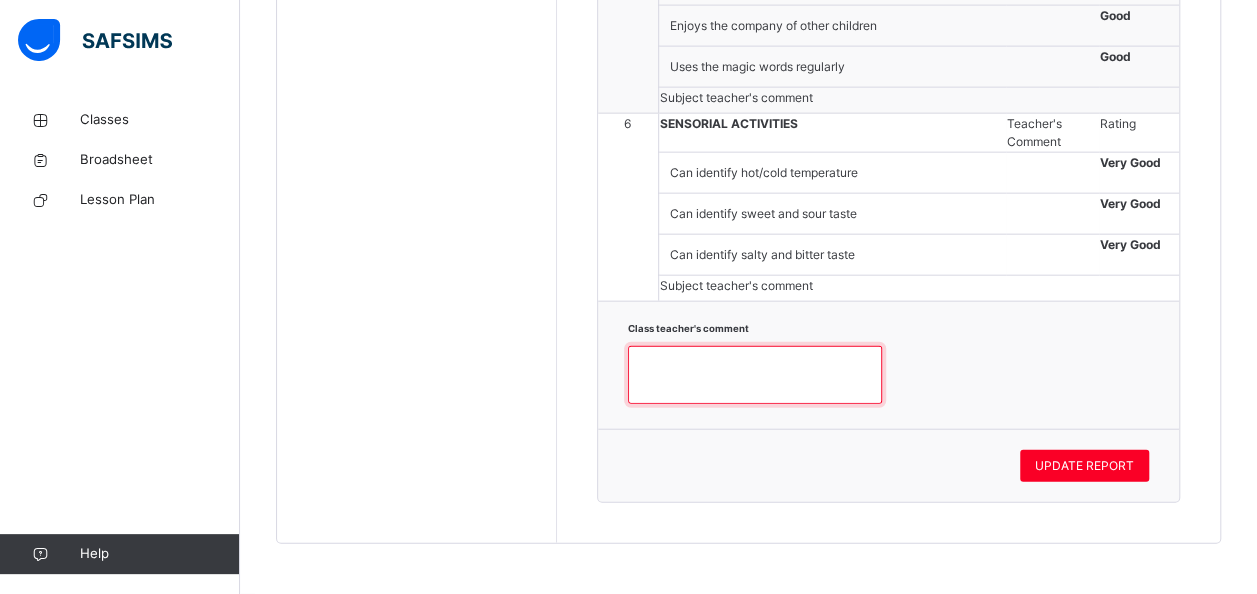 paste on "**********" 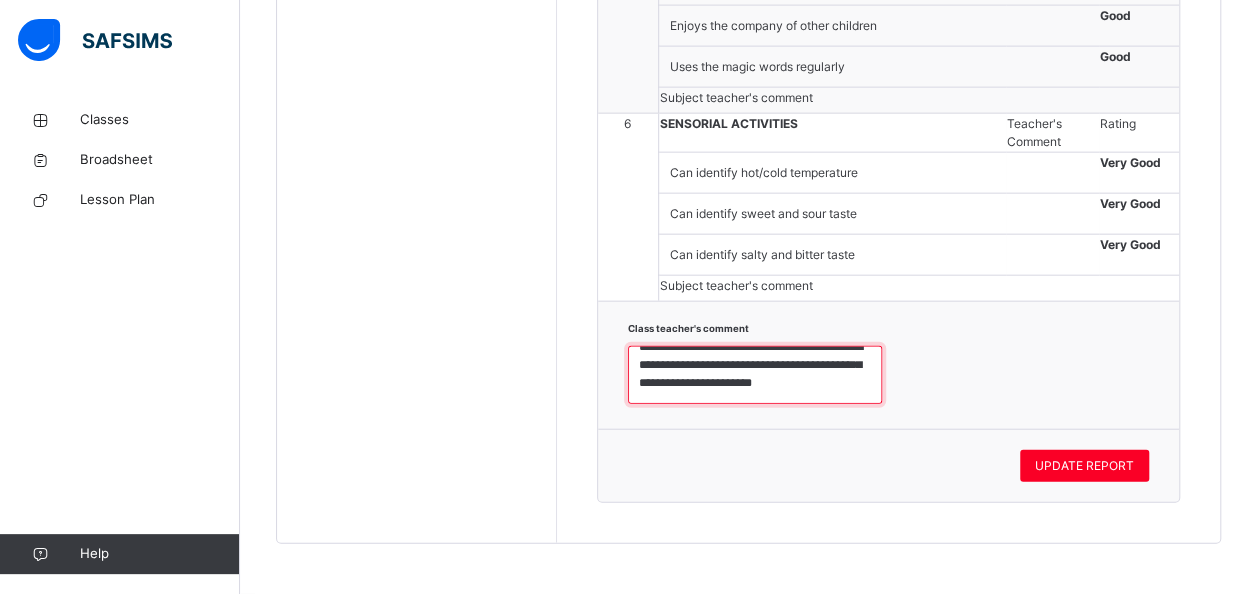 scroll, scrollTop: 11, scrollLeft: 0, axis: vertical 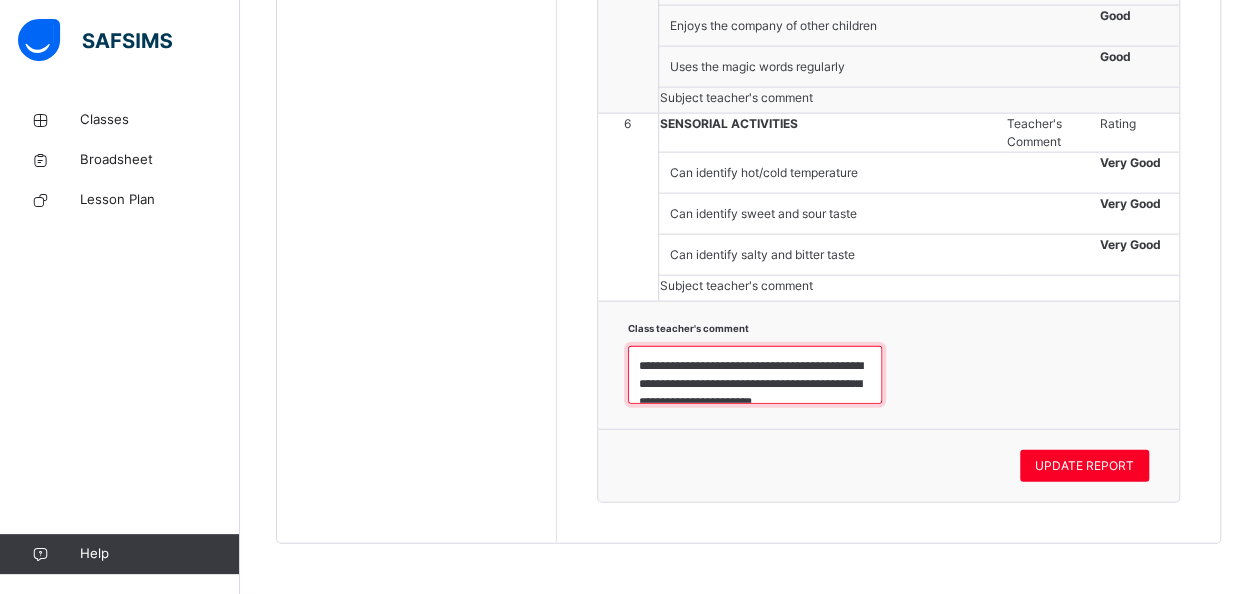 click on "**********" at bounding box center (755, 374) 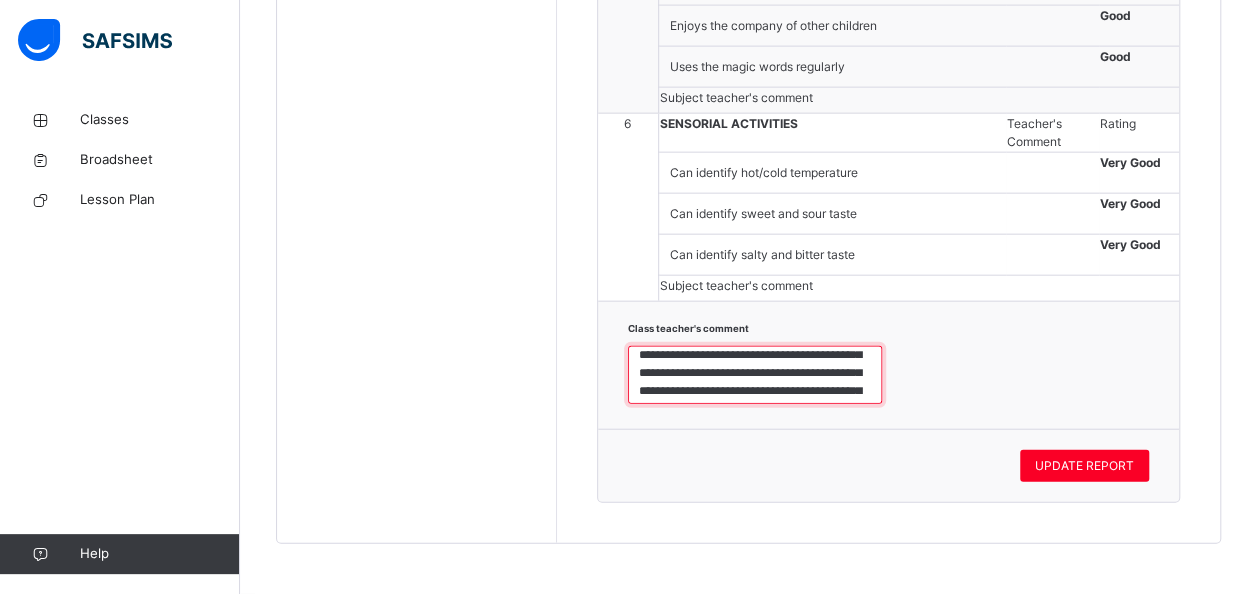scroll, scrollTop: 11, scrollLeft: 0, axis: vertical 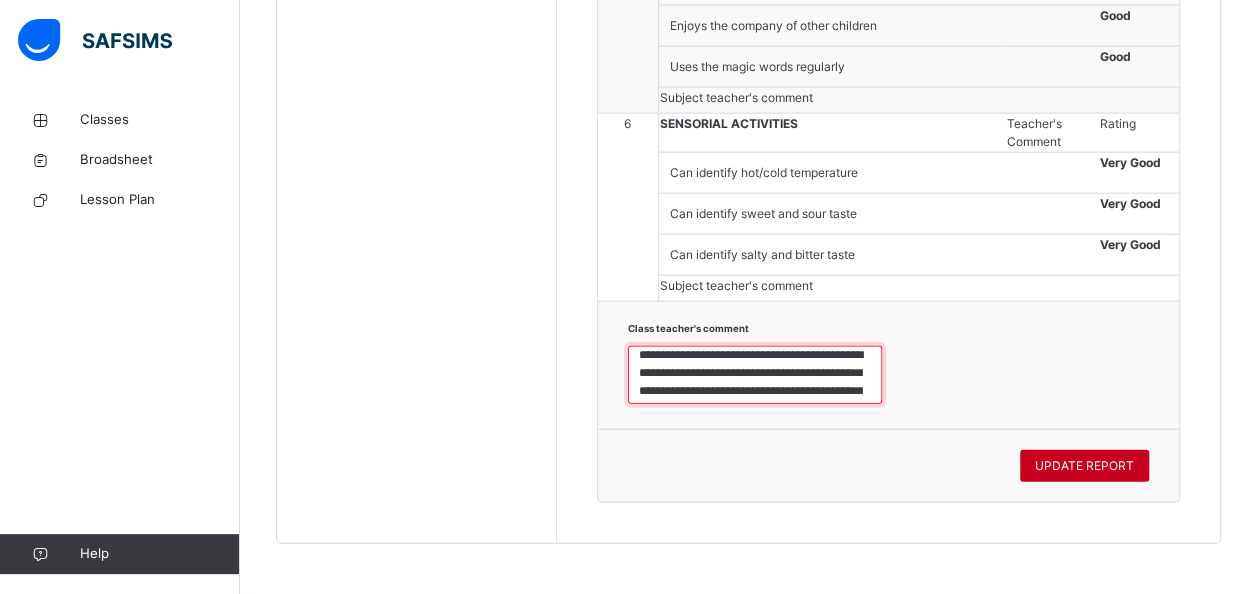 type on "**********" 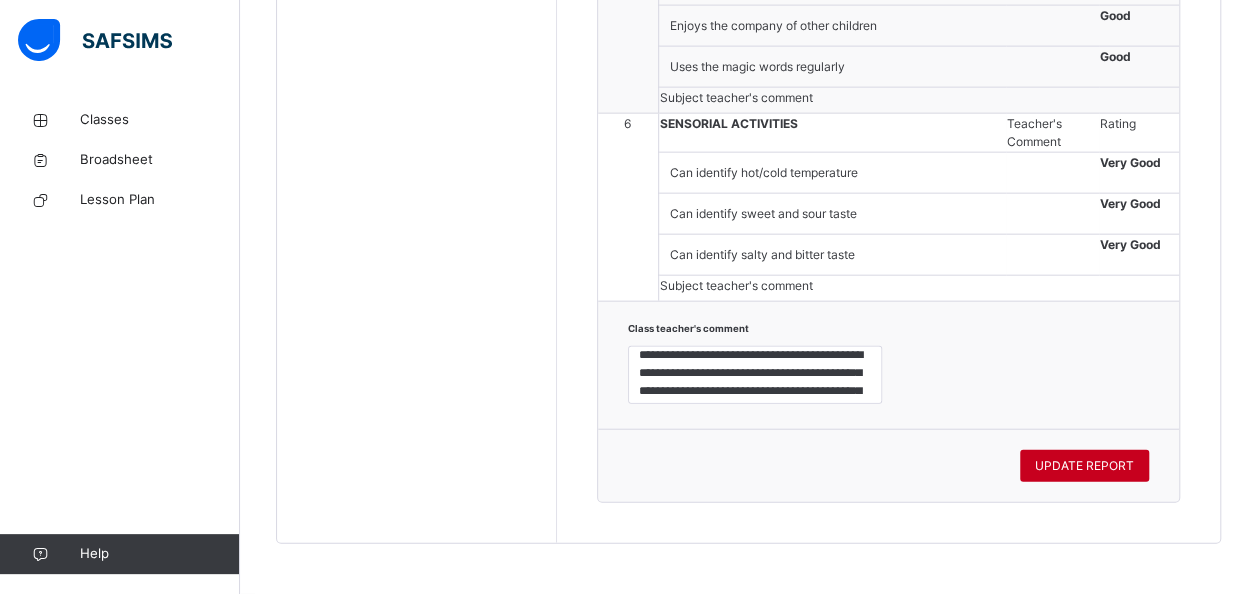 click on "UPDATE REPORT" at bounding box center [1084, 466] 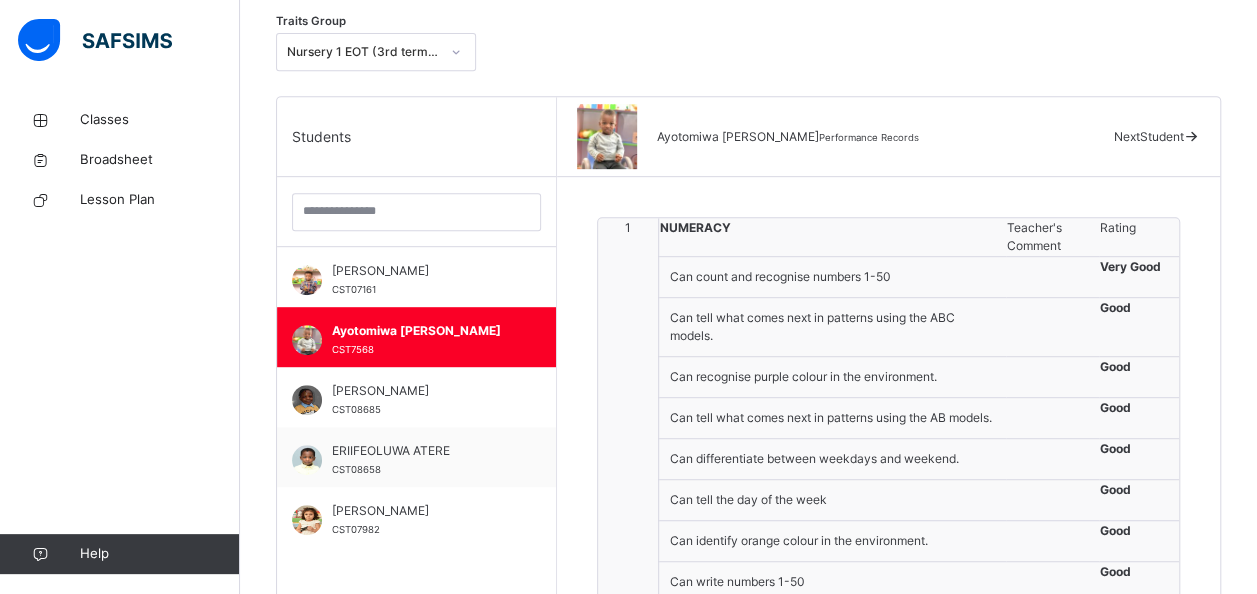 scroll, scrollTop: 174, scrollLeft: 0, axis: vertical 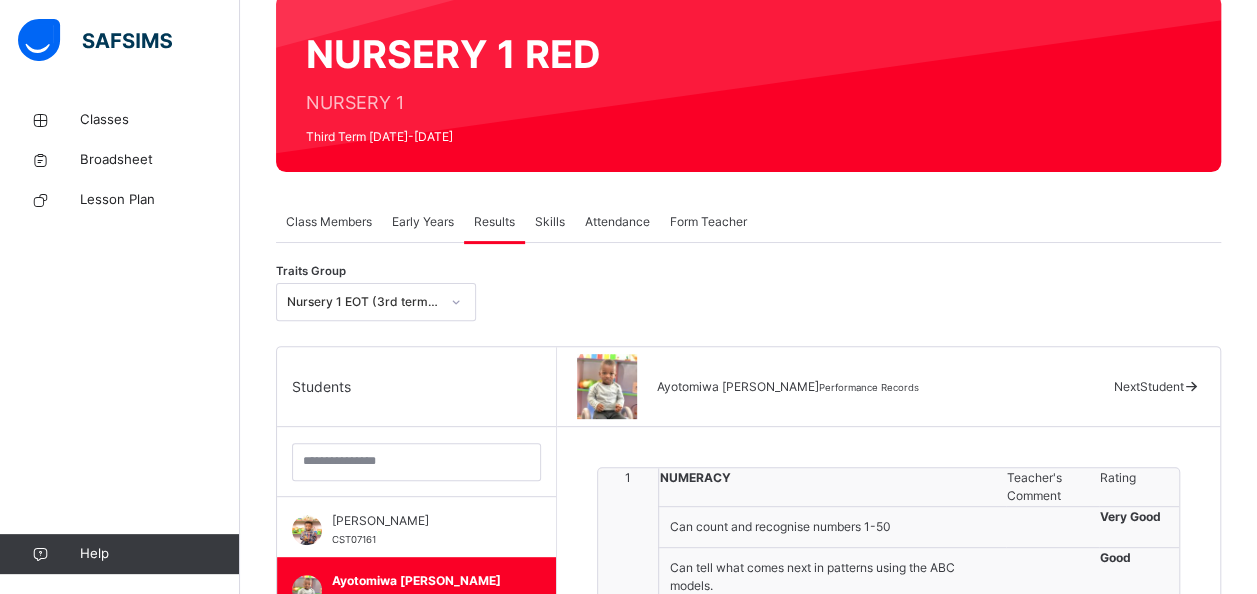 click on "Next  Student" at bounding box center (1148, 386) 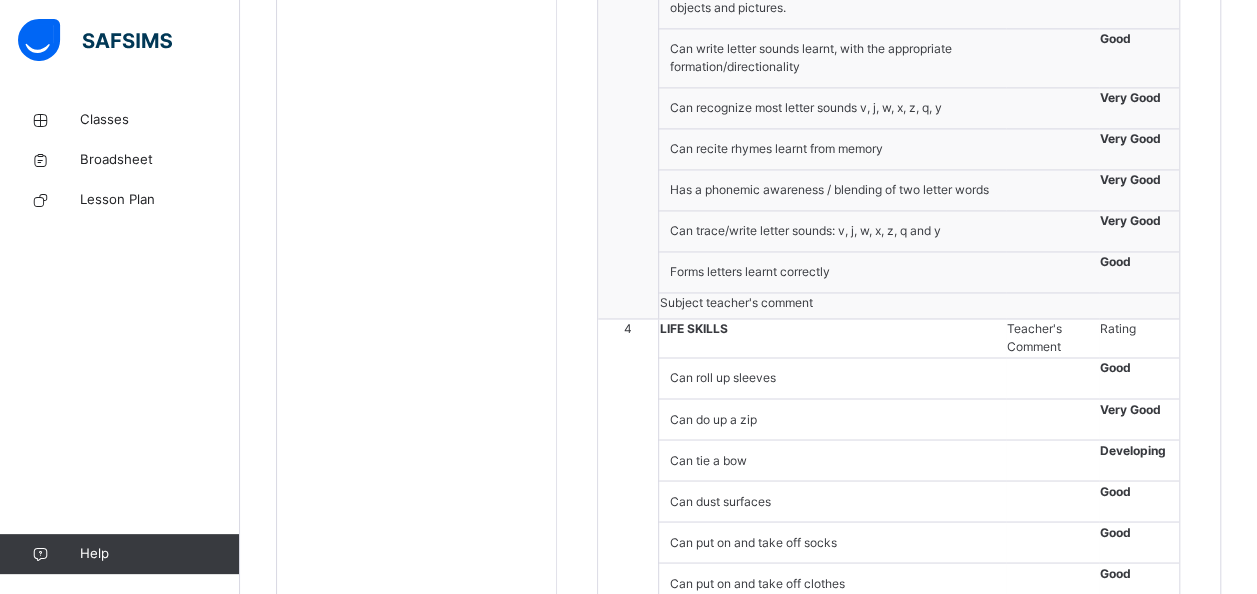 scroll, scrollTop: 1470, scrollLeft: 0, axis: vertical 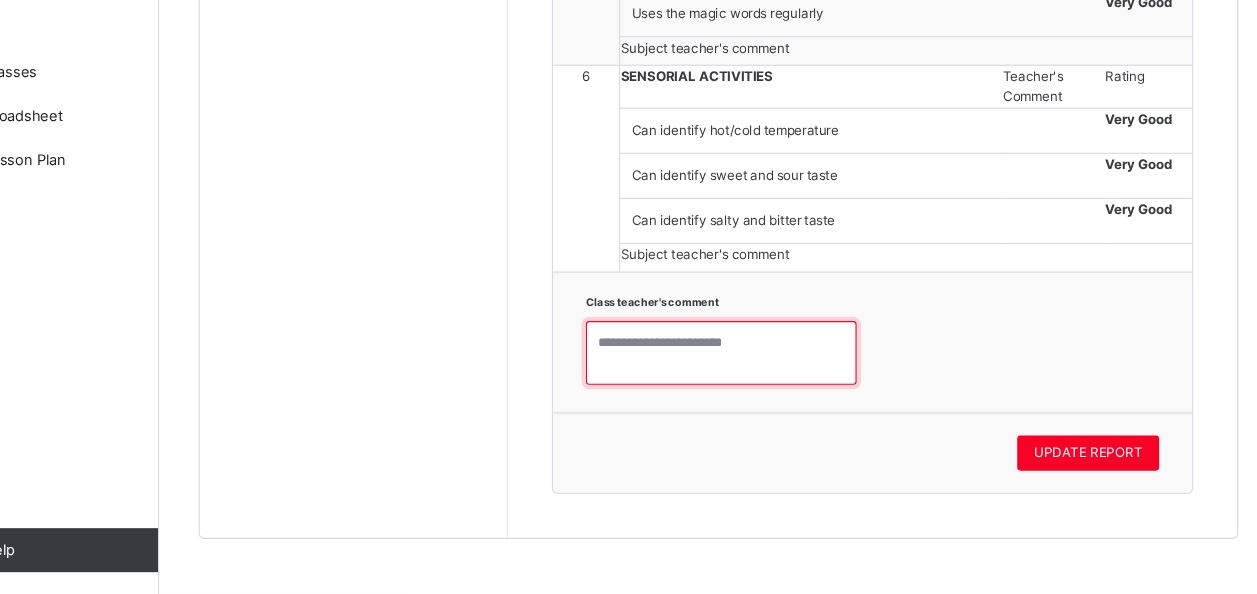paste on "**********" 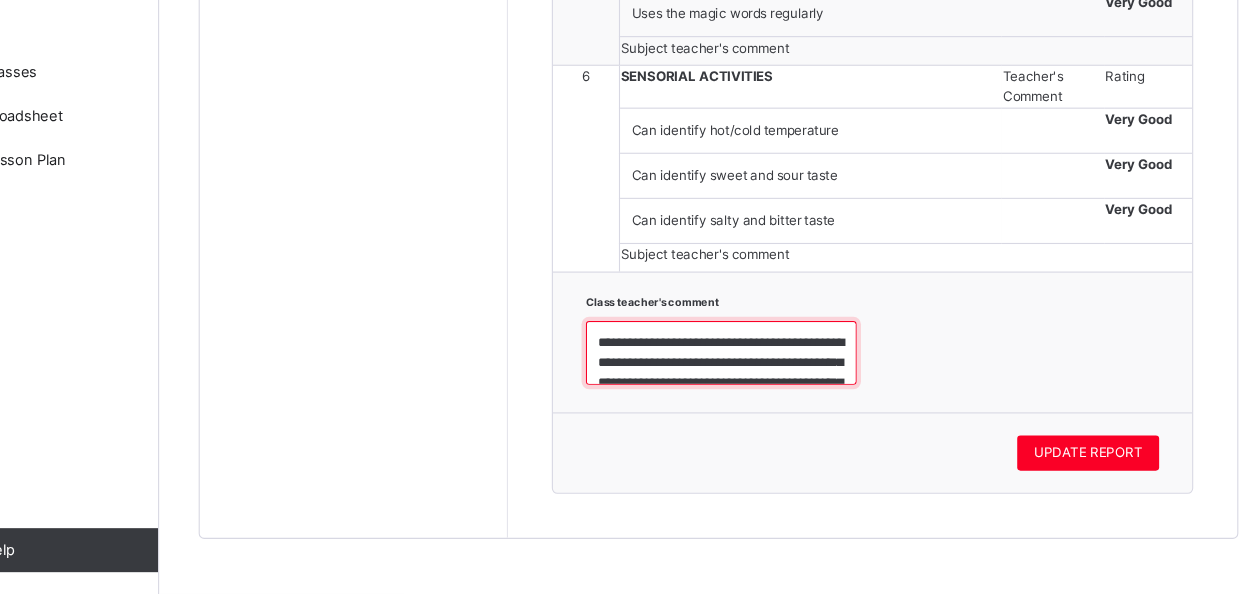 scroll, scrollTop: 132, scrollLeft: 0, axis: vertical 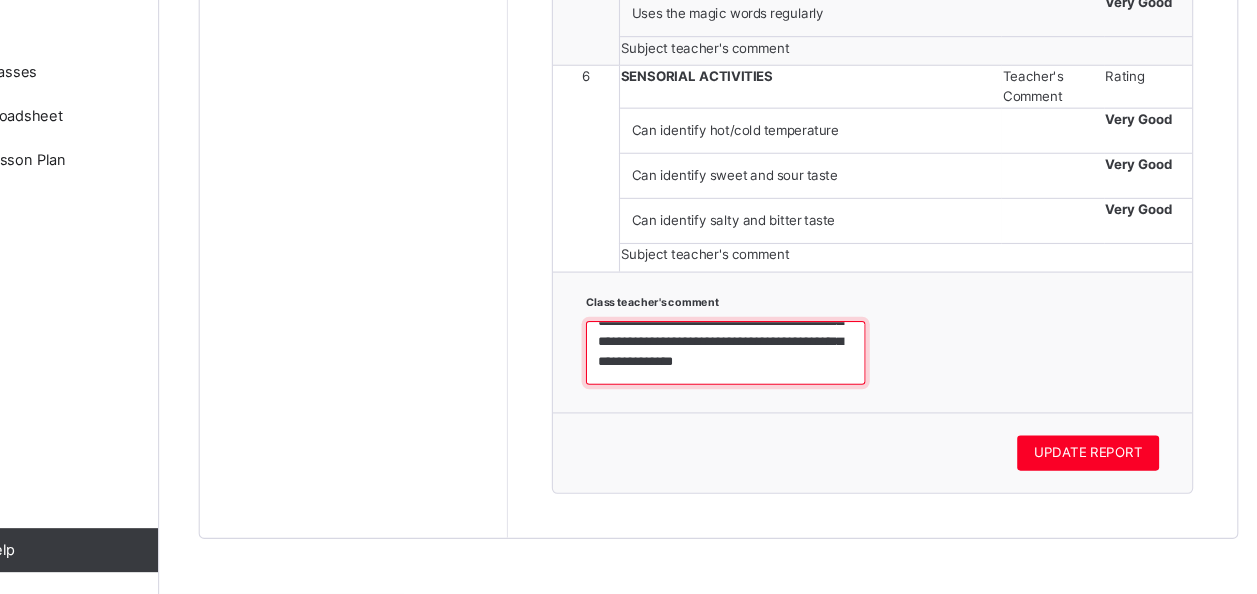 paste on "**********" 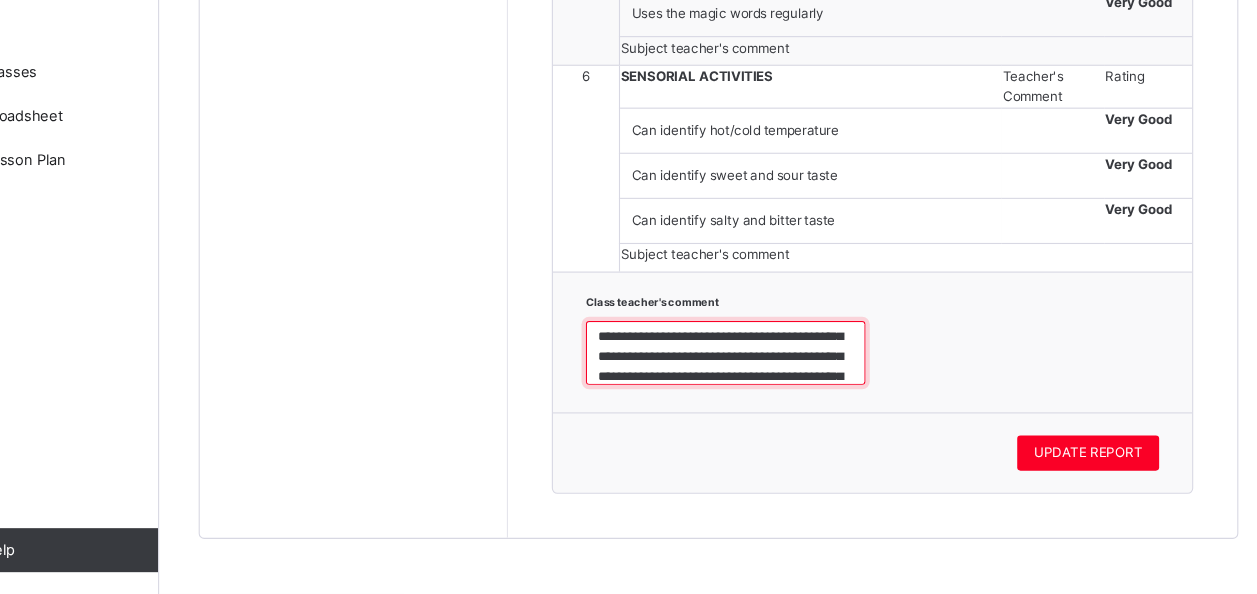 scroll, scrollTop: 204, scrollLeft: 0, axis: vertical 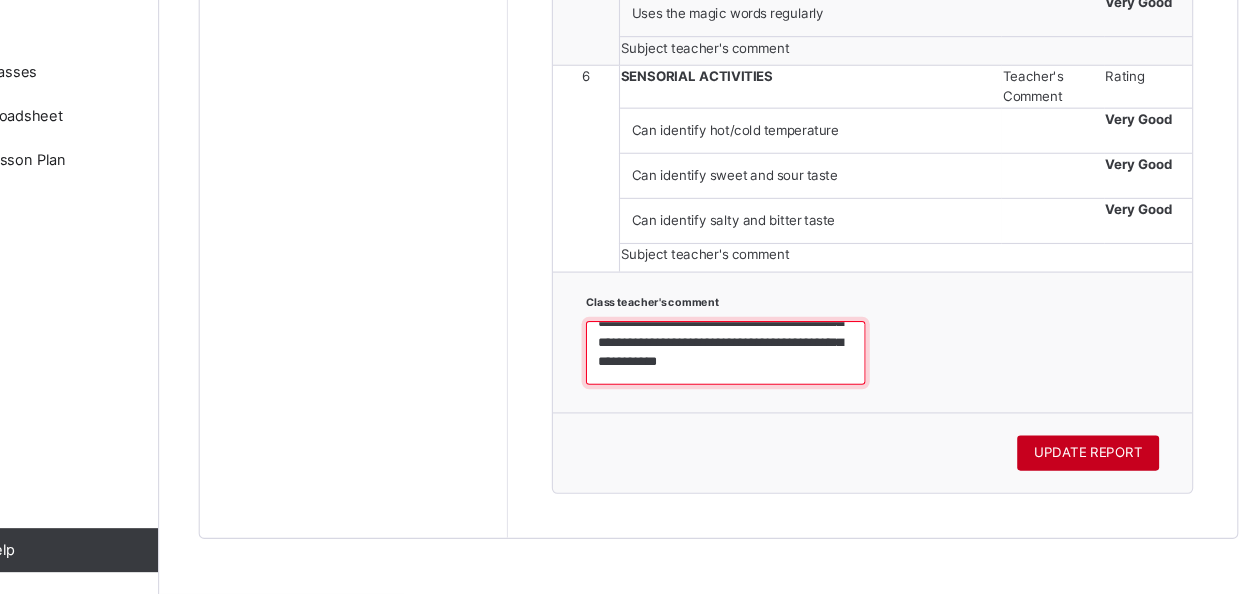 type on "**********" 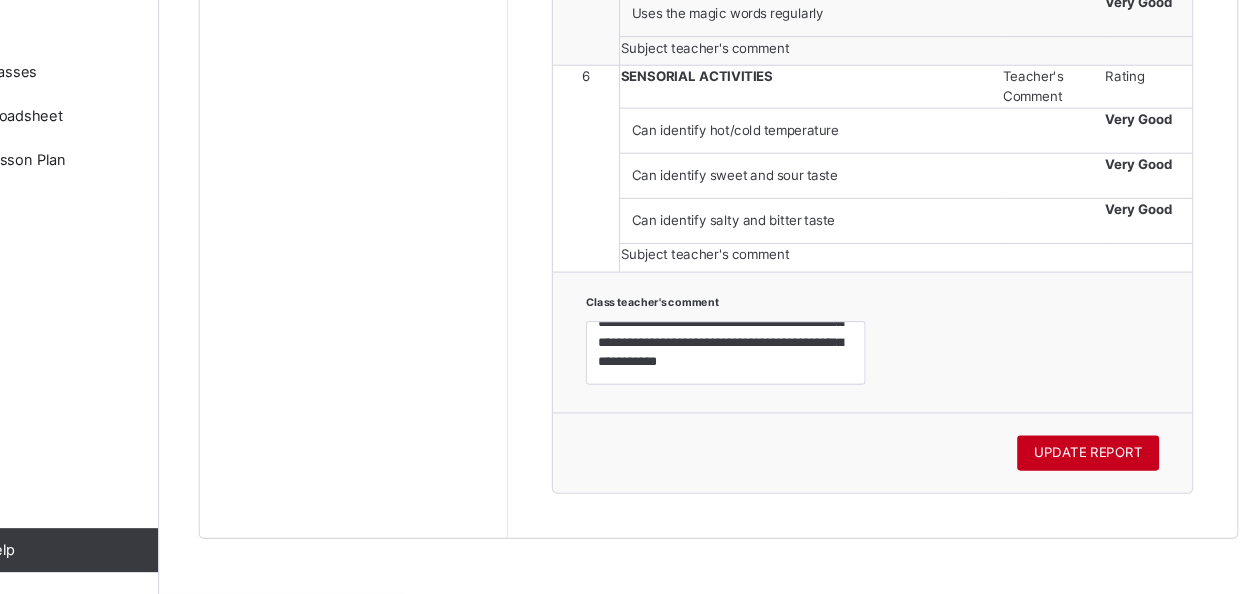 click on "UPDATE REPORT" at bounding box center [1084, 466] 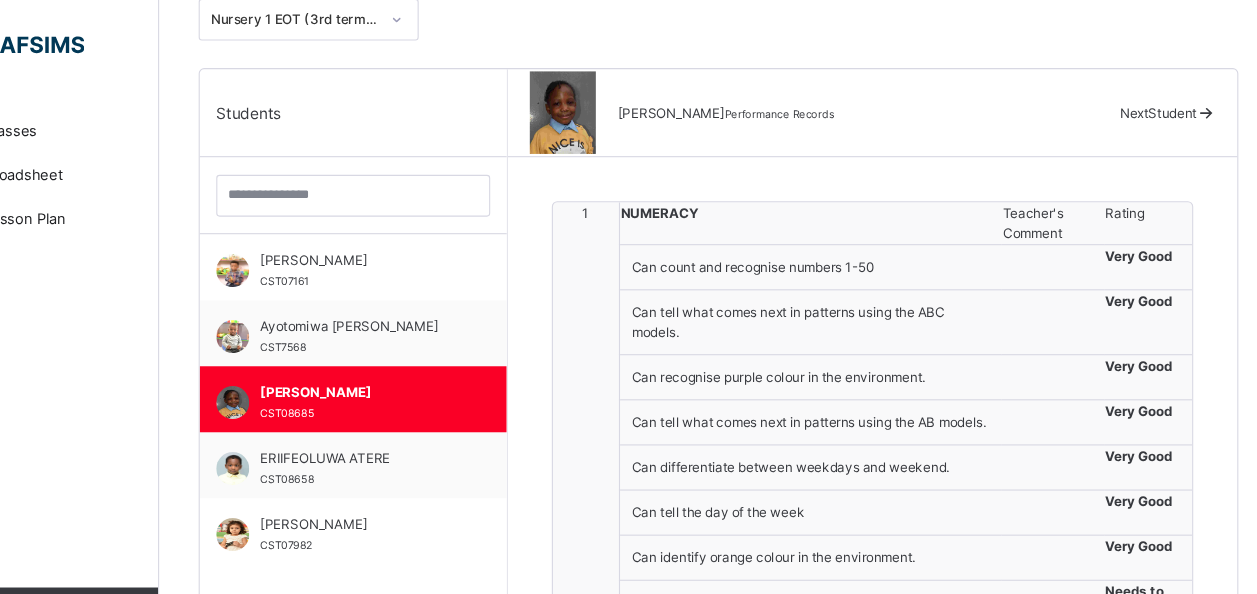 scroll, scrollTop: 438, scrollLeft: 0, axis: vertical 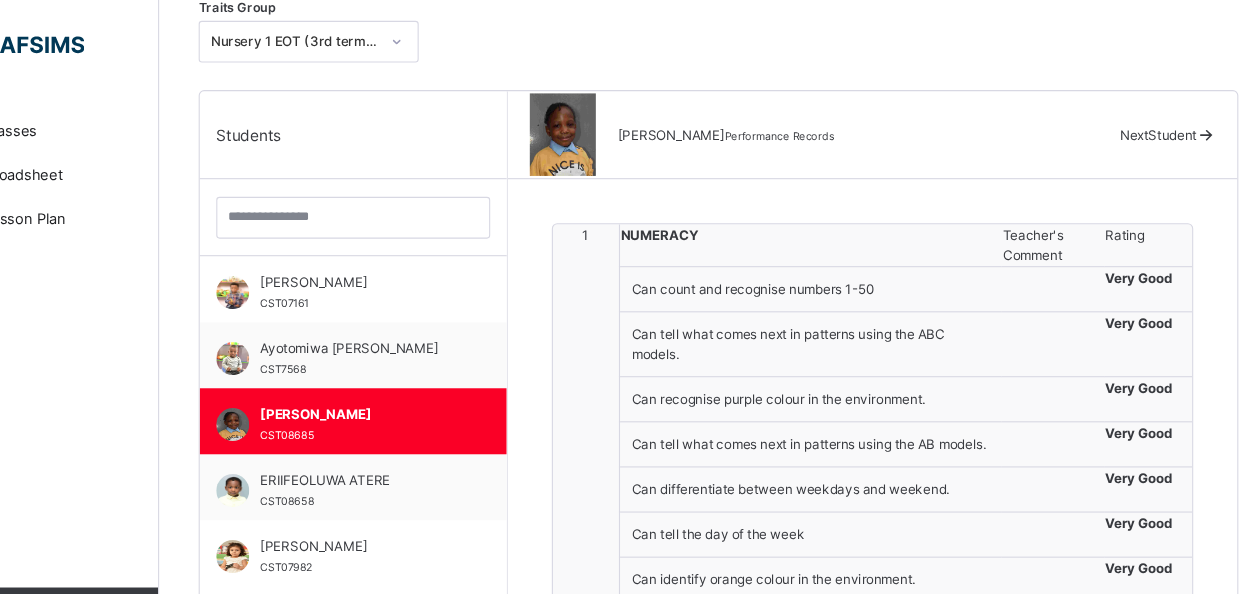 click on "Next  Student" at bounding box center [1148, 122] 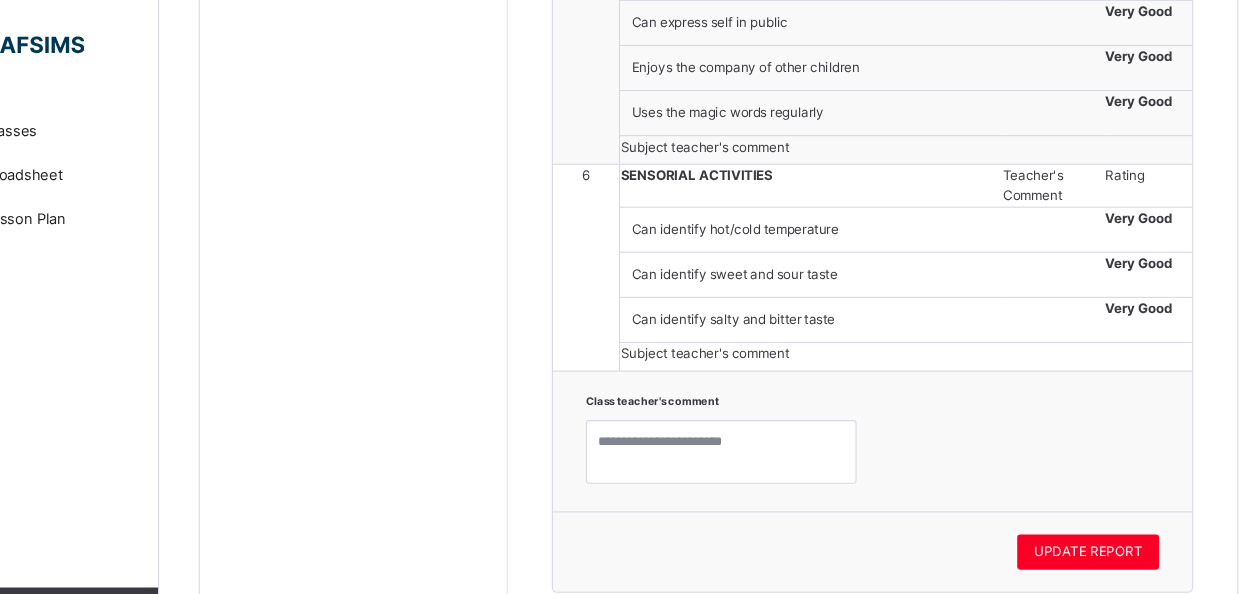 scroll, scrollTop: 2167, scrollLeft: 0, axis: vertical 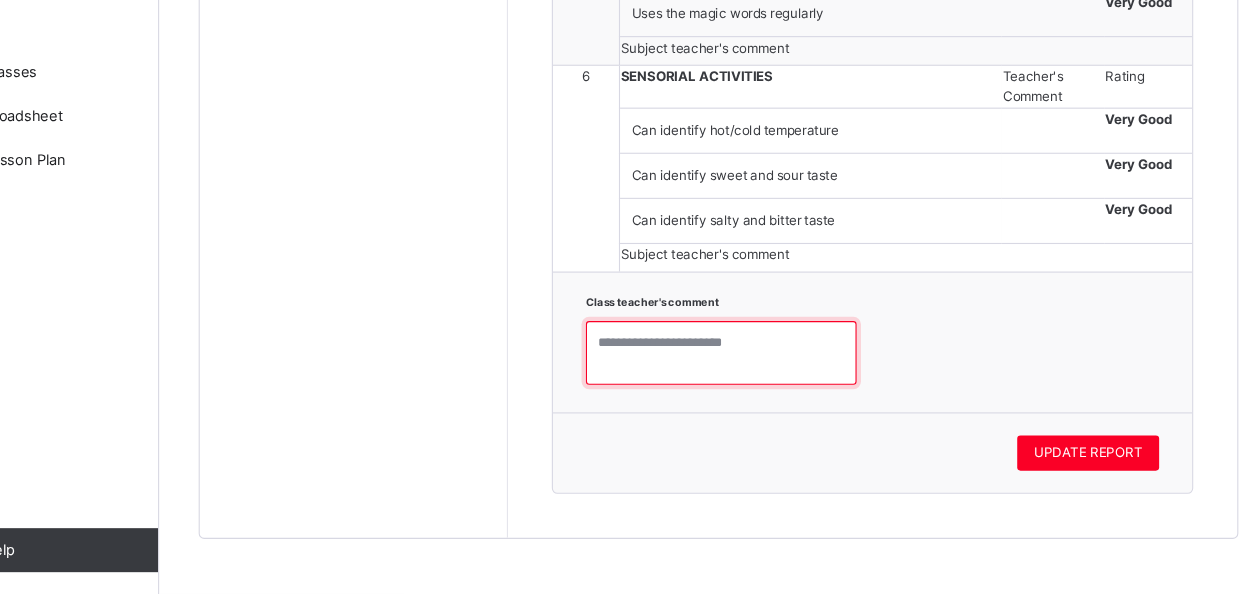 click at bounding box center (751, 375) 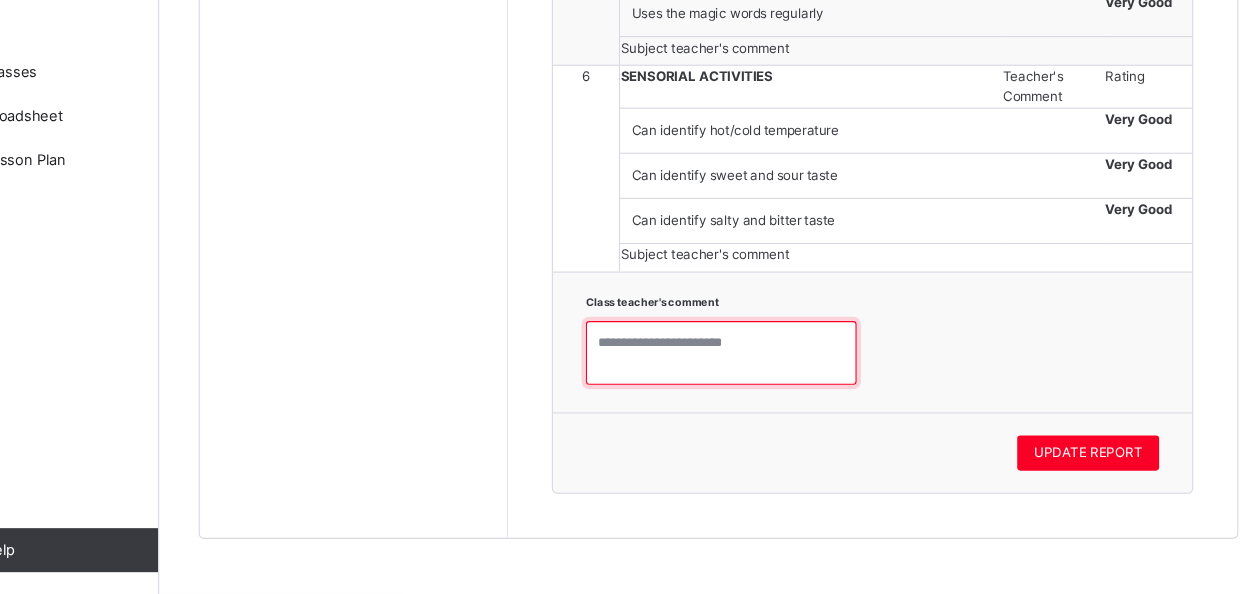 paste on "**********" 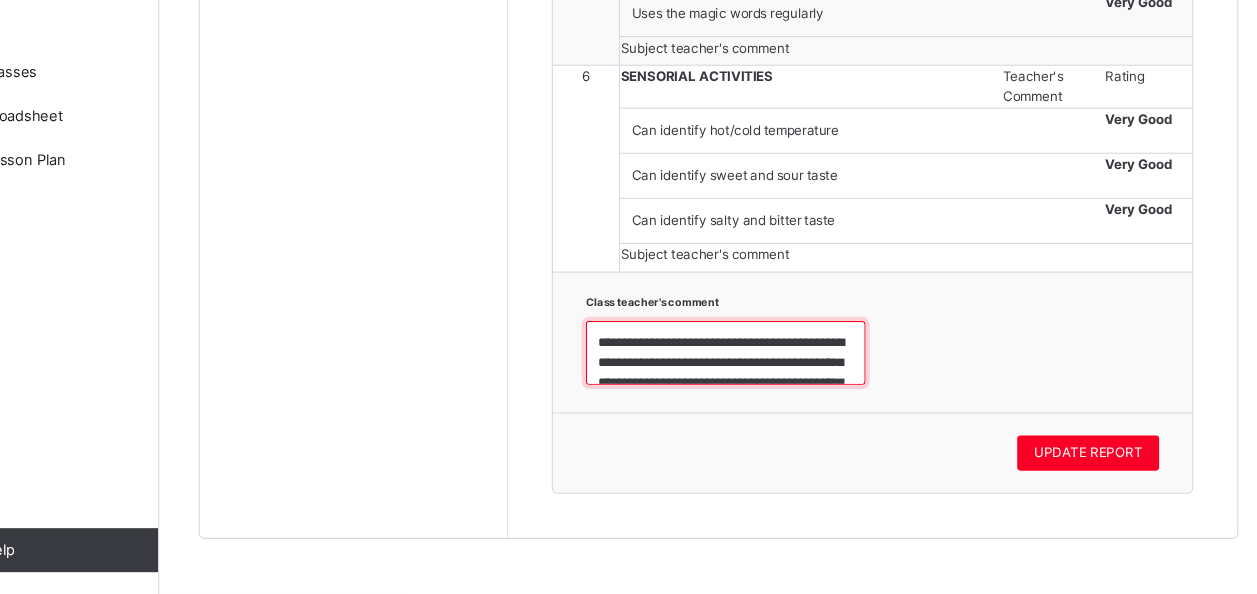 scroll, scrollTop: 186, scrollLeft: 0, axis: vertical 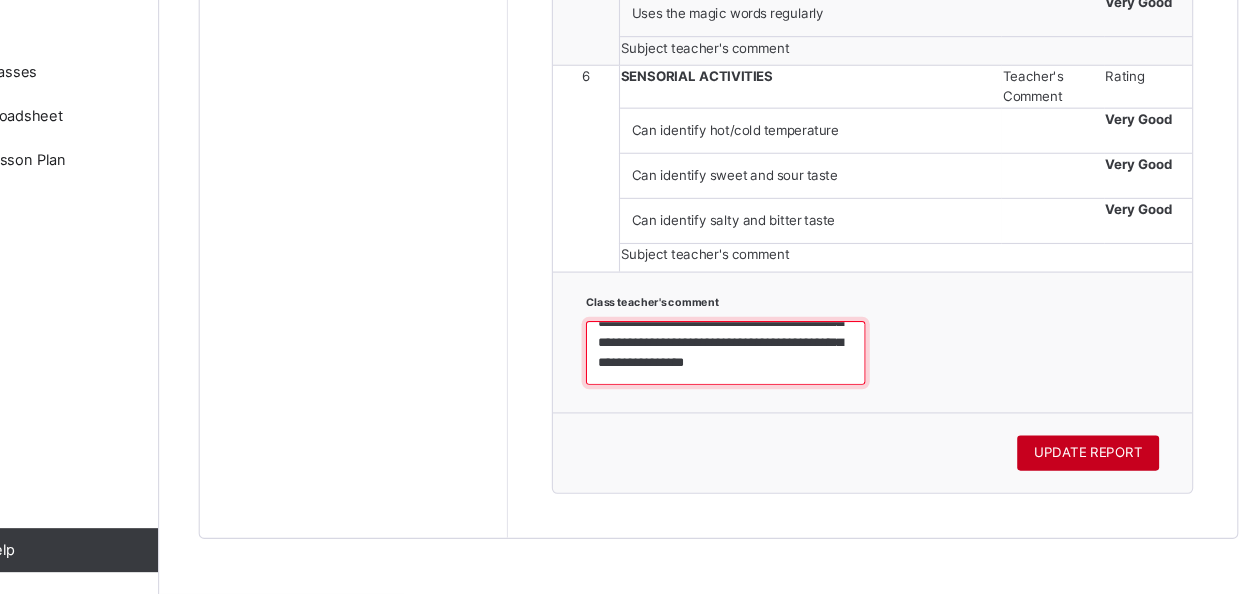 type on "**********" 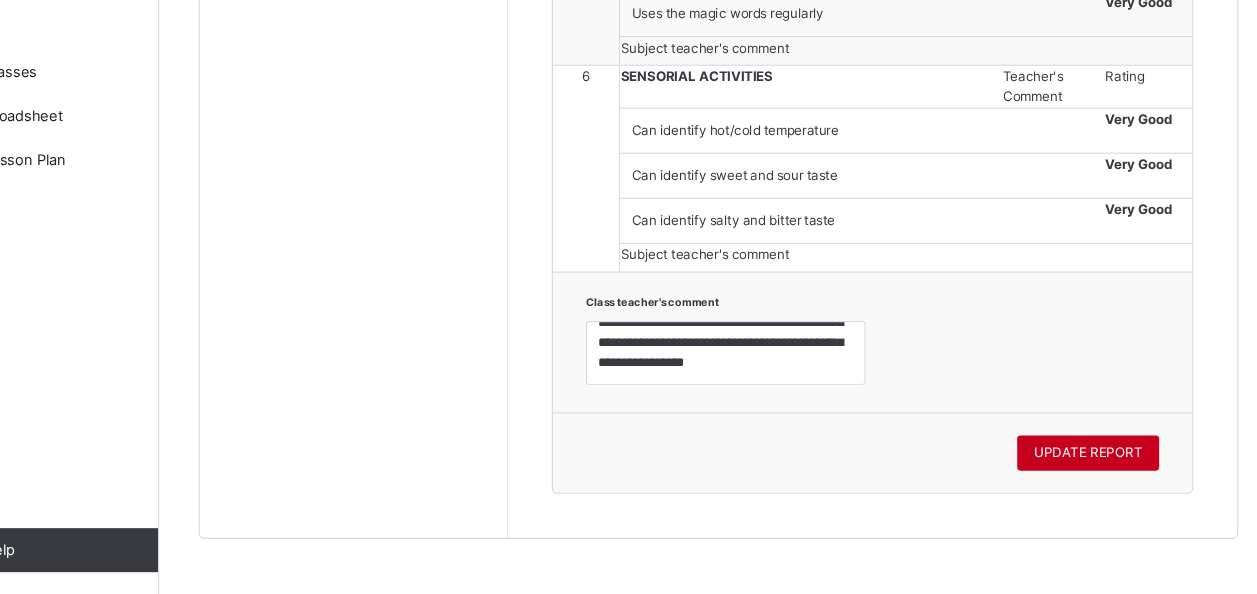 click on "UPDATE REPORT" at bounding box center (1084, 466) 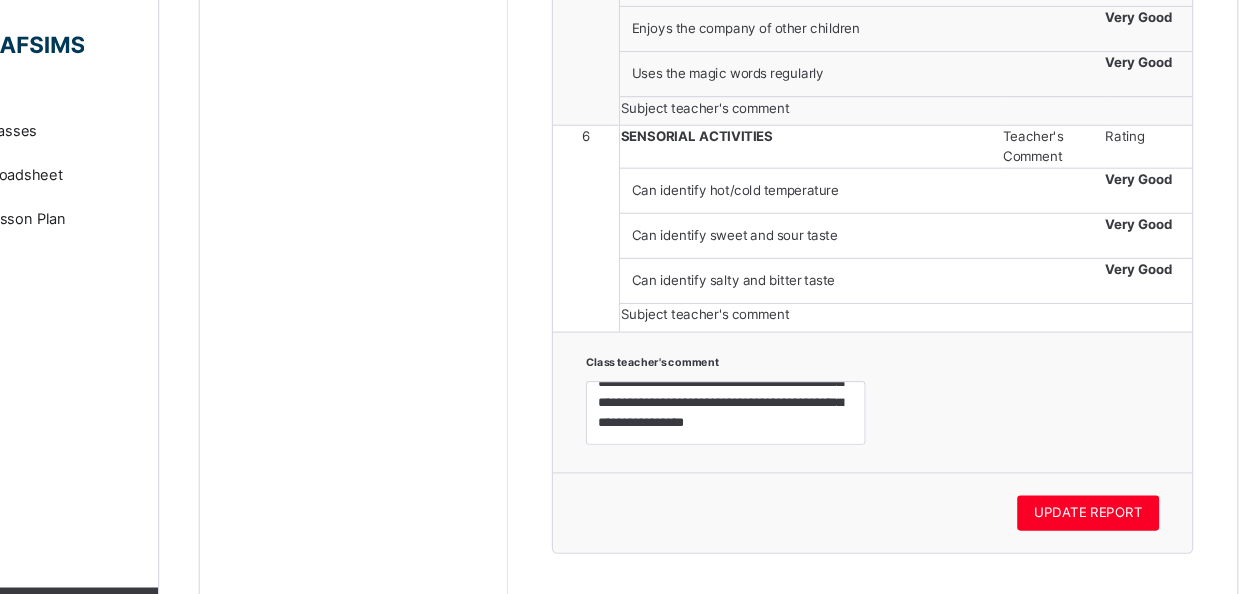 scroll, scrollTop: 2556, scrollLeft: 0, axis: vertical 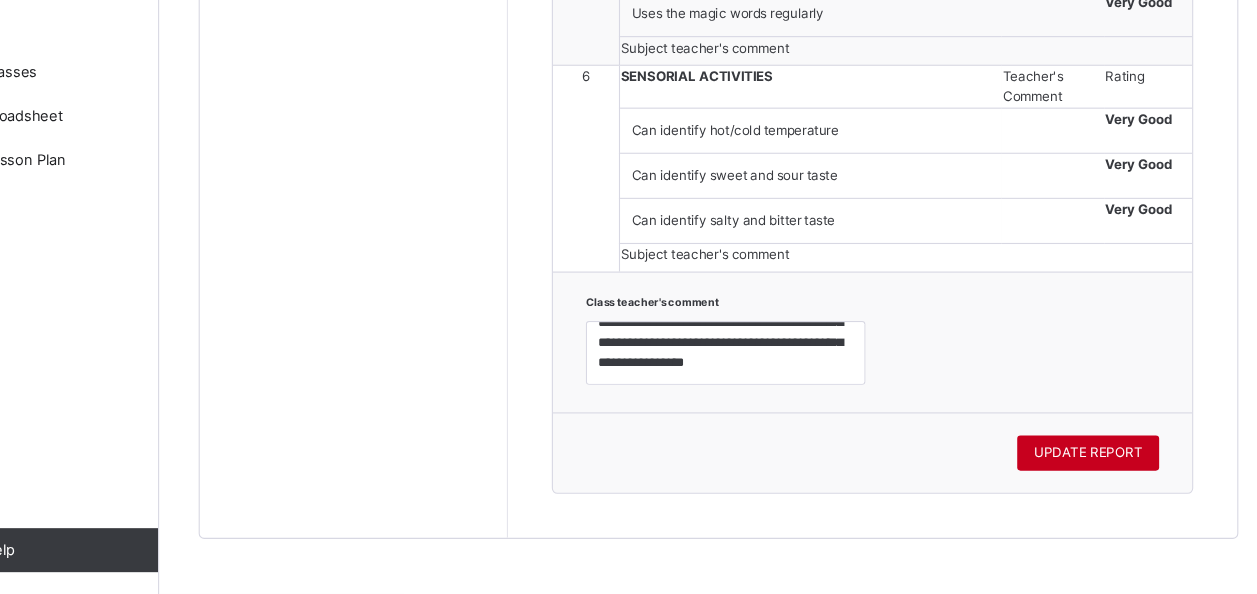 click on "UPDATE REPORT" at bounding box center [1084, 466] 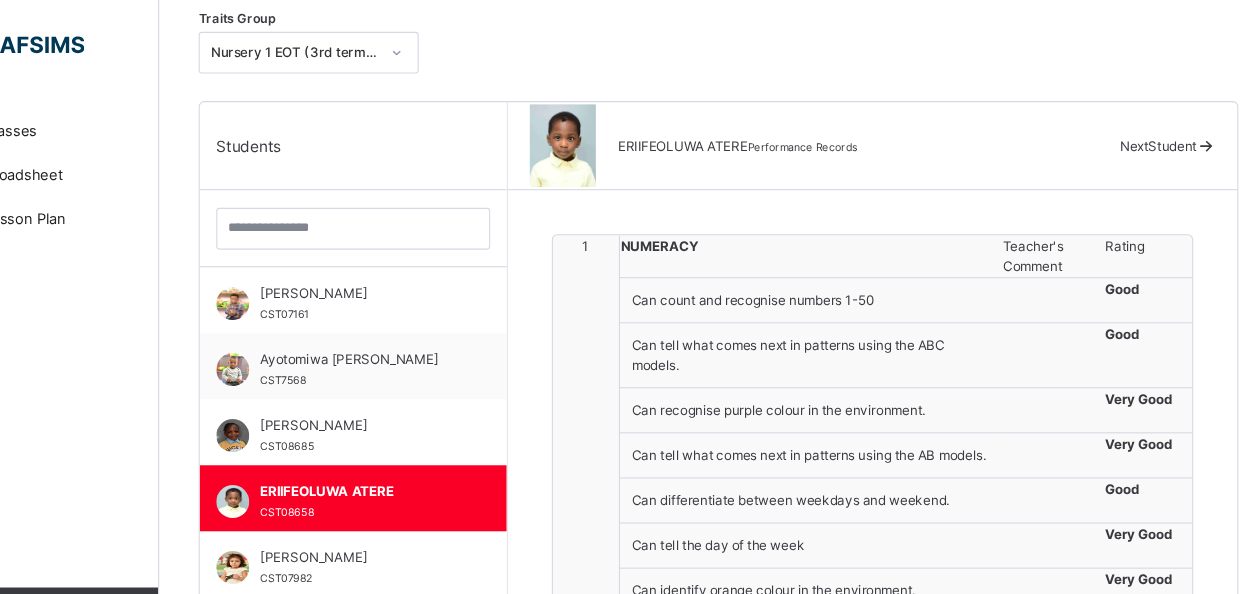 scroll, scrollTop: 416, scrollLeft: 0, axis: vertical 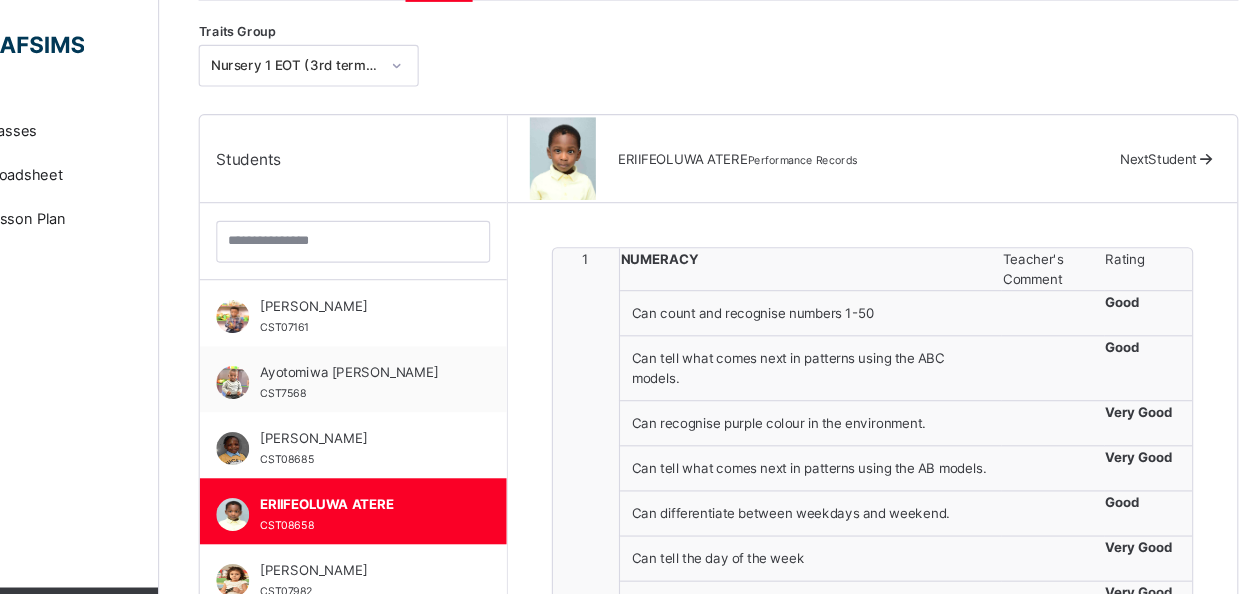click at bounding box center [1191, 144] 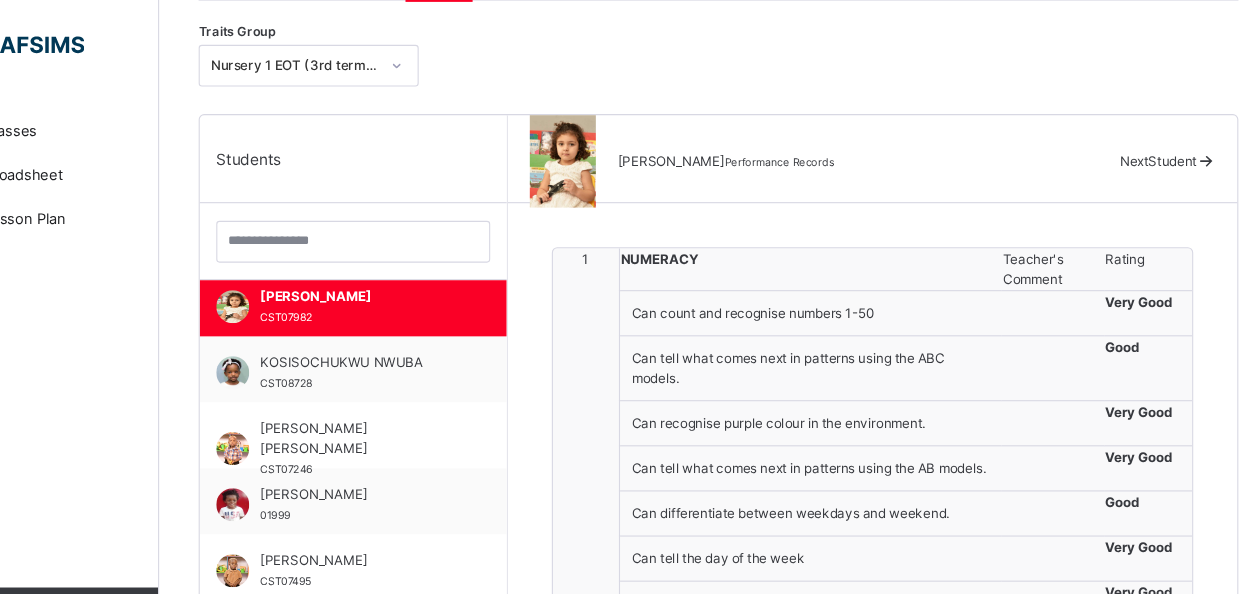 scroll, scrollTop: 250, scrollLeft: 0, axis: vertical 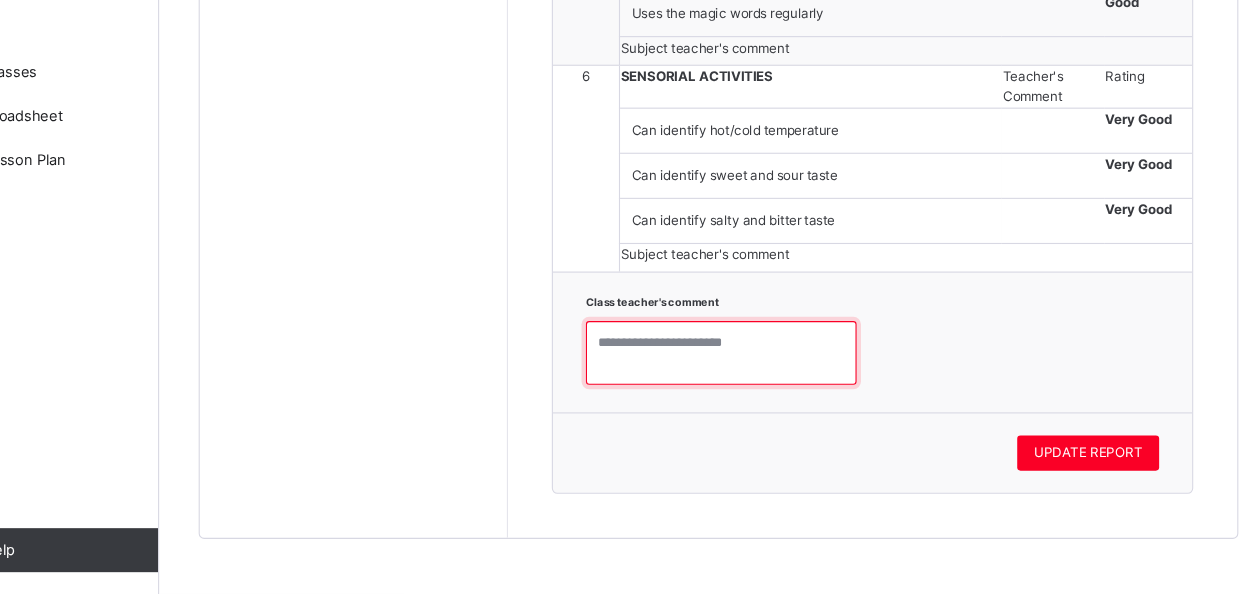 click at bounding box center [751, 375] 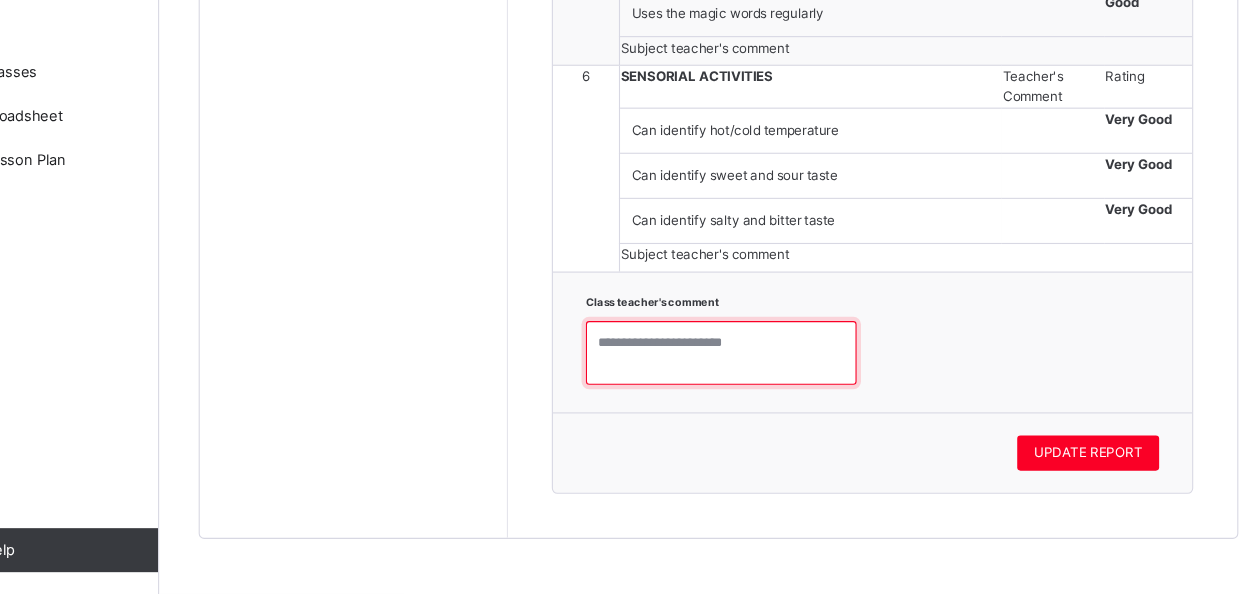 click at bounding box center [751, 375] 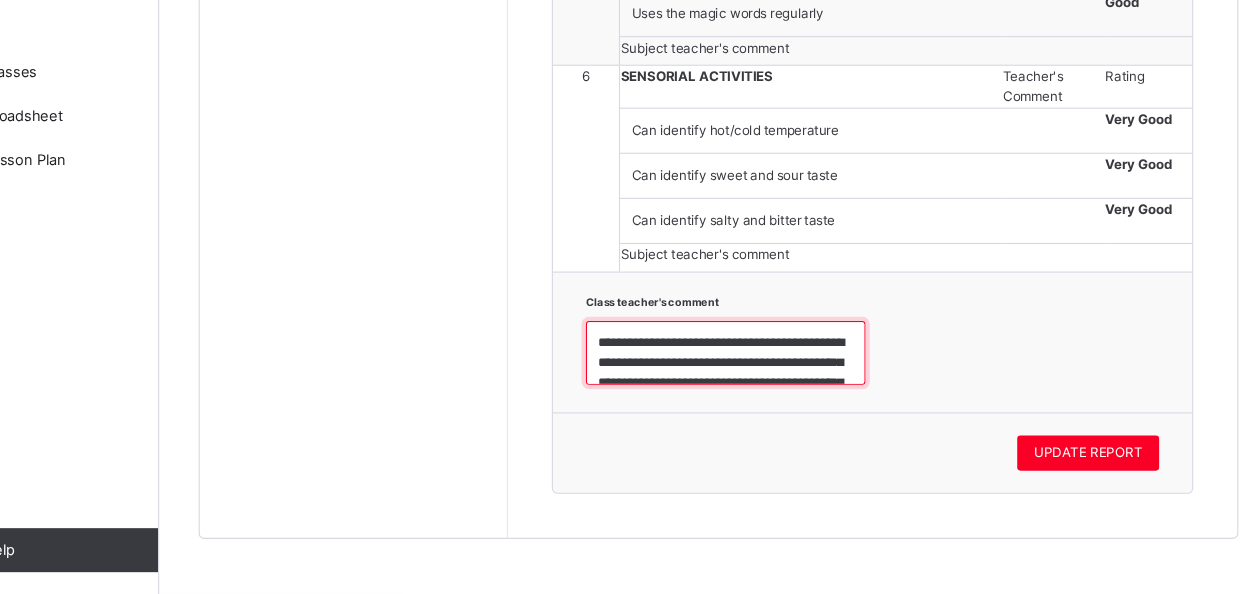 scroll, scrollTop: 114, scrollLeft: 0, axis: vertical 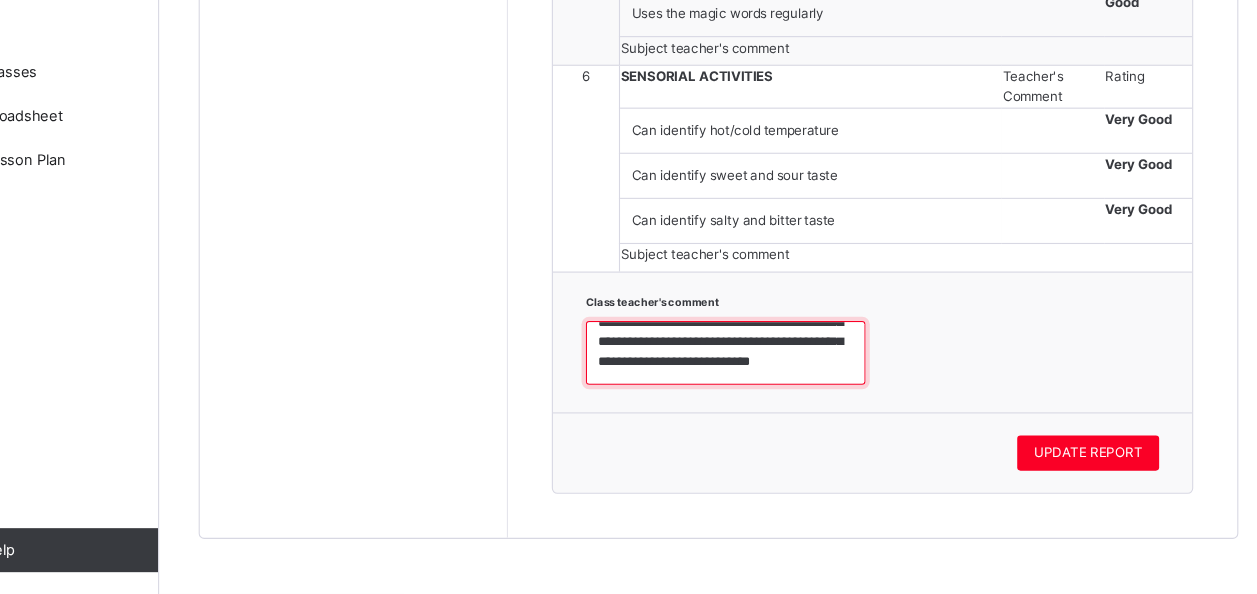 paste on "**********" 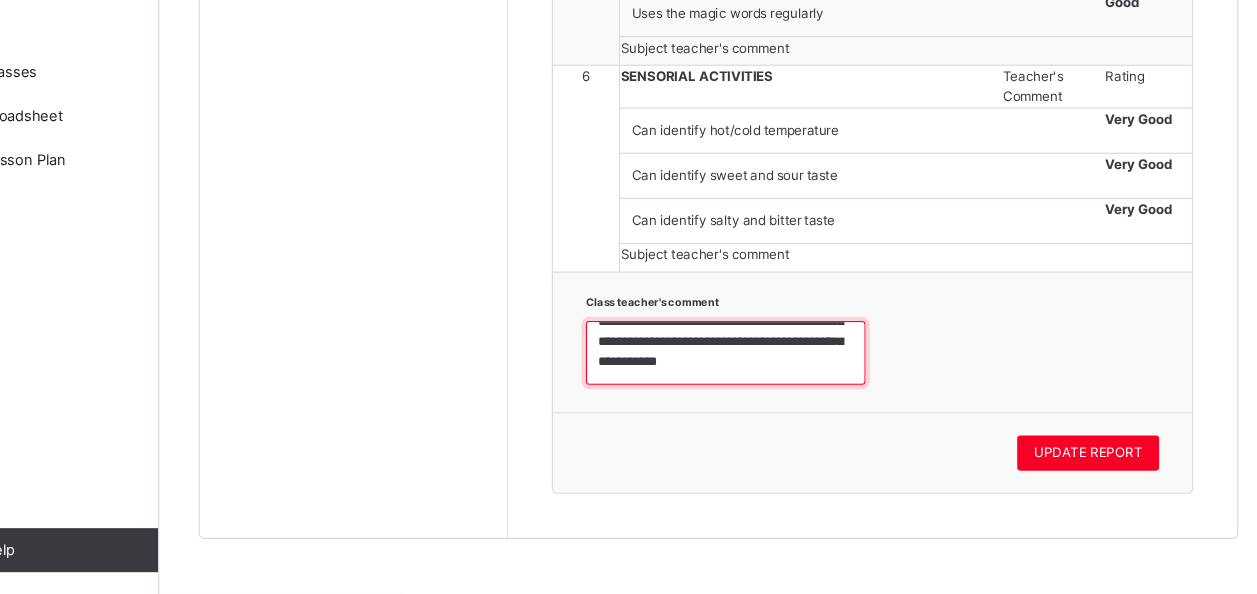 scroll, scrollTop: 132, scrollLeft: 0, axis: vertical 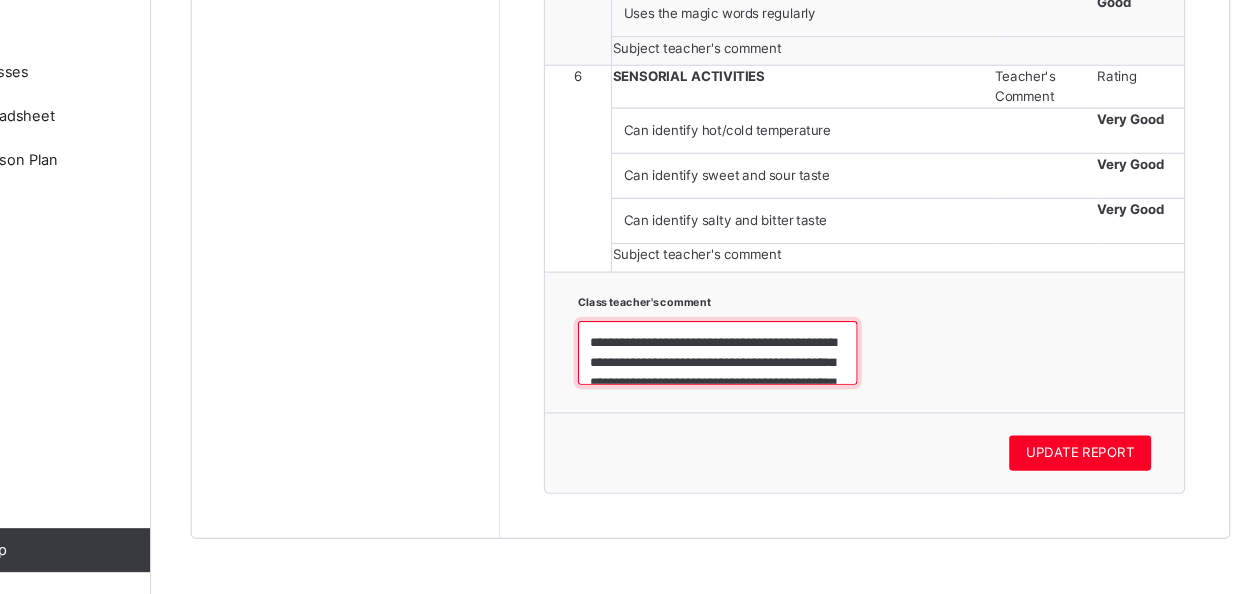 click on "**********" at bounding box center [755, 374] 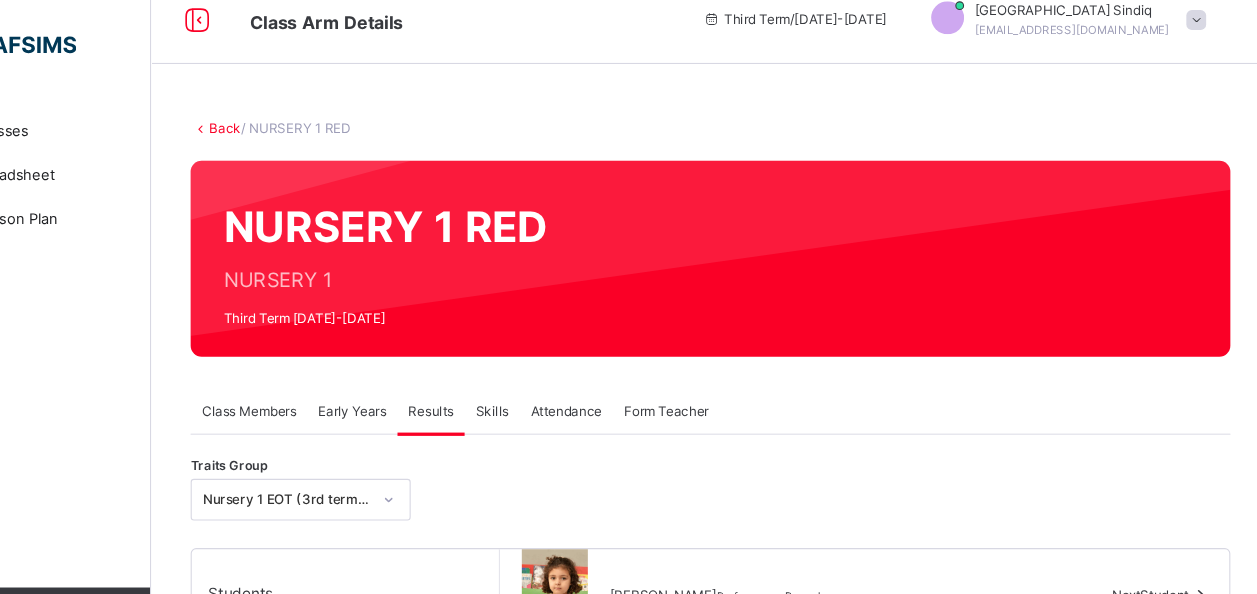 scroll, scrollTop: 0, scrollLeft: 0, axis: both 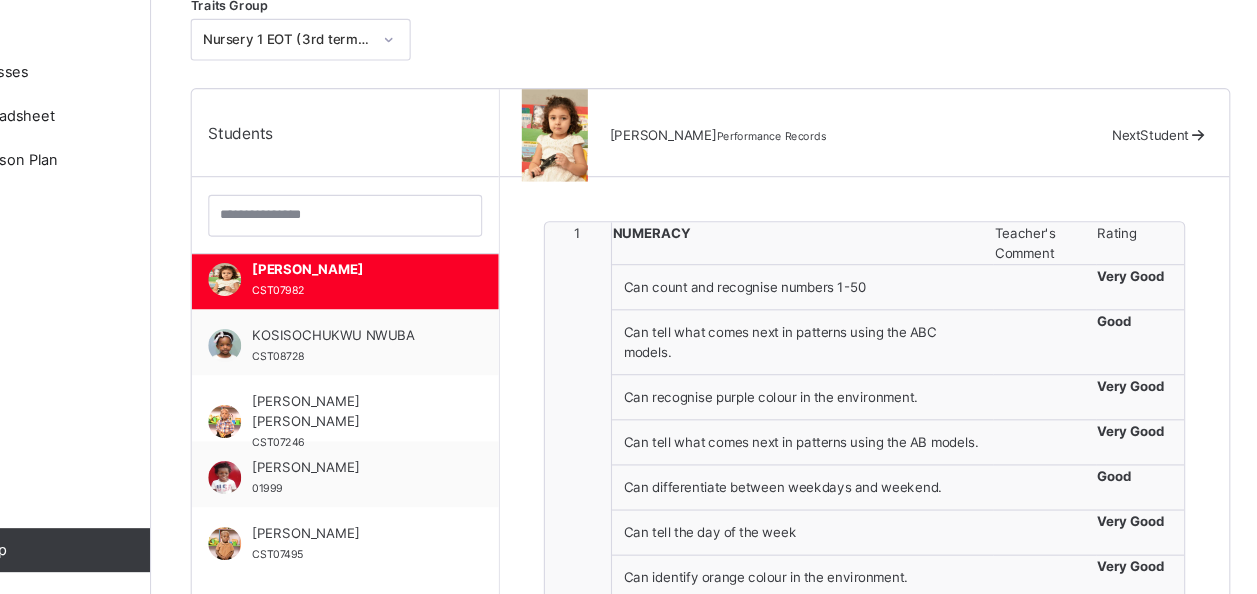 type on "**********" 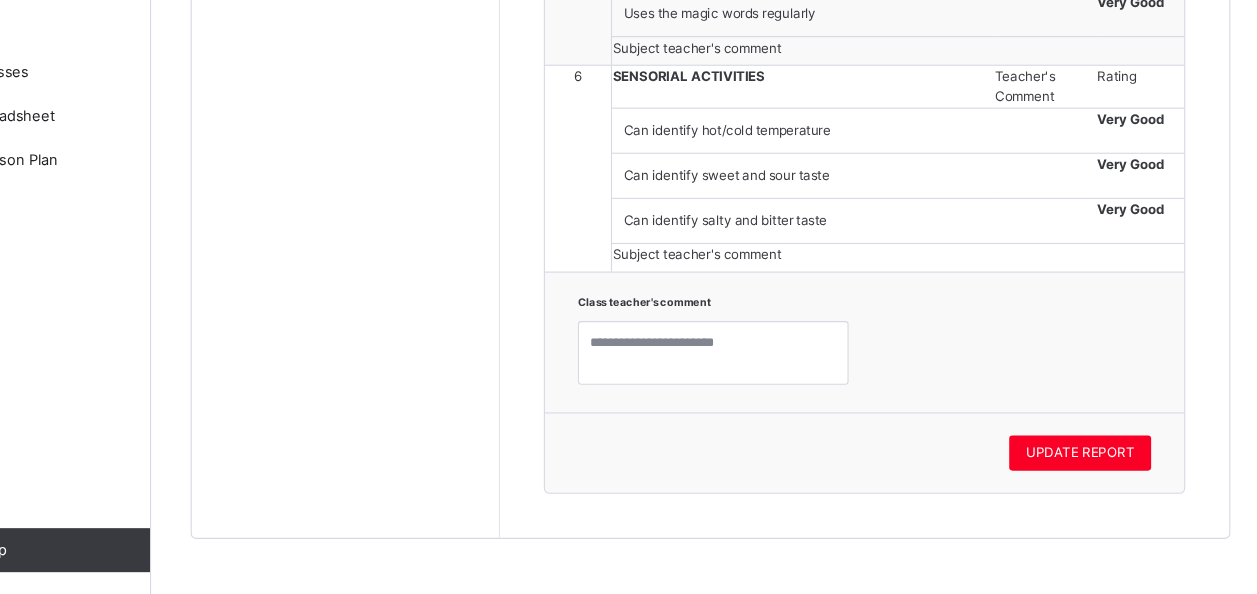 scroll, scrollTop: 2908, scrollLeft: 0, axis: vertical 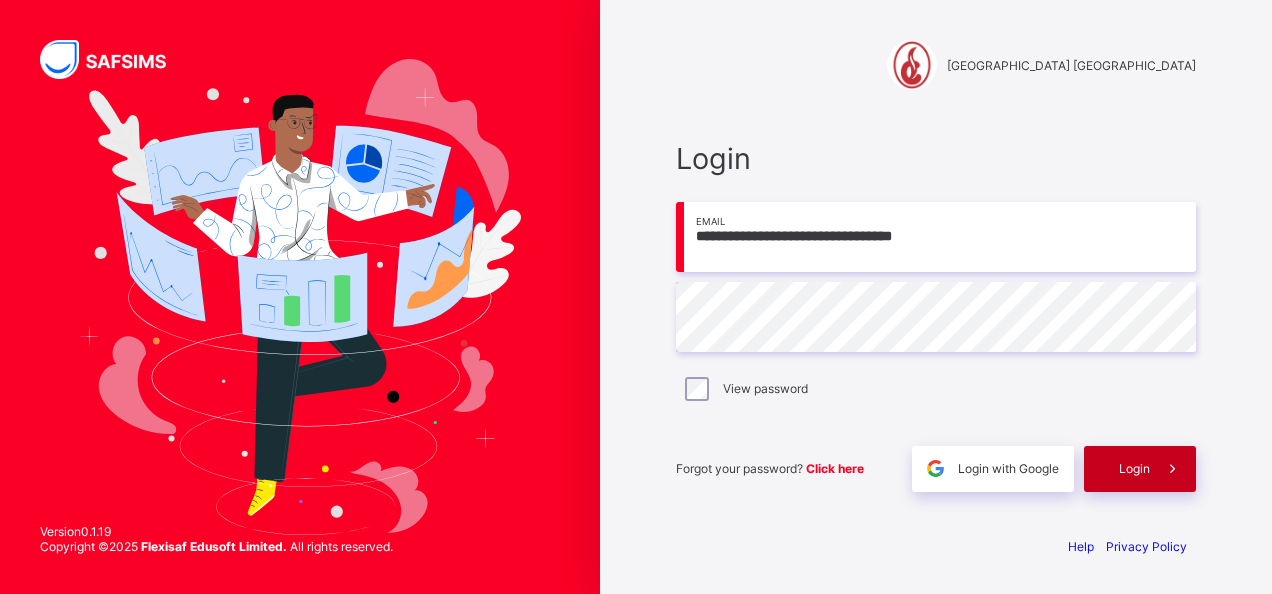 click on "Login" at bounding box center [1140, 469] 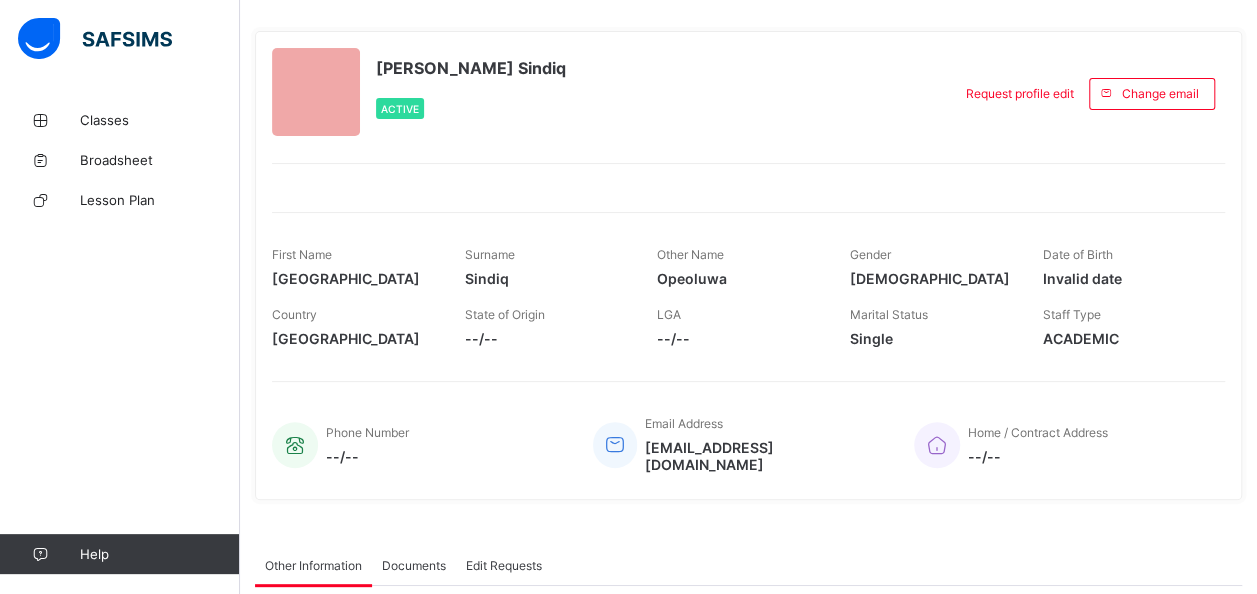 scroll, scrollTop: 90, scrollLeft: 0, axis: vertical 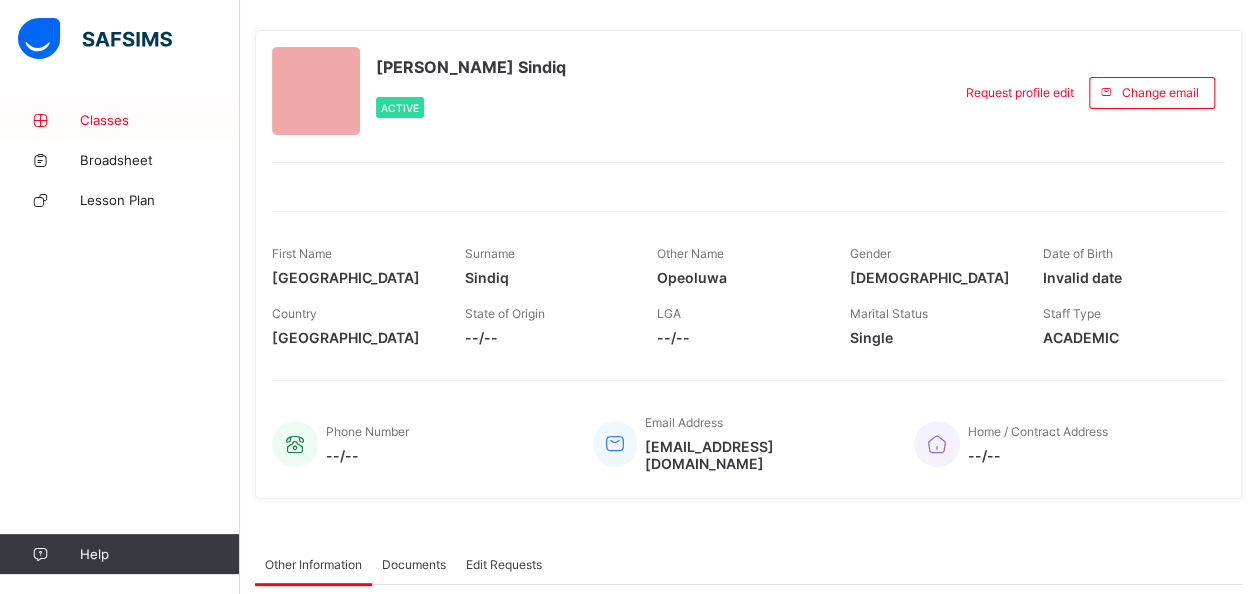 click on "Classes" at bounding box center [160, 120] 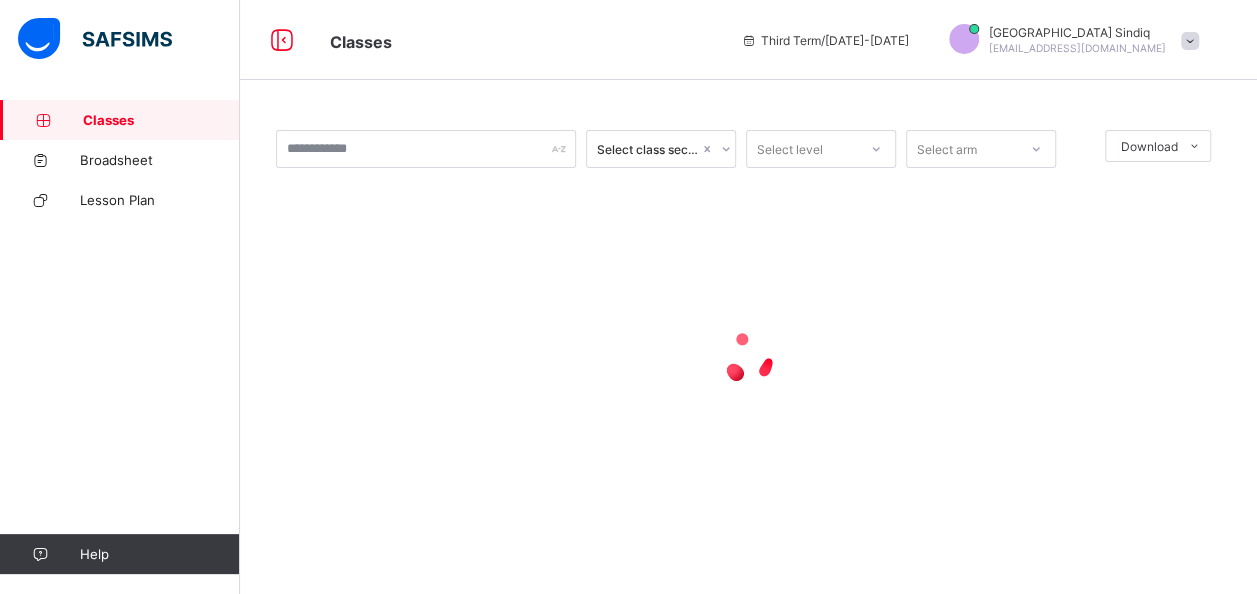 scroll, scrollTop: 0, scrollLeft: 0, axis: both 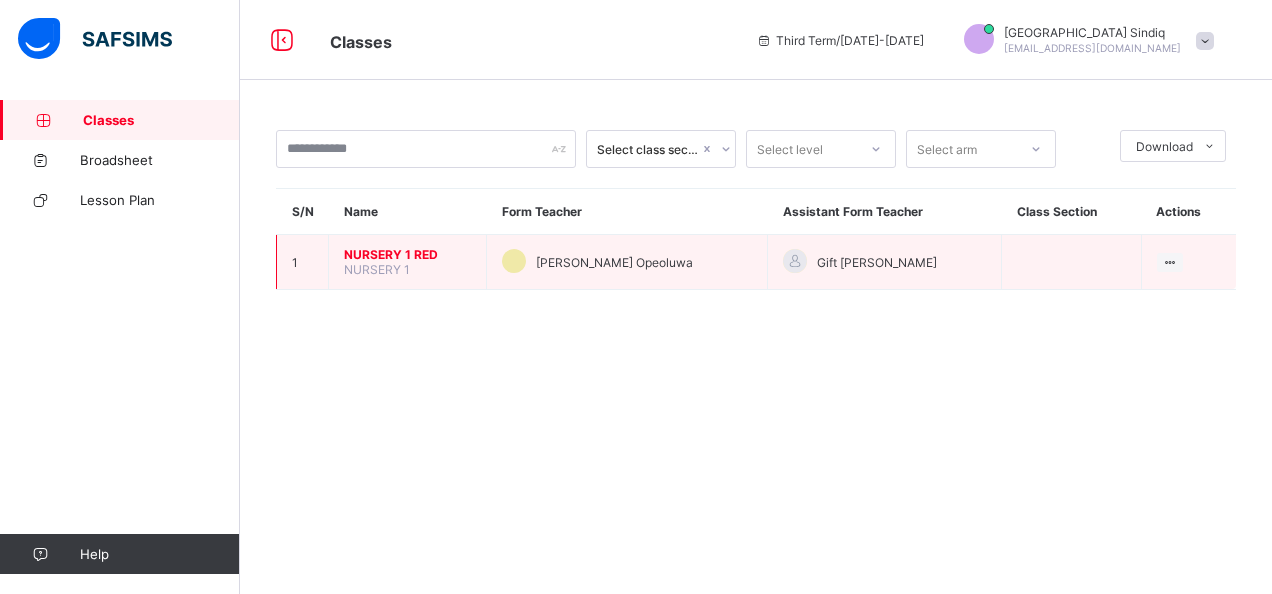 click on "NURSERY 1   RED" at bounding box center (407, 254) 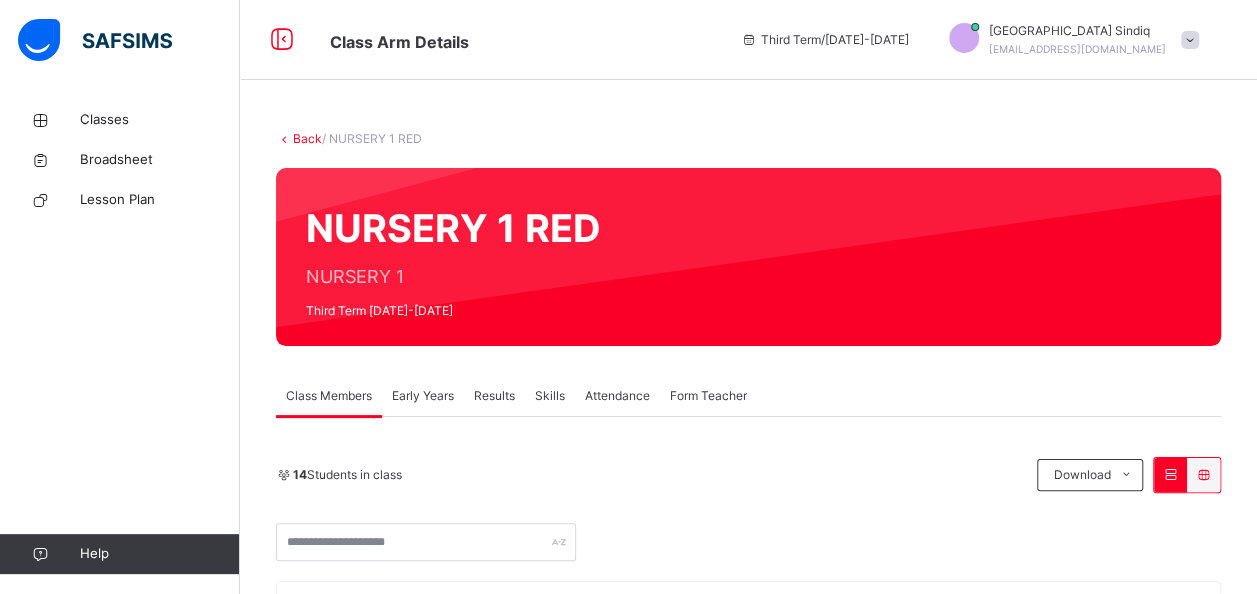 click on "Early Years" at bounding box center [423, 396] 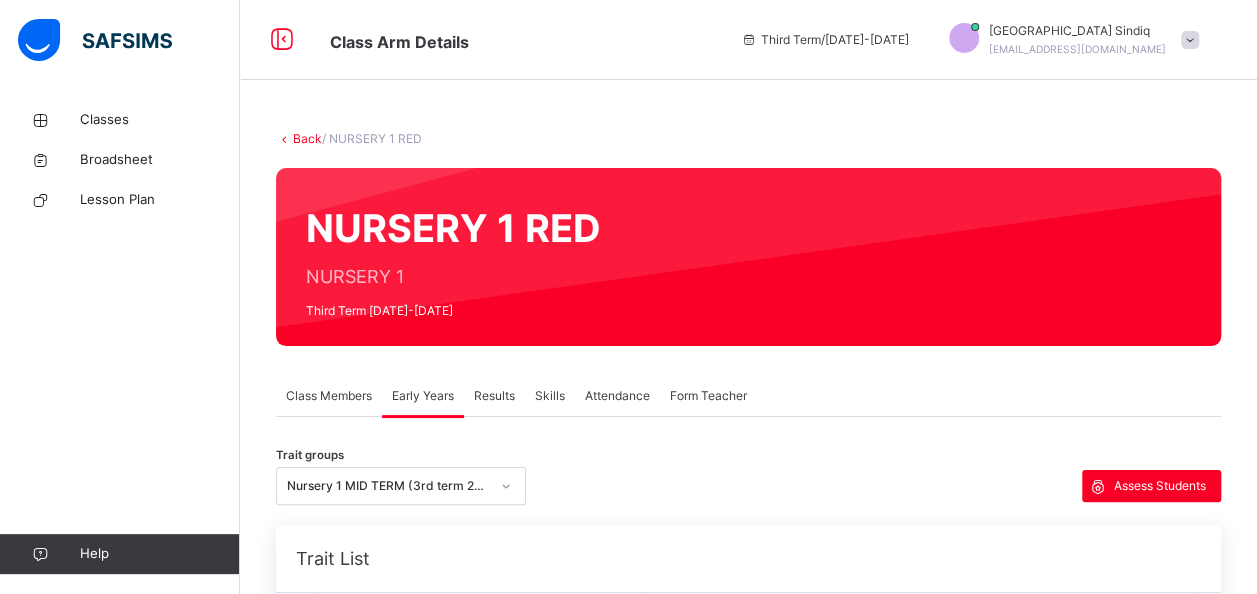 click on "Results" at bounding box center [494, 396] 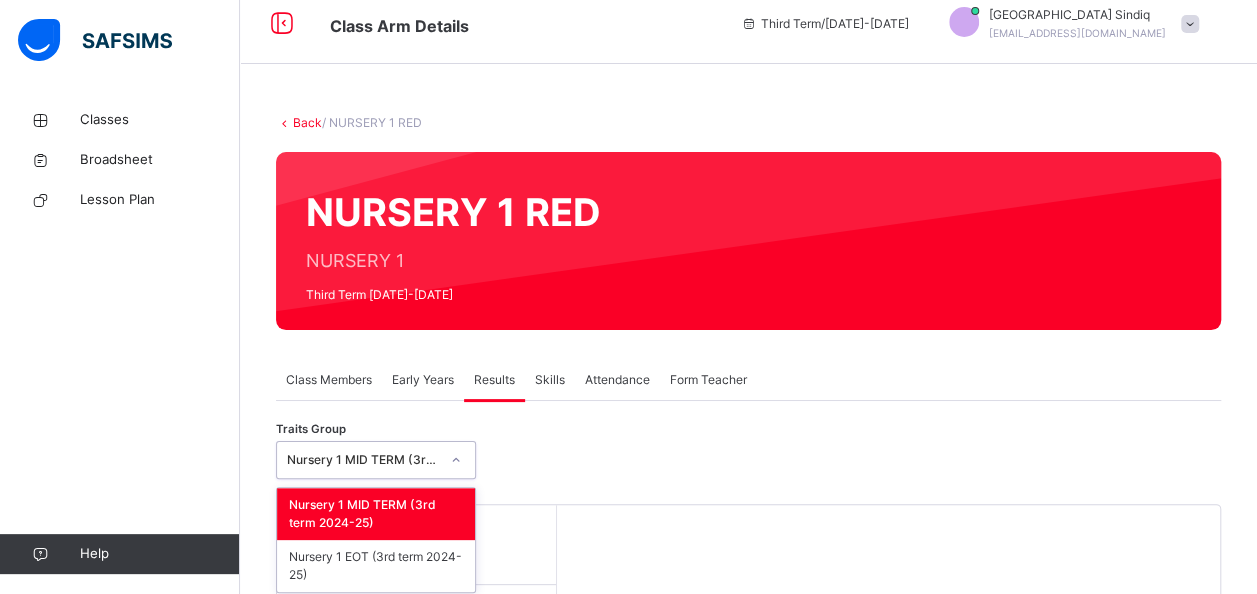 click on "Nursery 1 MID TERM (3rd term 2024-25)" at bounding box center (376, 460) 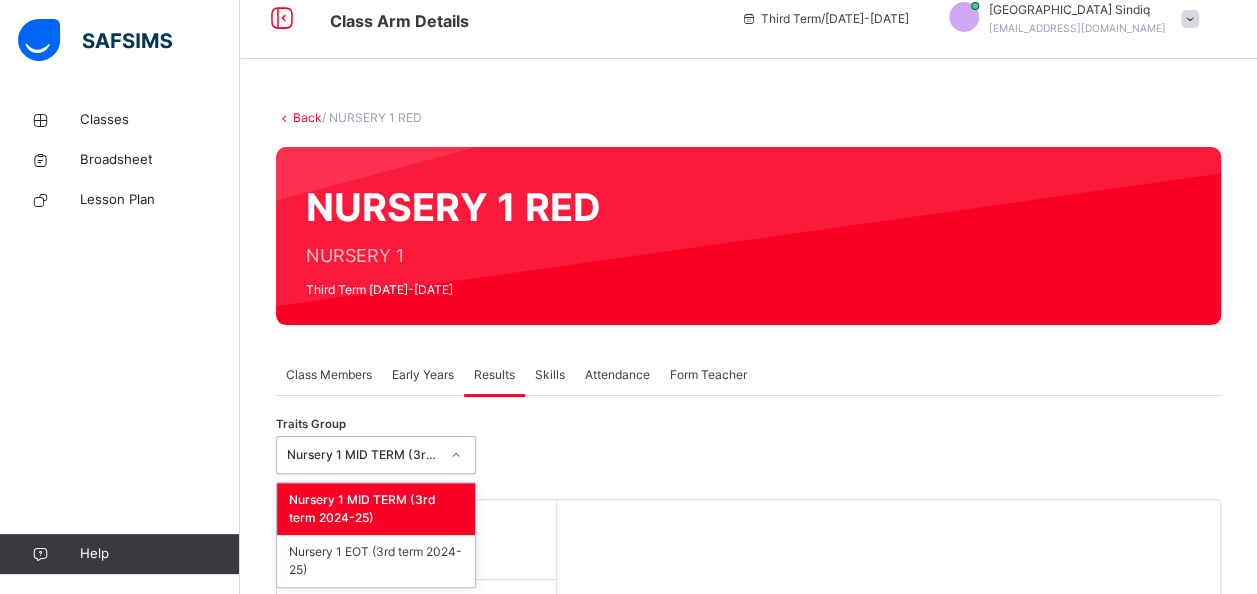 scroll, scrollTop: 22, scrollLeft: 0, axis: vertical 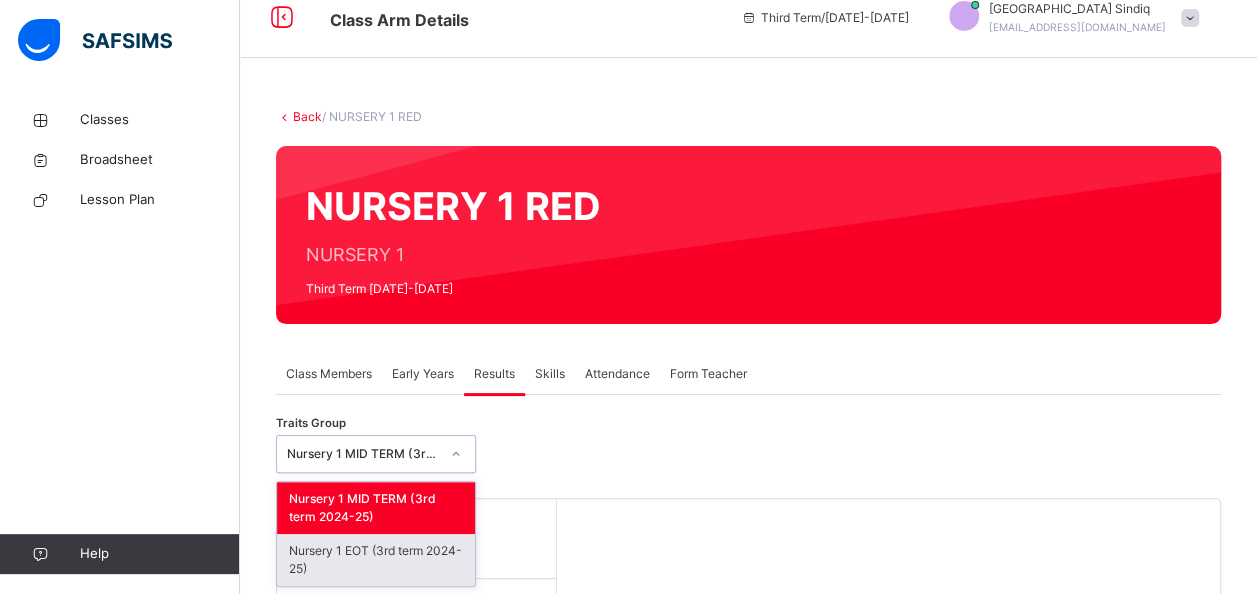 click on "Nursery 1 EOT (3rd term 2024-25)" at bounding box center (376, 560) 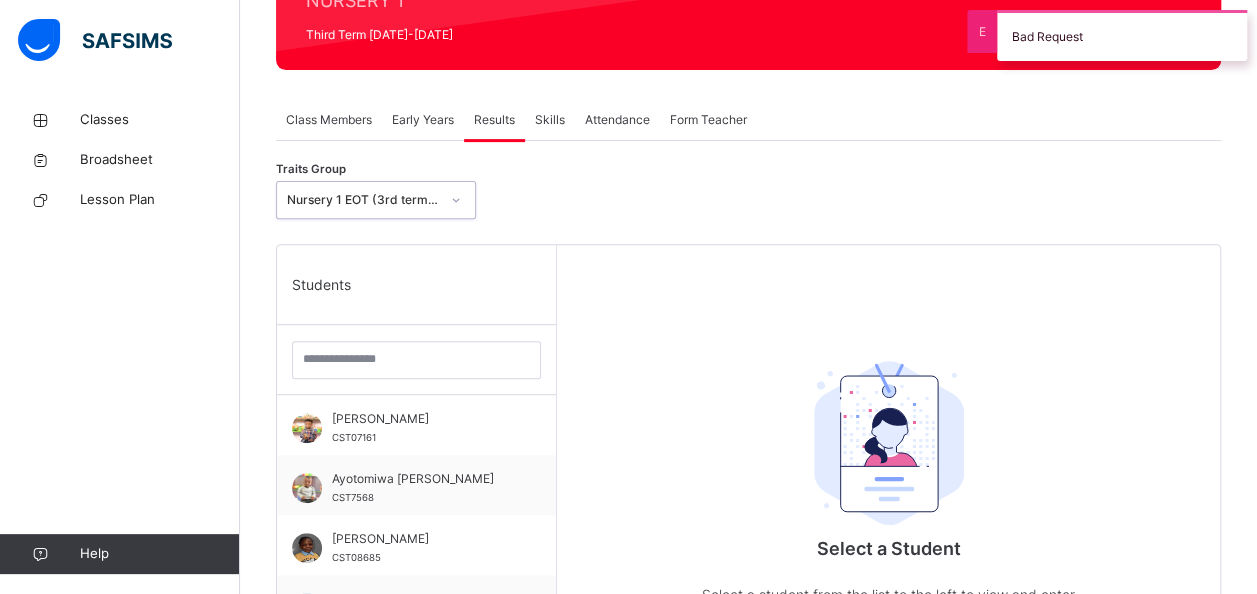 scroll, scrollTop: 302, scrollLeft: 0, axis: vertical 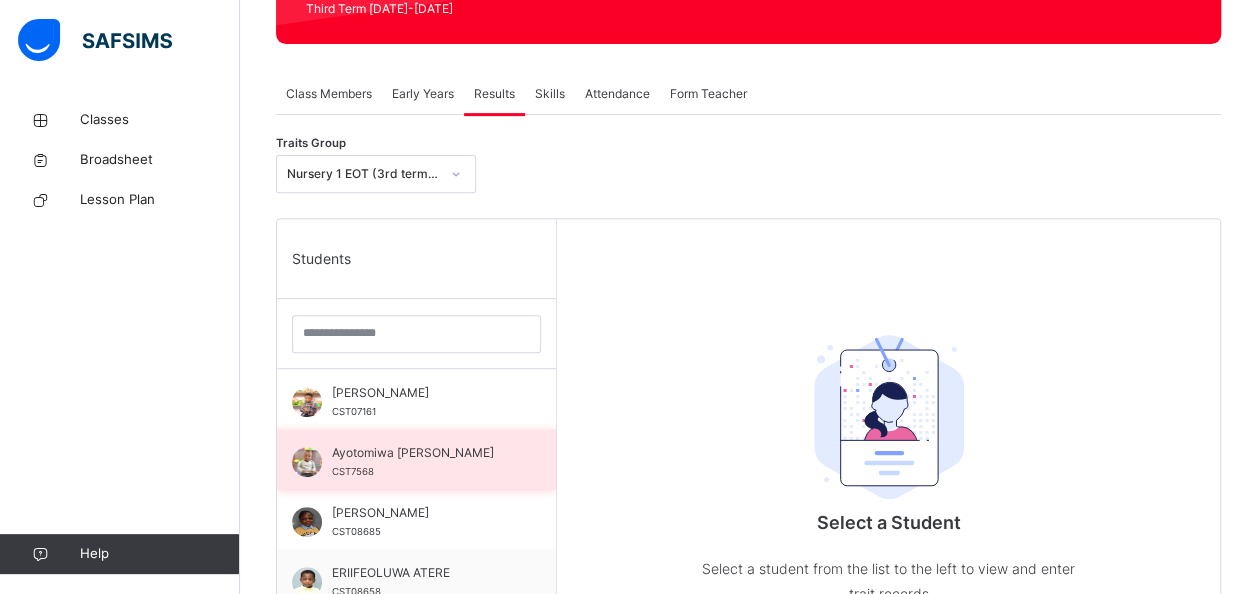 drag, startPoint x: 538, startPoint y: 406, endPoint x: 538, endPoint y: 454, distance: 48 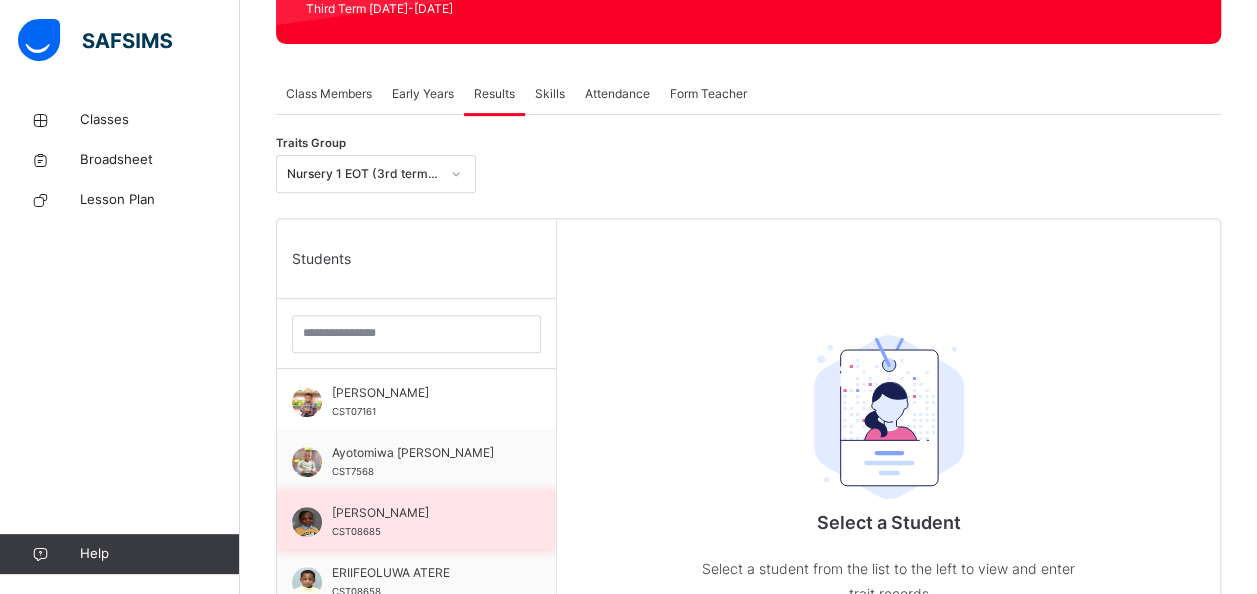 click on "BETHANY  ABDUL CST08685" at bounding box center [416, 519] 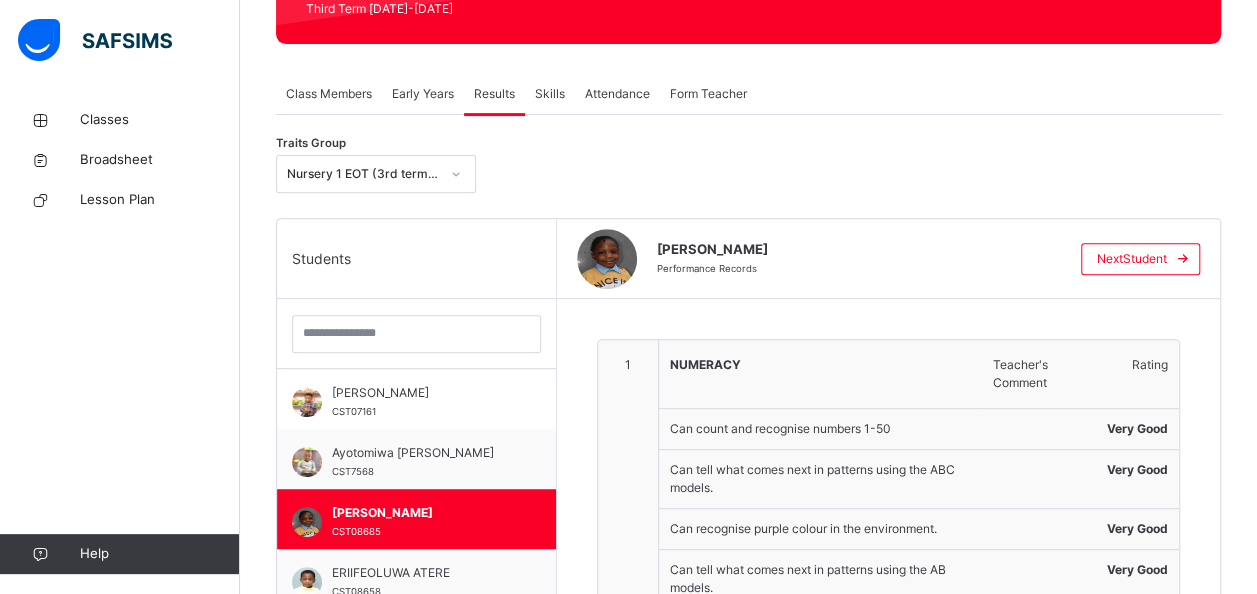 type on "**********" 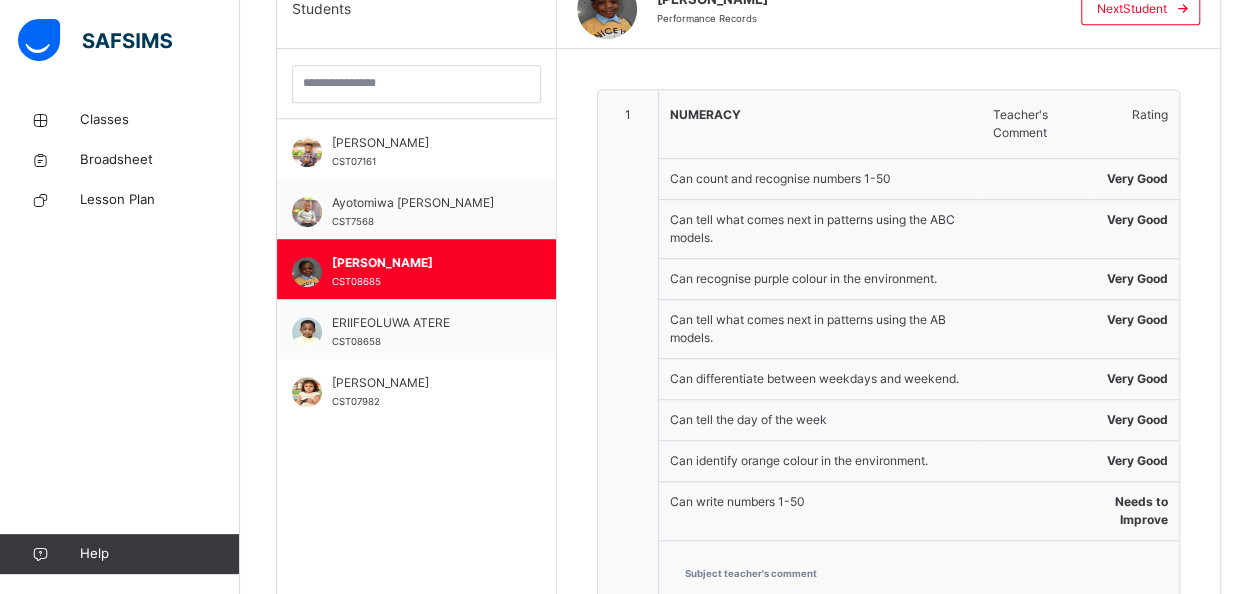 scroll, scrollTop: 408, scrollLeft: 0, axis: vertical 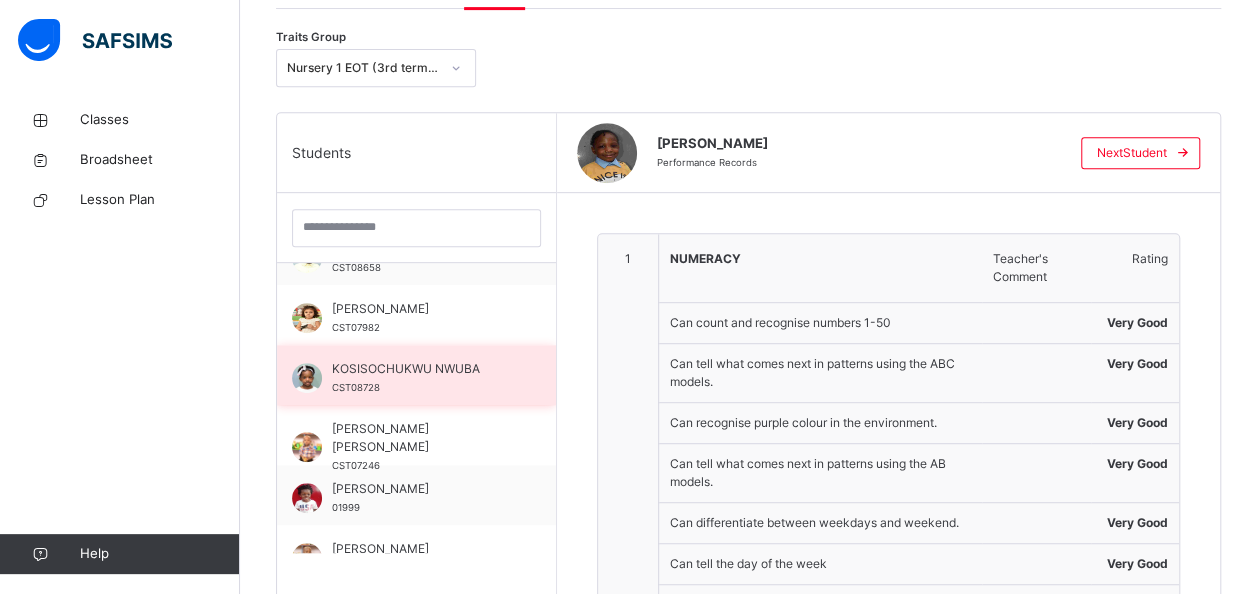 click on "KOSISOCHUKWU  NWUBA CST08728" at bounding box center (416, 375) 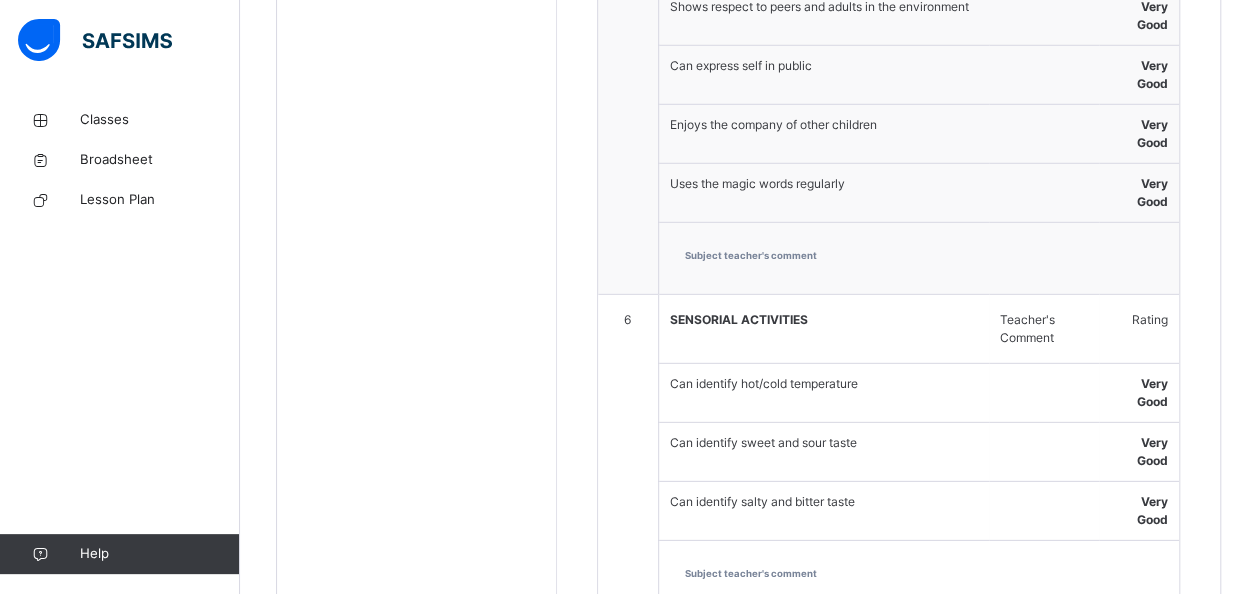 scroll, scrollTop: 3109, scrollLeft: 0, axis: vertical 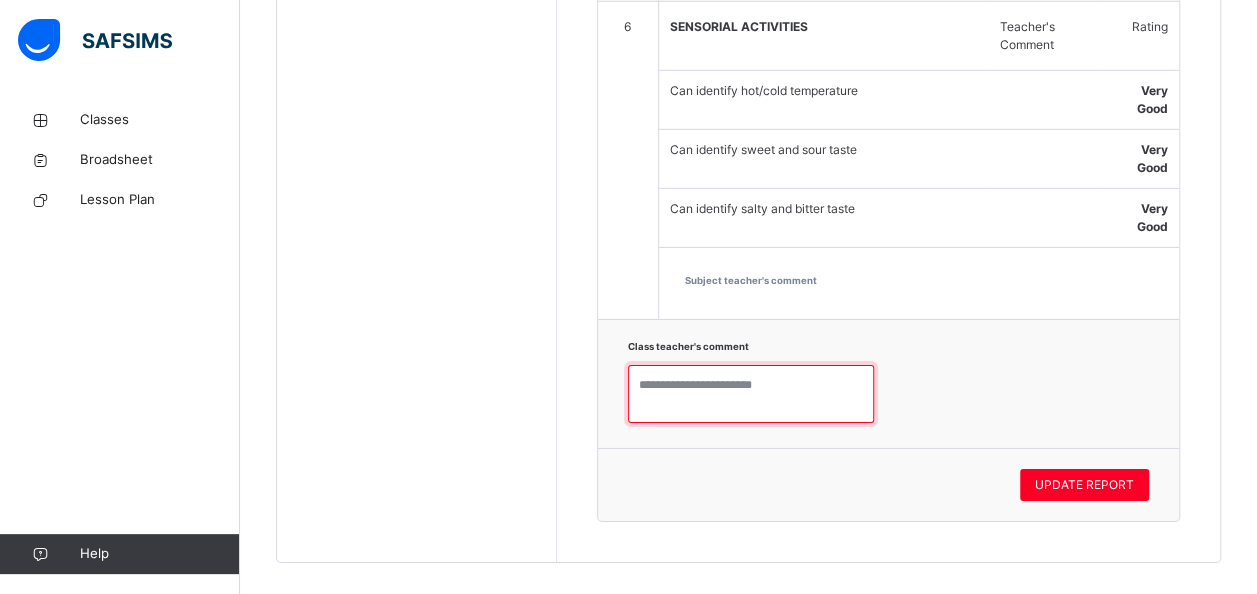 click at bounding box center (751, 394) 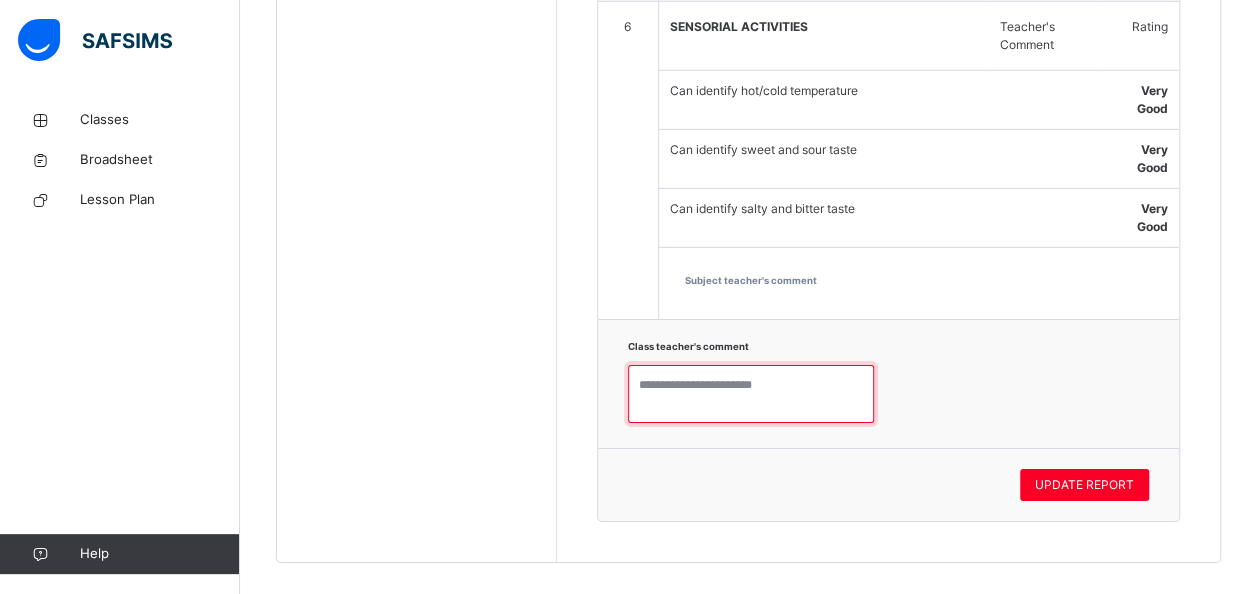 paste on "**********" 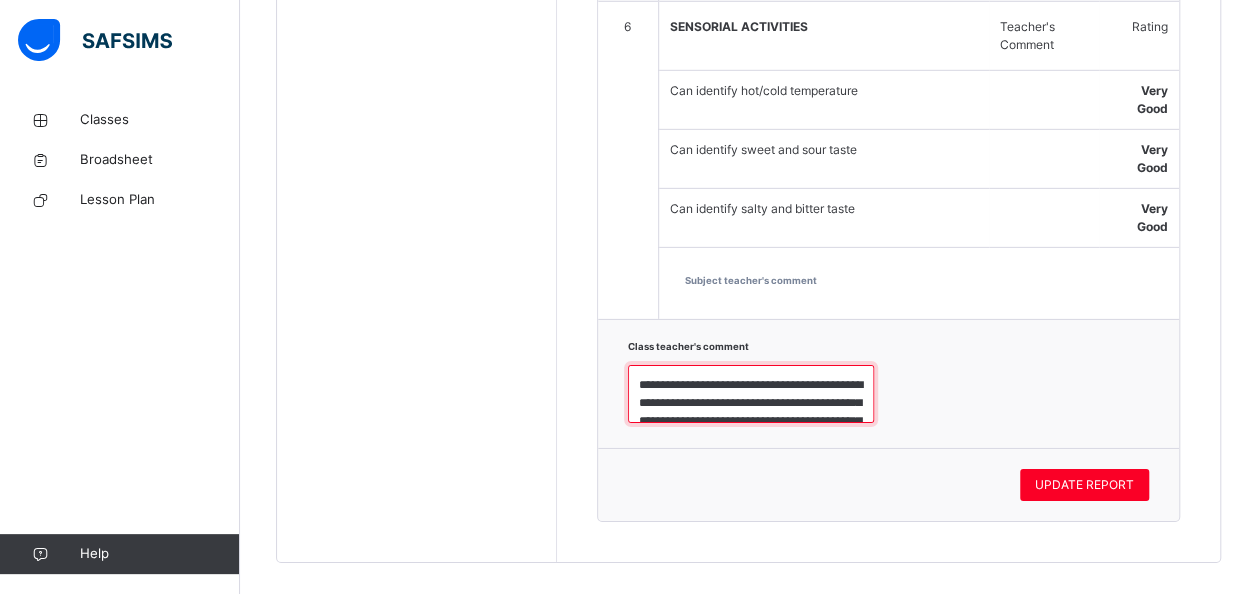 scroll, scrollTop: 204, scrollLeft: 0, axis: vertical 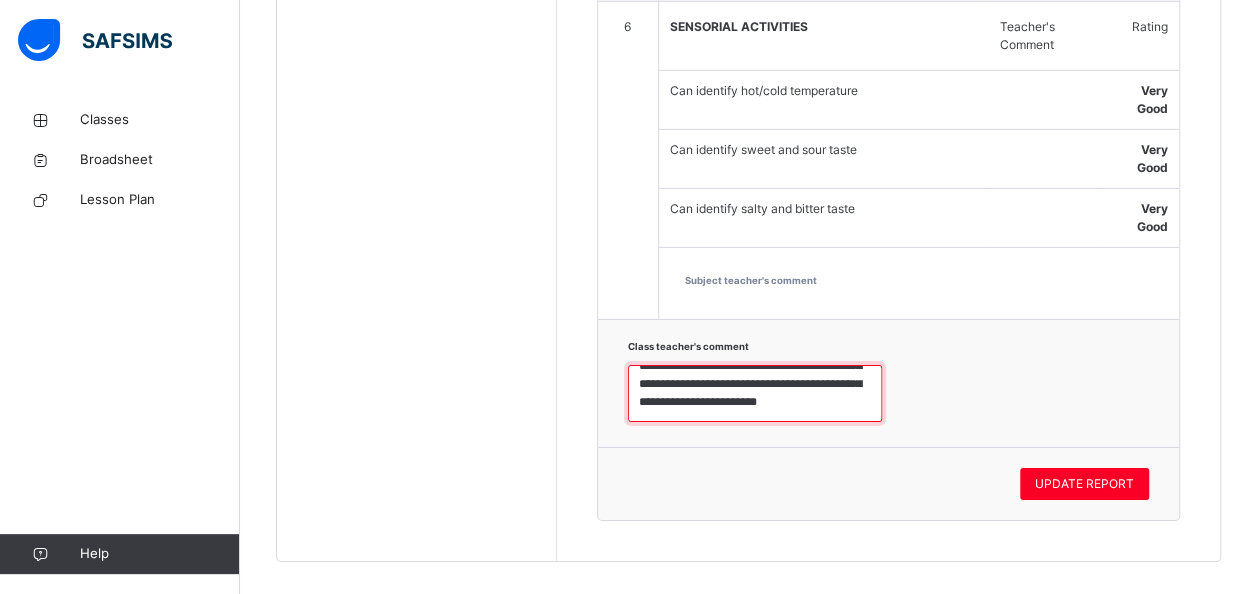 click on "**********" at bounding box center (755, 393) 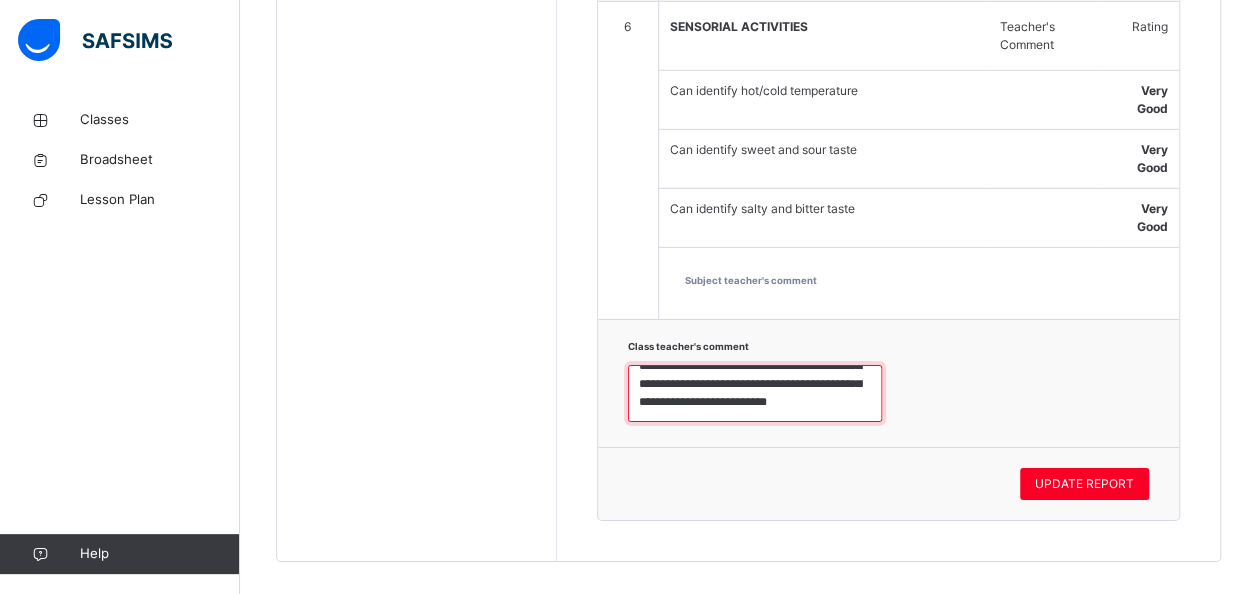 paste on "**********" 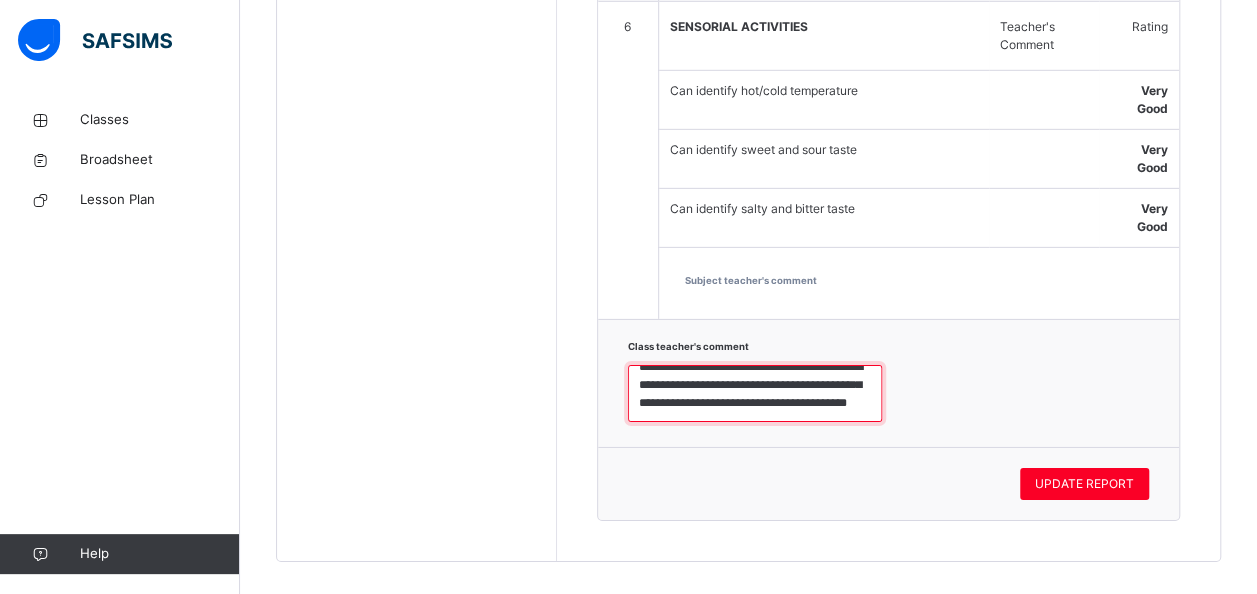 scroll, scrollTop: 186, scrollLeft: 0, axis: vertical 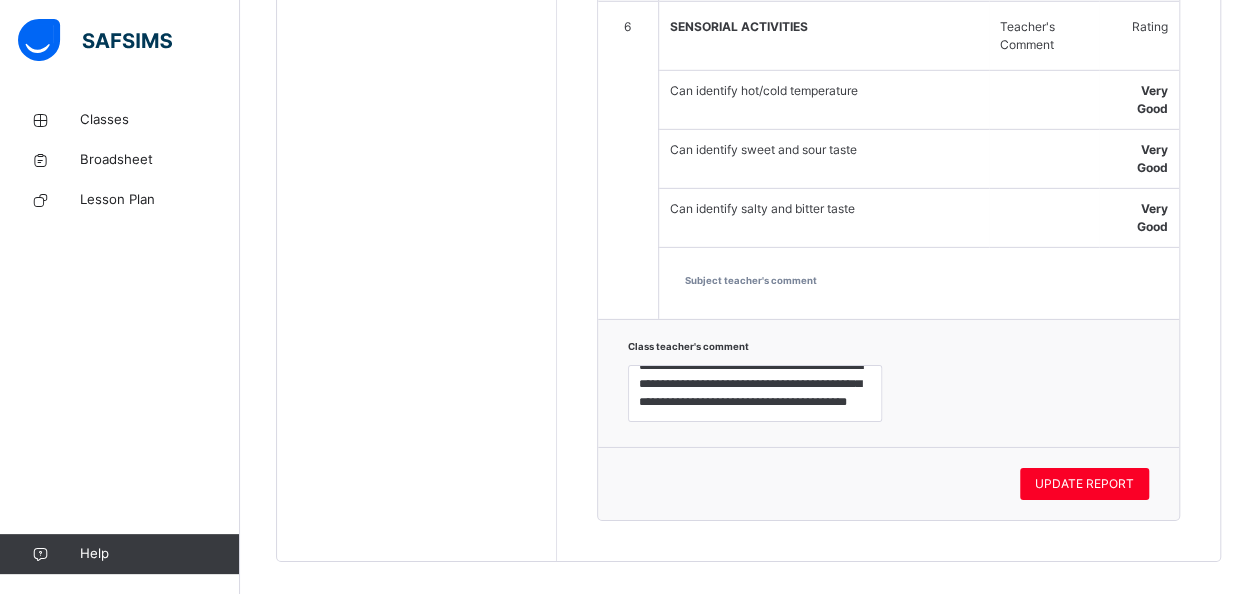 click on "Back  /  NURSERY 1 RED  NURSERY 1 RED  NURSERY 1 Third Term 2024-2025 Class Members Early Years Results Skills Attendance Form Teacher Results More Options   14  Students in class Download Pdf Report Excel Report Corona School Victoria Island	 Date: 10th Jul 2025, 7:43:23 pm Class Members Class:   NURSERY 1 RED Total no. of Students:  14 Term:  Third Term Session:  2024-2025 S/NO Admission No. Last Name First Name Other Name 1 CST07161 Ademiluyi Adekoyejo 2 CST7568 Fadoju Ayotomiwa William 3 CST08685 ABDUL BETHANY 4 CST08658 ATERE ERIIFEOLUWA 5 CST07982 Altair Karla 6 CST08728 NWUBA KOSISOCHUKWU 7 CST07246 Toweh Lucien Nolan 8 01999 Ajayi Mansa 9 CST07495 Ibrahim Motunrola 10 CST07263 Ajanaku Raphael 11 CST07262 Ajanaku Ryan 12 CST07436 Abiye Sophia 13 CST099911 Bassir Tiwalolu  14 CST08846 Ekejiuba Uzoma Students Actions Adekoyejo  Ademiluyi CST07161 Ayotomiwa William Fadoju CST7568 Bethany  Abdul CST08685 Eriifeoluwa  Atere CST08658 Karla  Altair CST07982 Kosisochukwu  Nwuba CST08728 Lucien Nolan Toweh ×" at bounding box center [748, -1199] 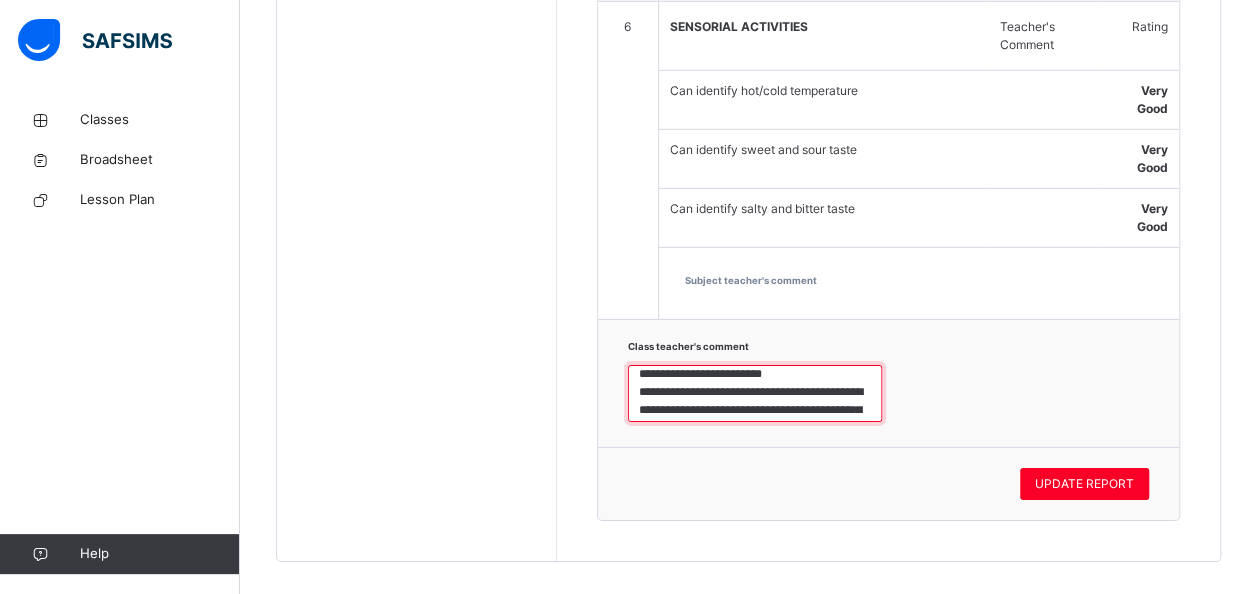 scroll, scrollTop: 0, scrollLeft: 0, axis: both 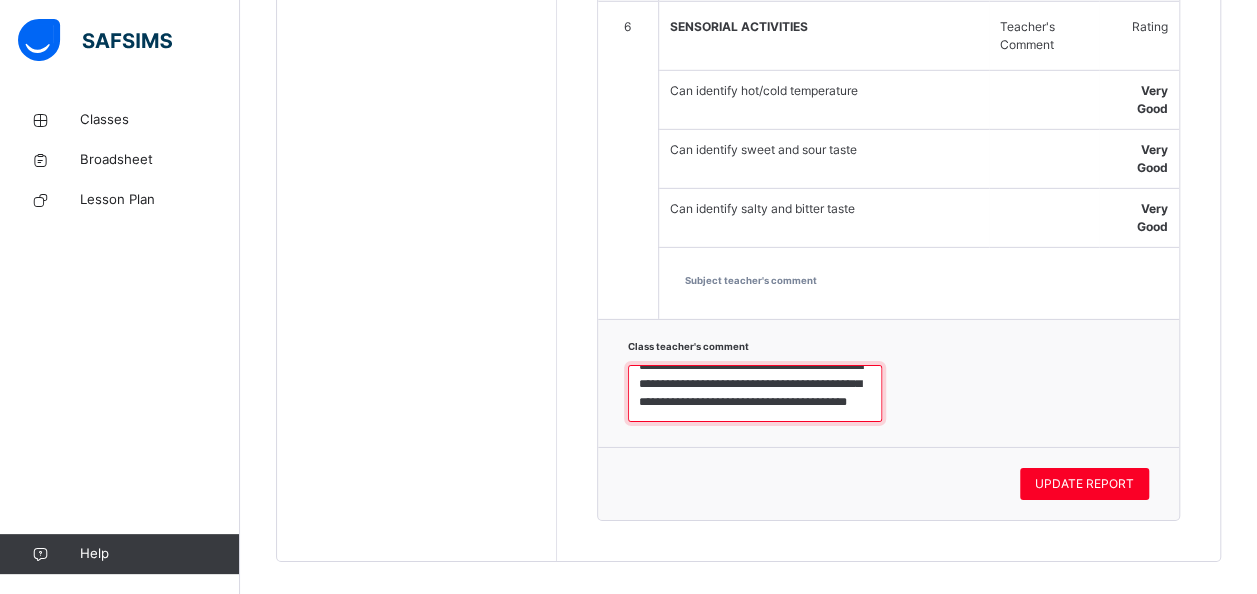 click on "**********" at bounding box center [755, 393] 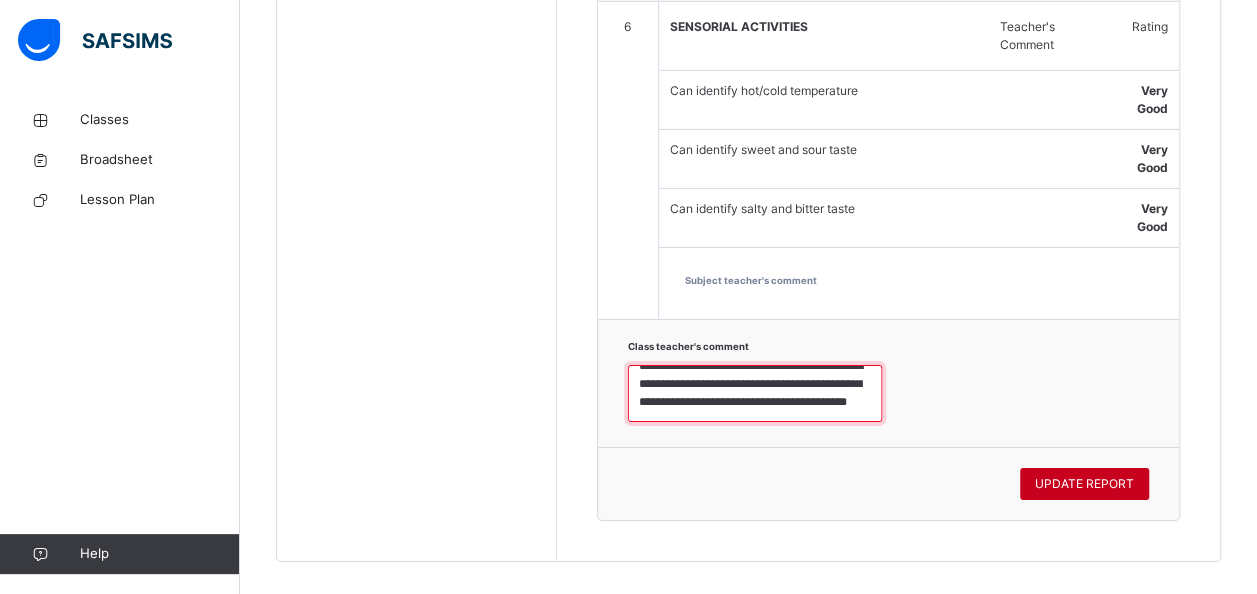 type on "**********" 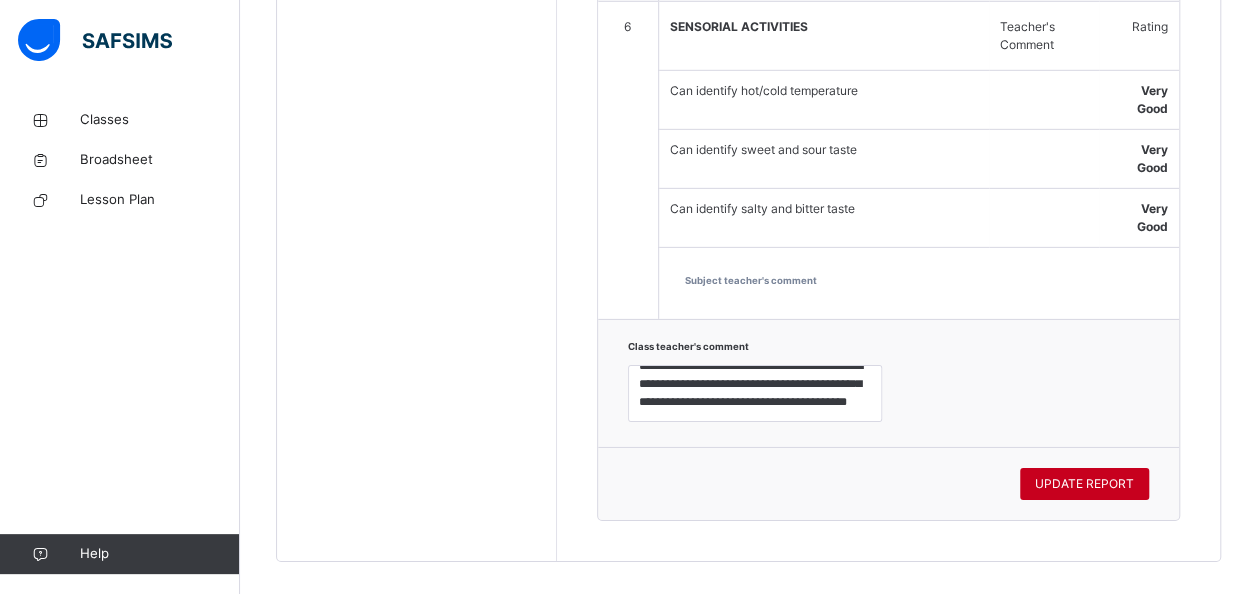 click on "UPDATE REPORT" at bounding box center (1084, 484) 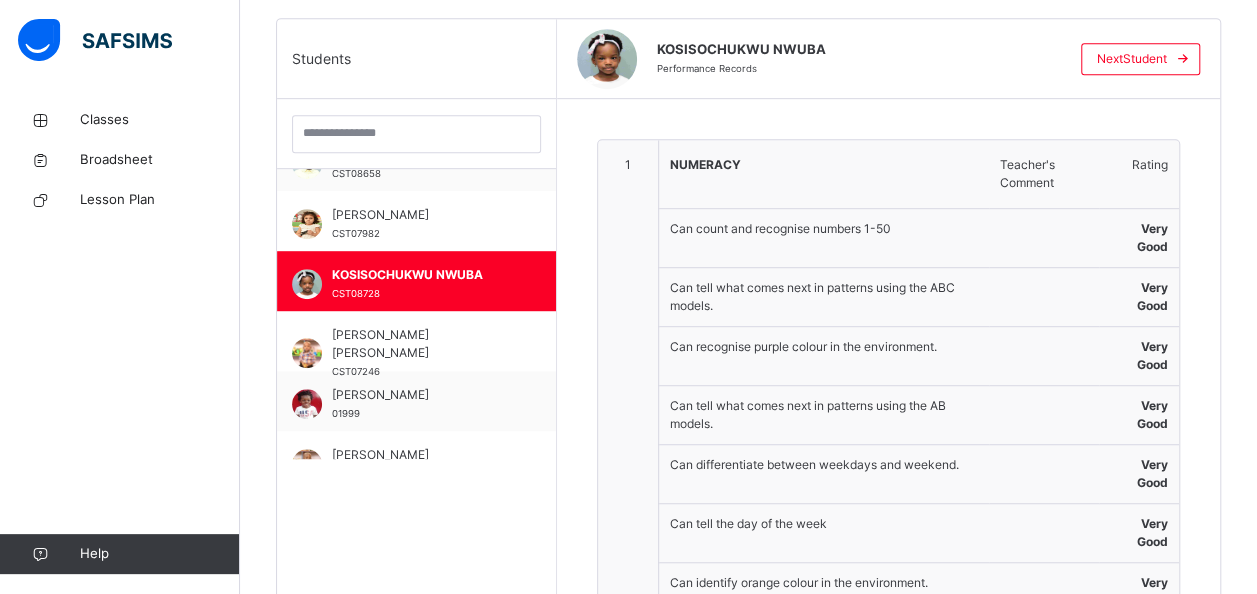 scroll, scrollTop: 497, scrollLeft: 0, axis: vertical 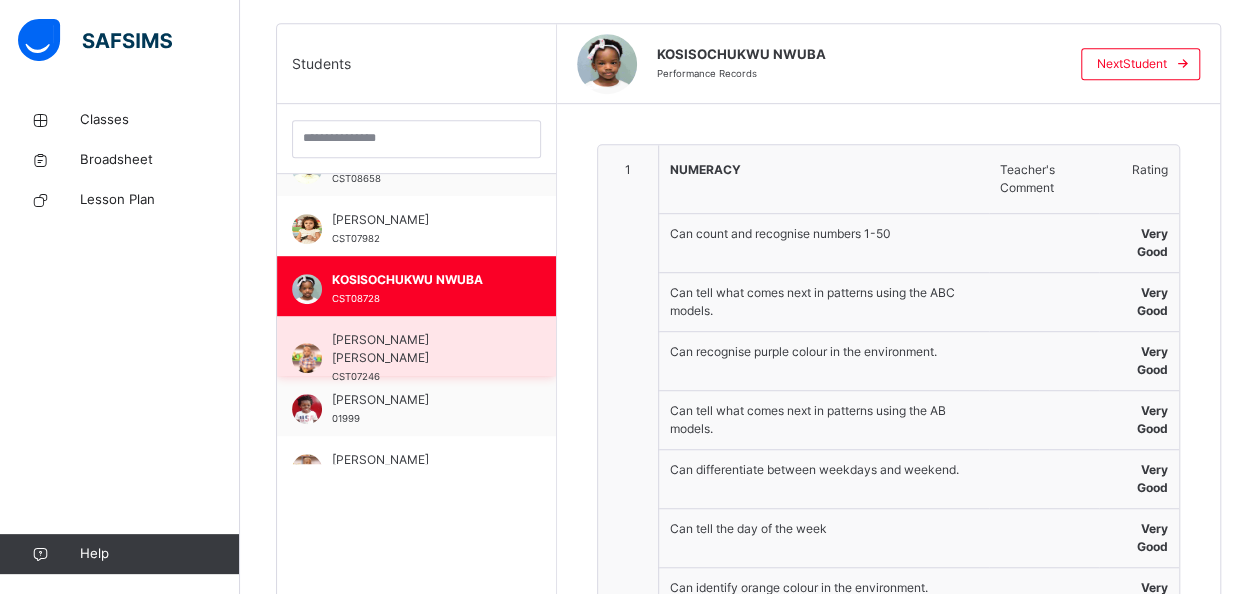 click on "Lucien Nolan Toweh" at bounding box center [421, 349] 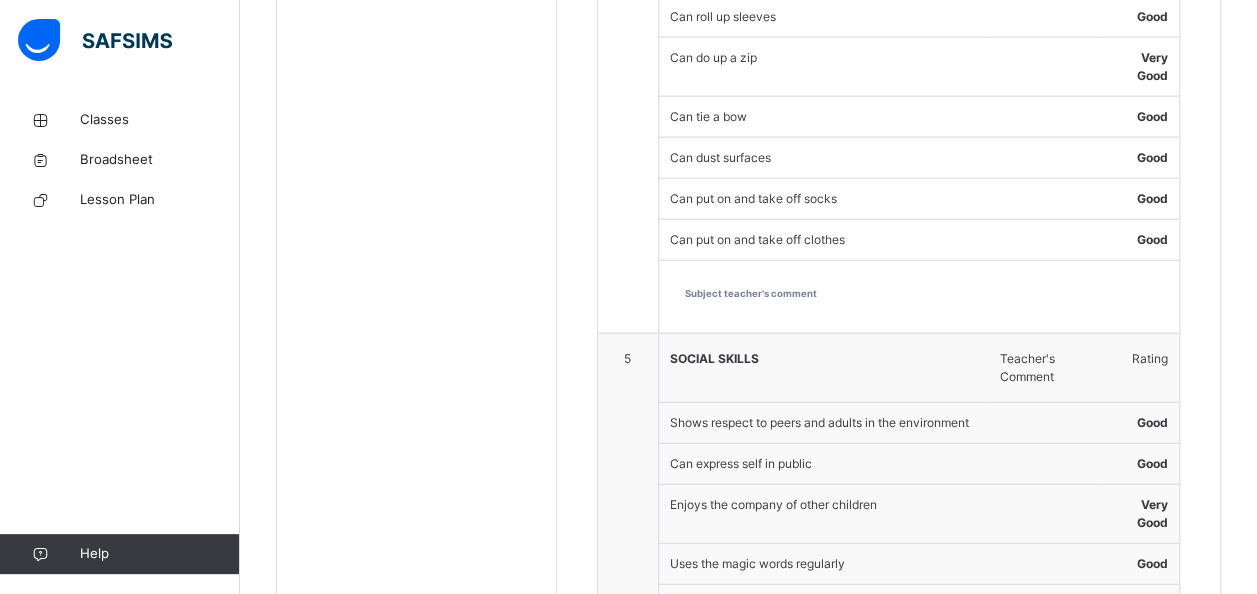scroll, scrollTop: 2404, scrollLeft: 0, axis: vertical 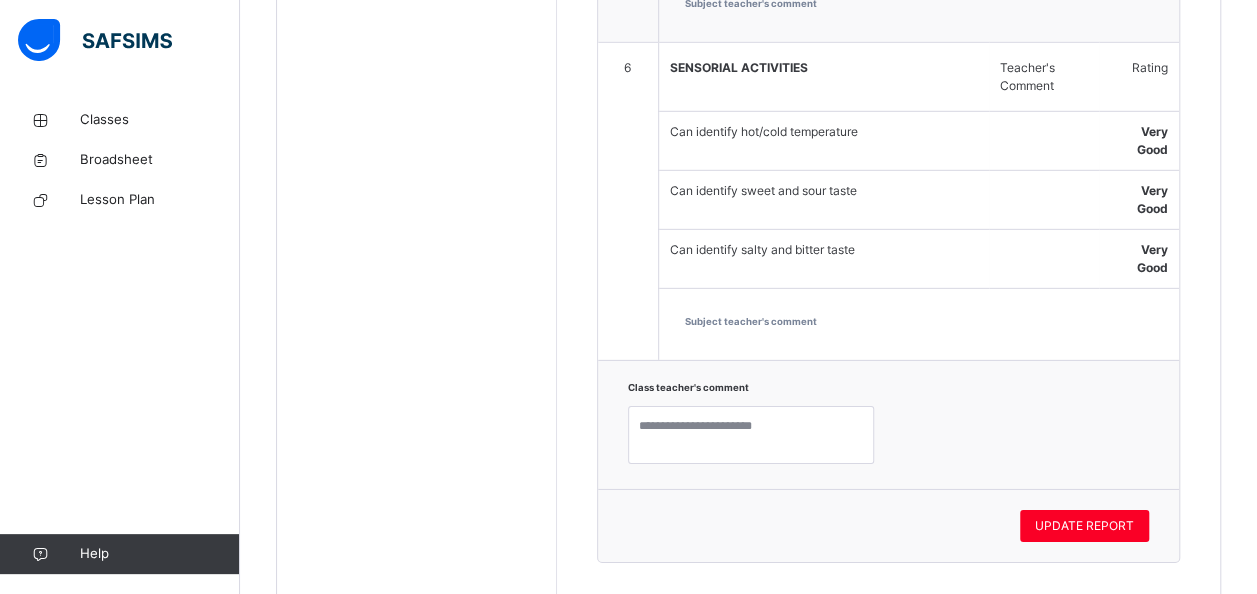click on "1 NUMERACY Teacher's Comment Rating Can count and recognise numbers 1-50 Very Good Can tell what comes next in patterns using the ABC models. Very Good Can recognise purple colour in the environment. Very Good Can tell what comes next in patterns using the AB models. Very Good Can differentiate between weekdays and weekend.  Very Good Can tell the day of the week Very Good Can identify orange colour in the environment. Very Good Can write numbers 1-50 Good Subject teacher's comment 2 CULTURAL STUDIES Teacher's Comment Rating Can identify parts of a flower Good Can identify some domestic animals and their homes Very Good Can identify some wild animals and their homes Very Good Can identify appropriate clothing for the different weather Very Good Can identify parts of a leaf Very Good Subject teacher's comment 3 LANGUAGE & COMMUNICATION SKILLS Teacher's Comment Rating Has a phonemic awareness/ blending of three letter words Very Good Can read pictures stories and arrange in sequence Very Good Very Good Good 4 5" at bounding box center [888, -896] 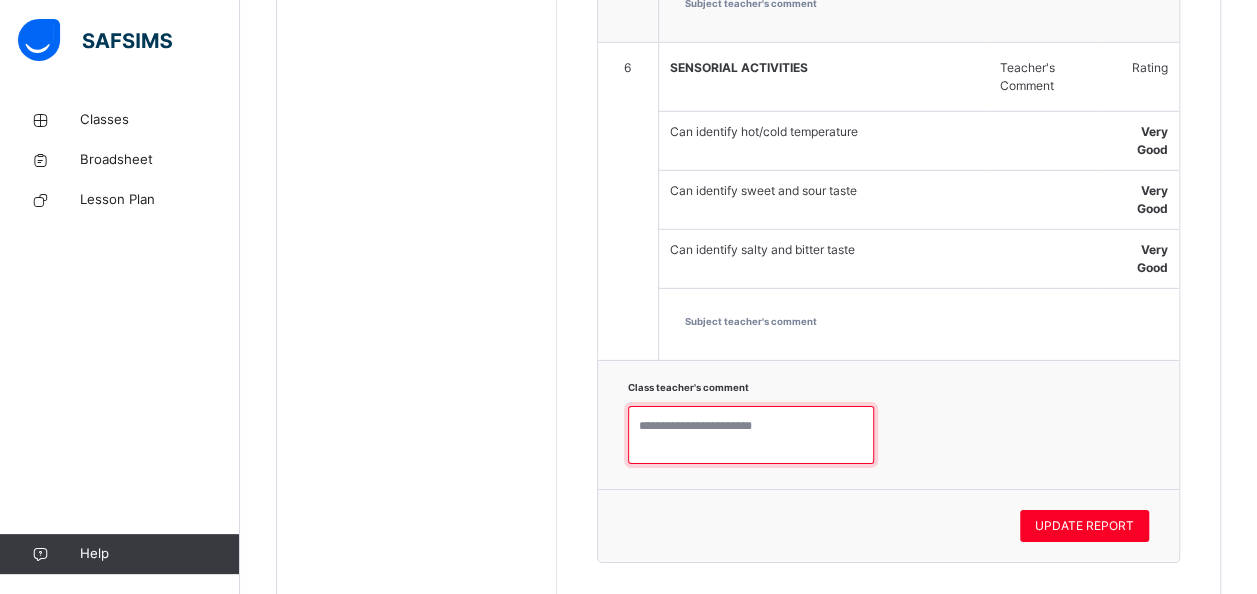 paste on "**********" 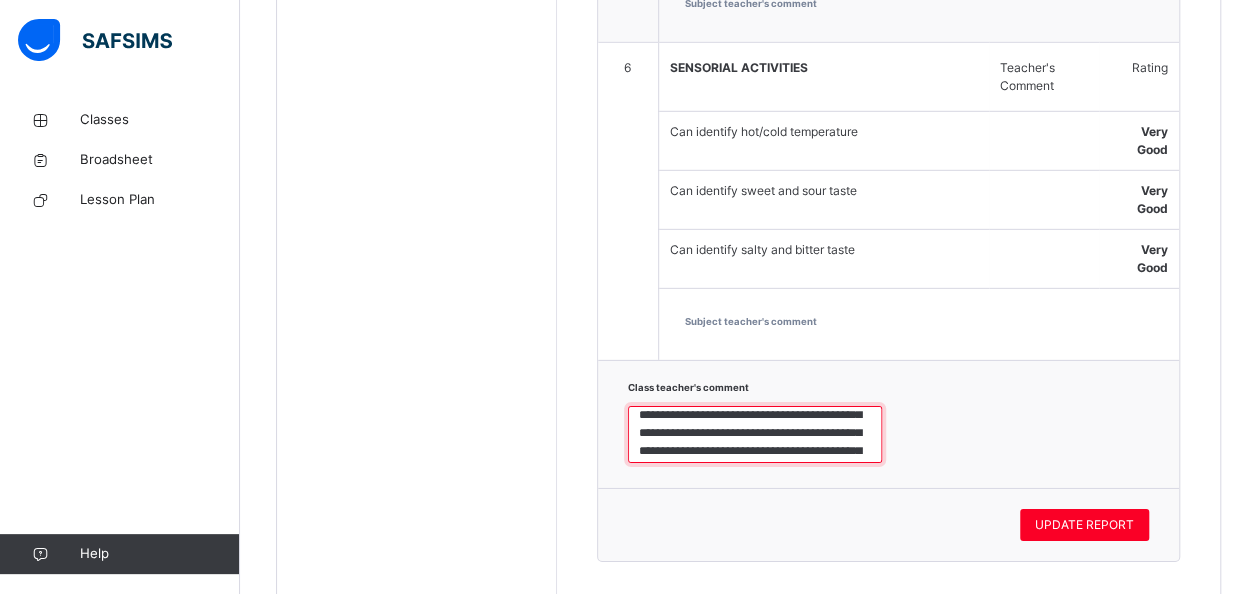 scroll, scrollTop: 11, scrollLeft: 0, axis: vertical 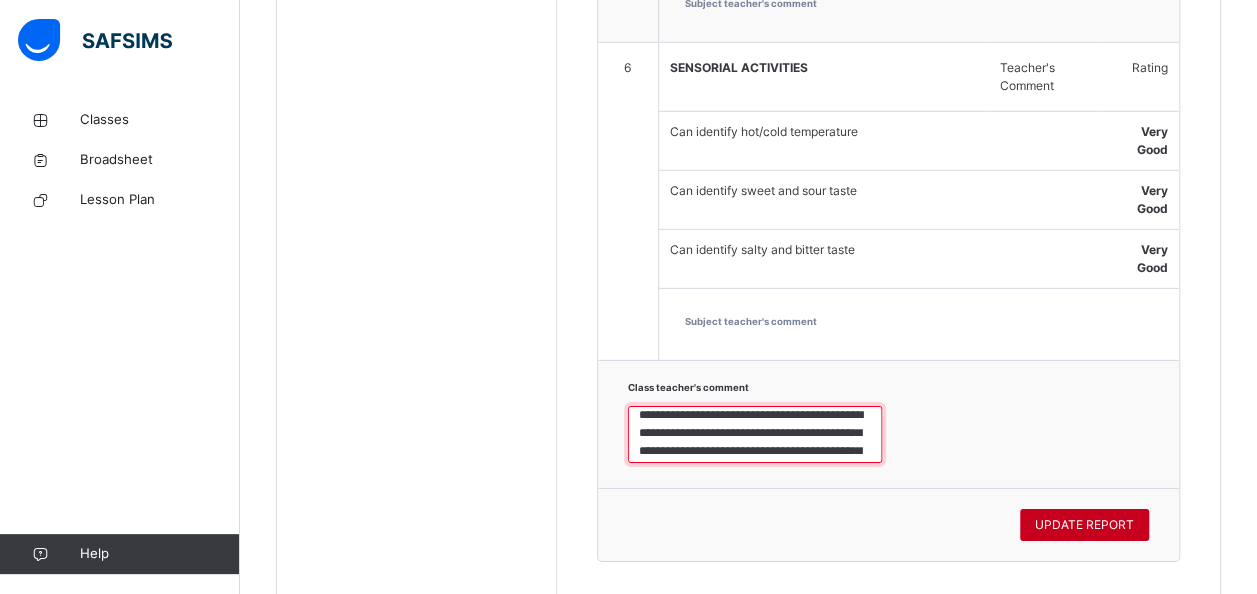 type on "**********" 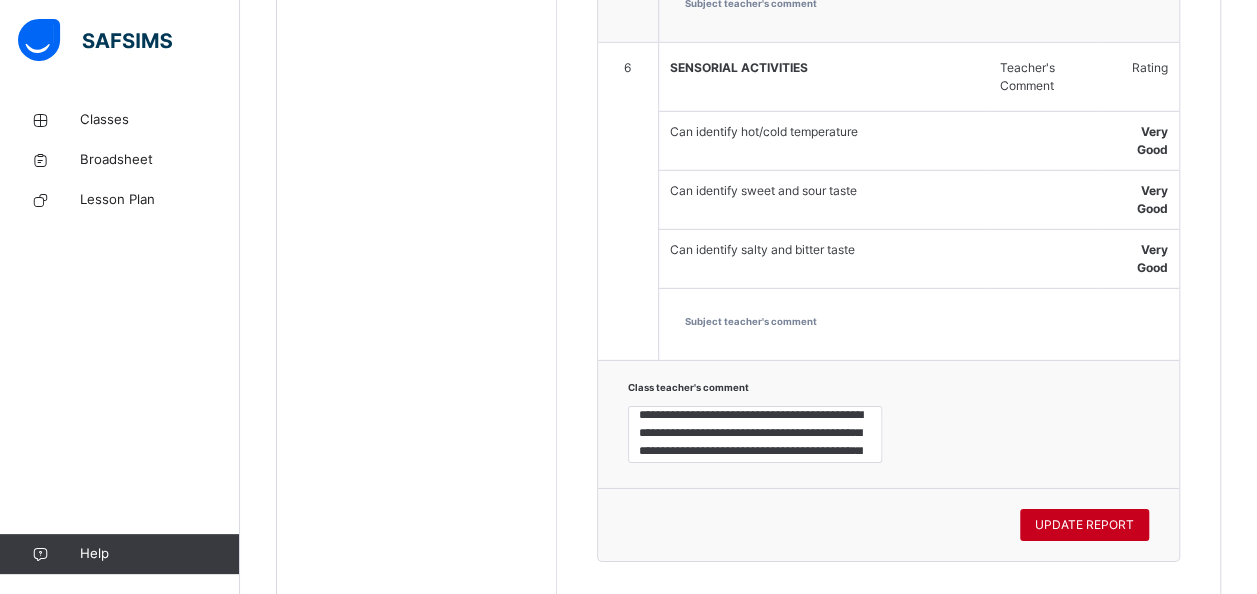click on "UPDATE REPORT" at bounding box center [1084, 525] 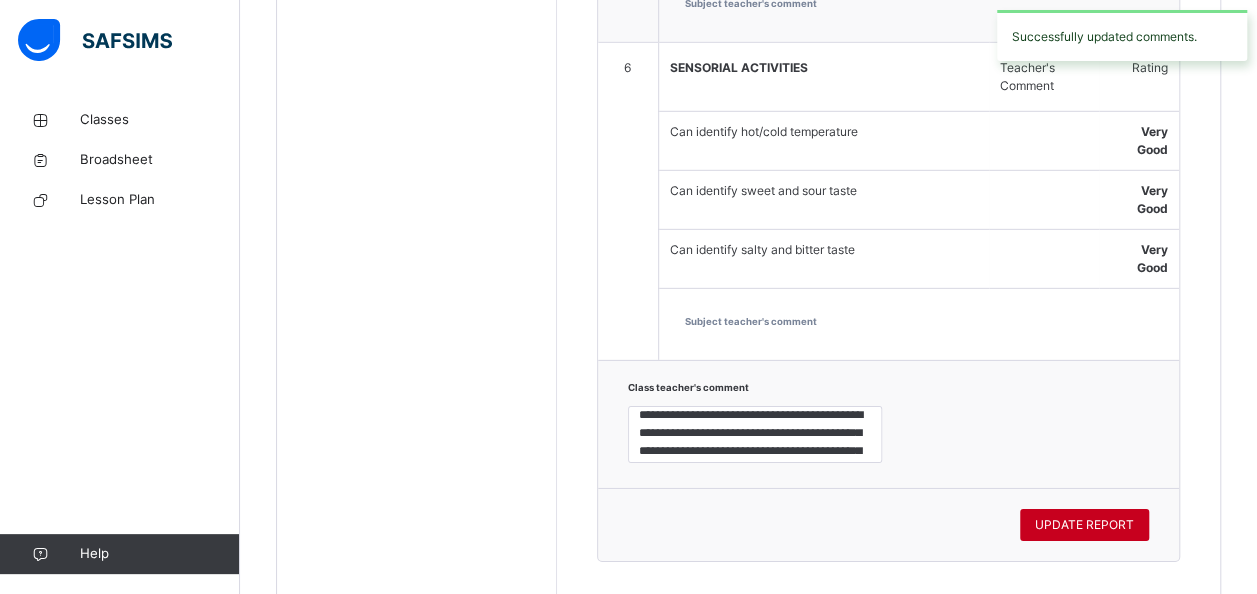click on "UPDATE REPORT" at bounding box center (1084, 525) 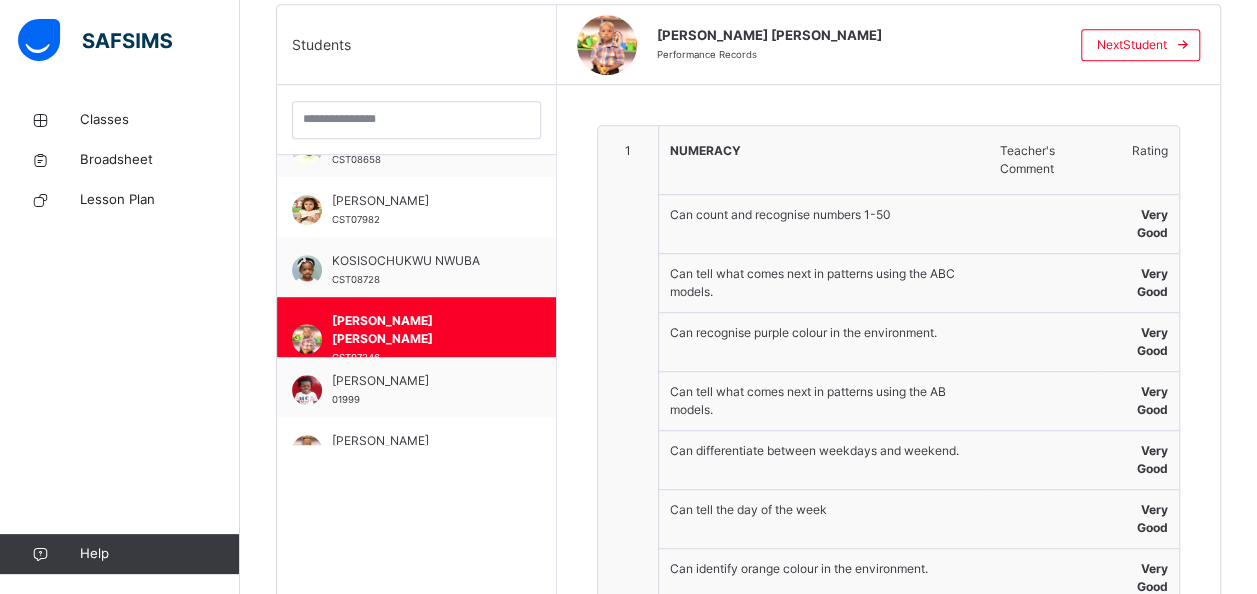 scroll, scrollTop: 383, scrollLeft: 0, axis: vertical 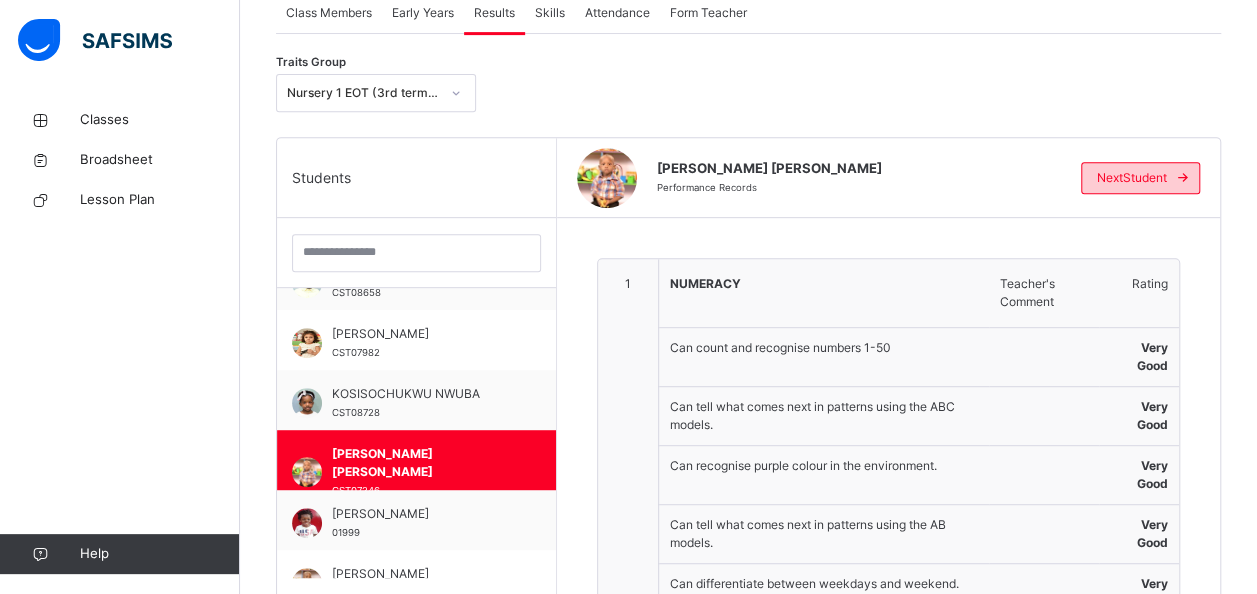 click on "Next  Student" at bounding box center (1132, 178) 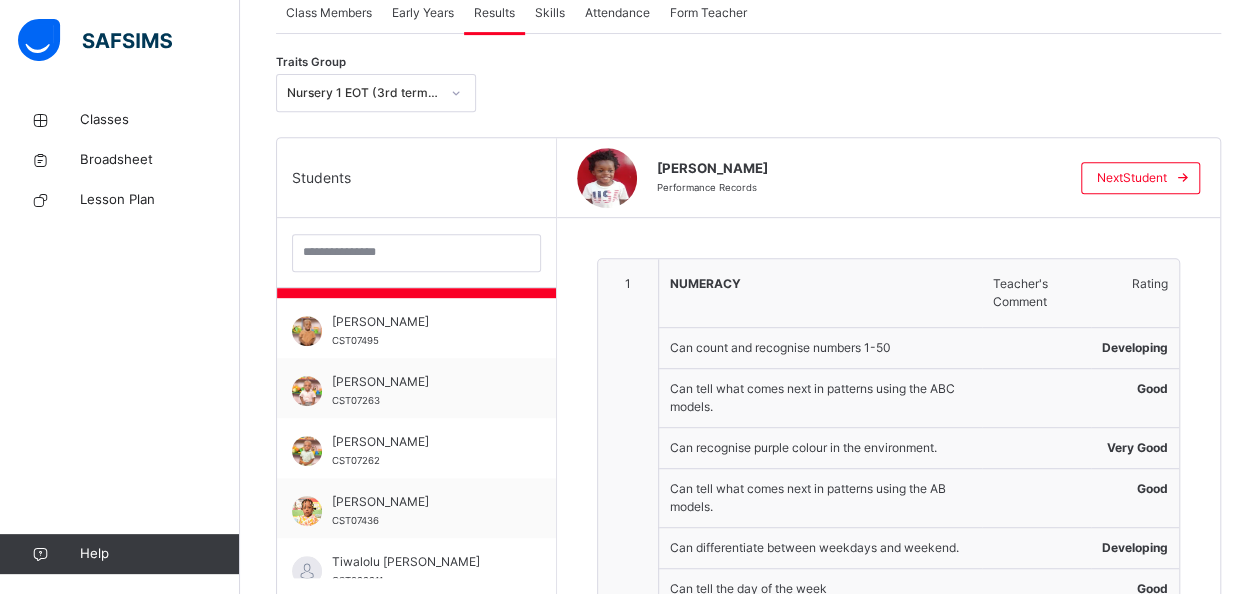 scroll, scrollTop: 538, scrollLeft: 0, axis: vertical 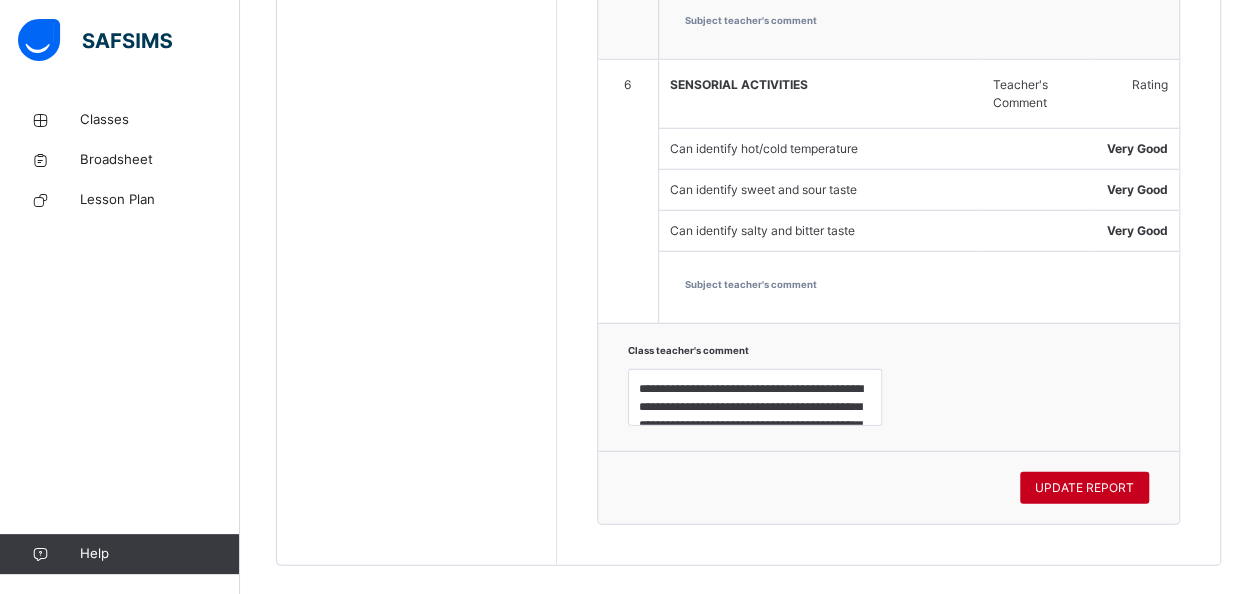 click on "UPDATE REPORT" at bounding box center (1084, 488) 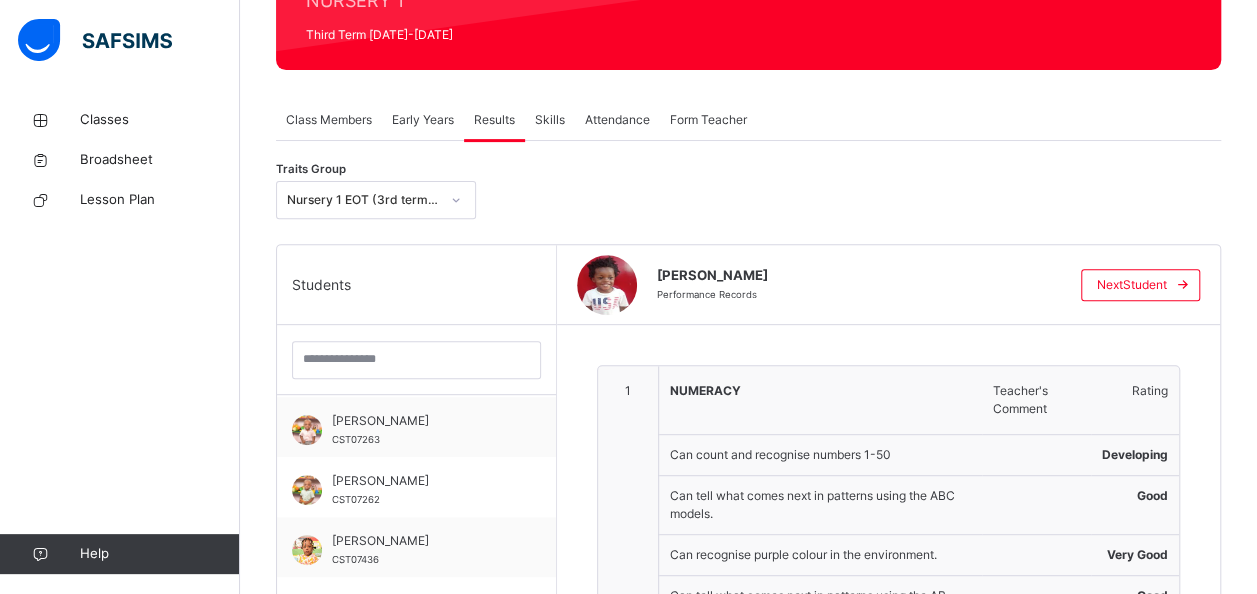 scroll, scrollTop: 260, scrollLeft: 0, axis: vertical 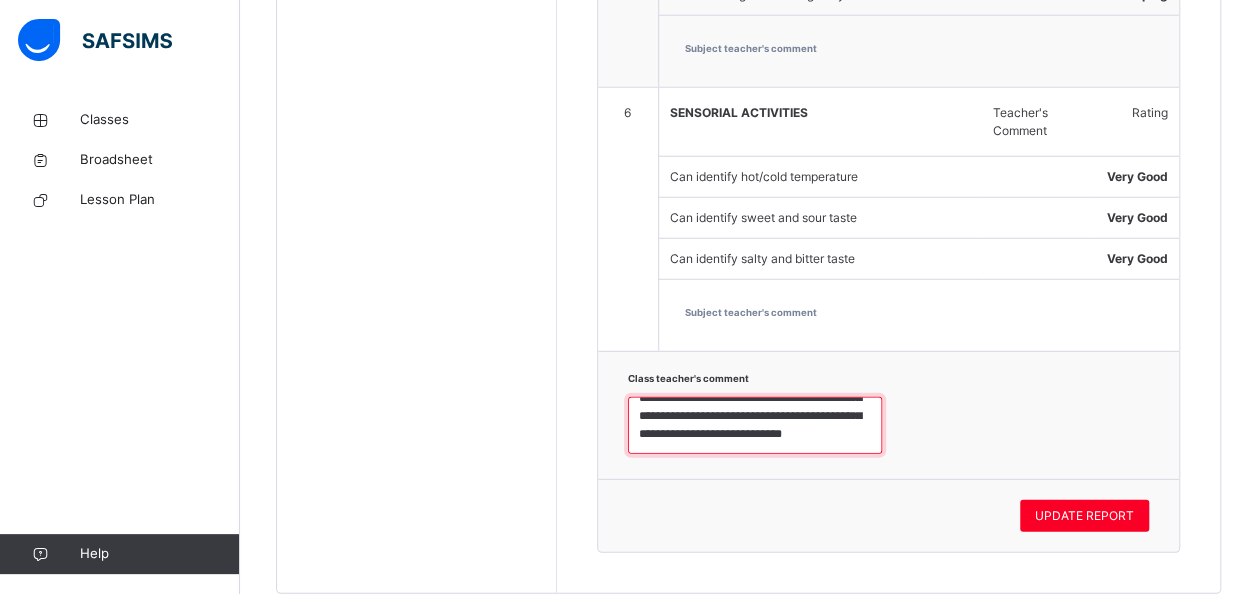 drag, startPoint x: 637, startPoint y: 398, endPoint x: 890, endPoint y: 455, distance: 259.34146 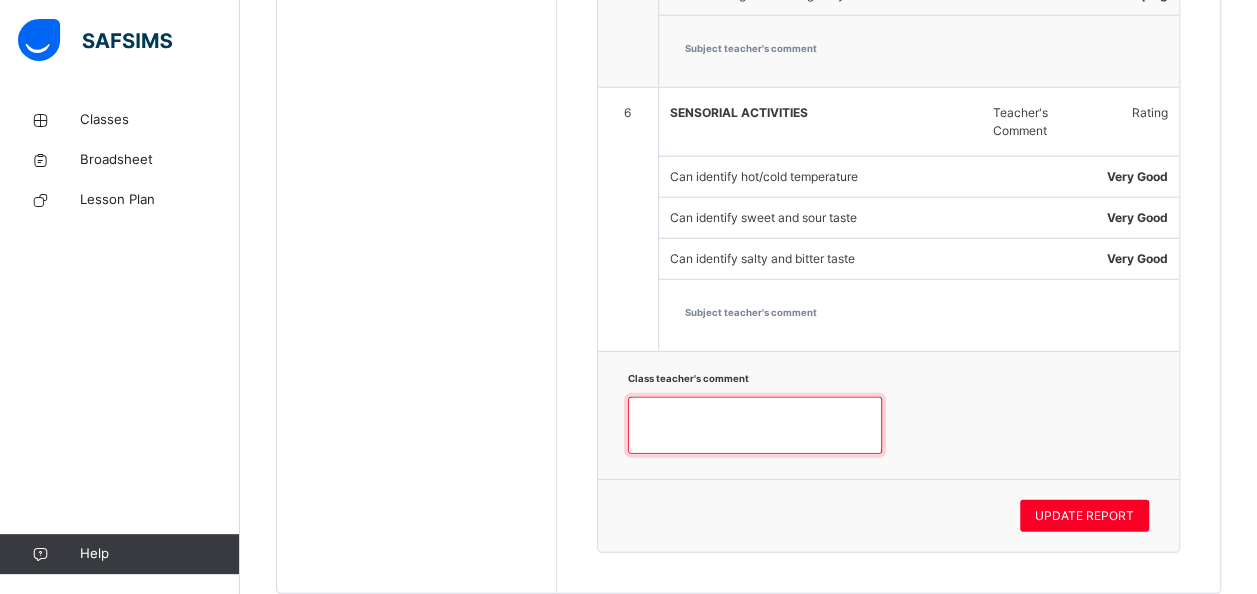 scroll, scrollTop: 0, scrollLeft: 0, axis: both 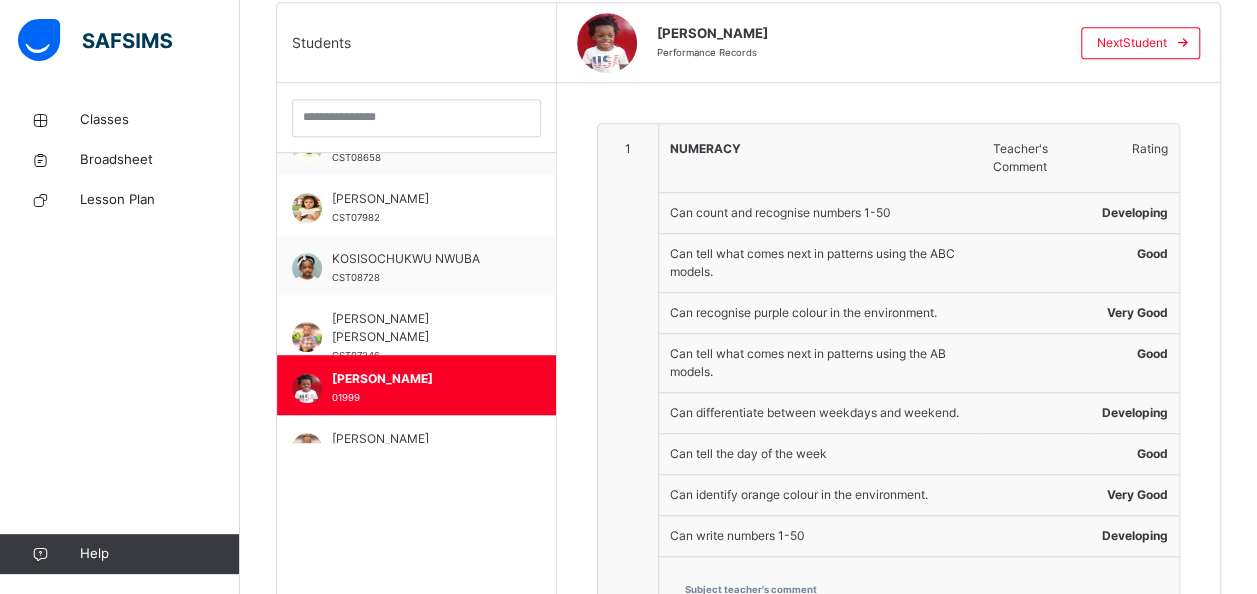 click on "1" at bounding box center [628, 376] 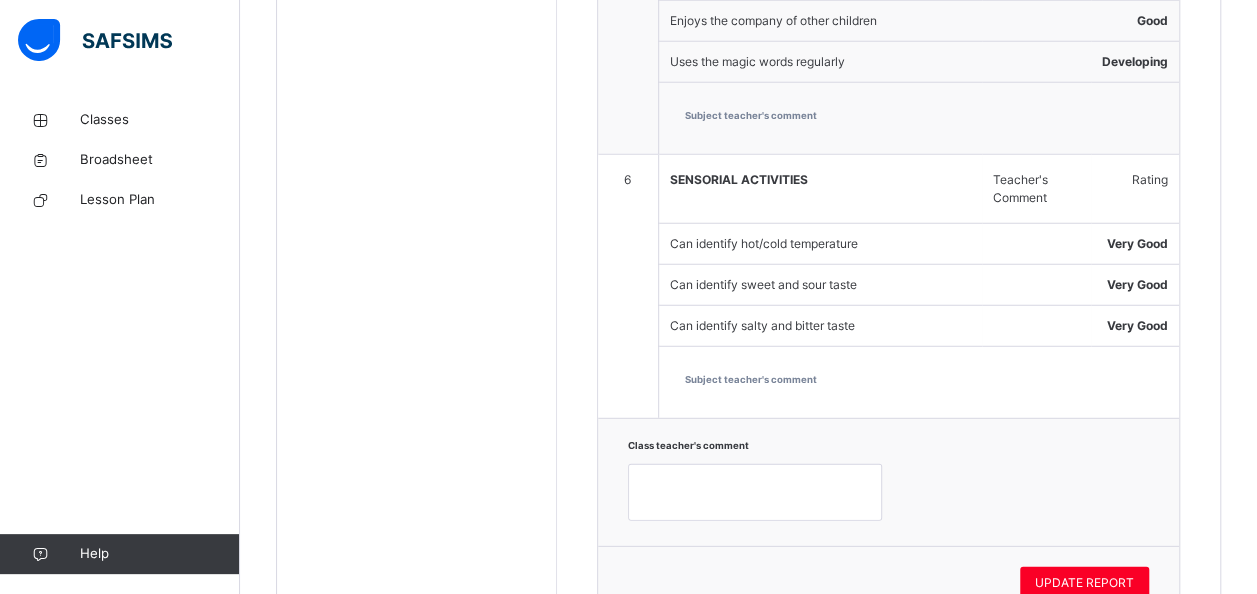scroll, scrollTop: 2656, scrollLeft: 0, axis: vertical 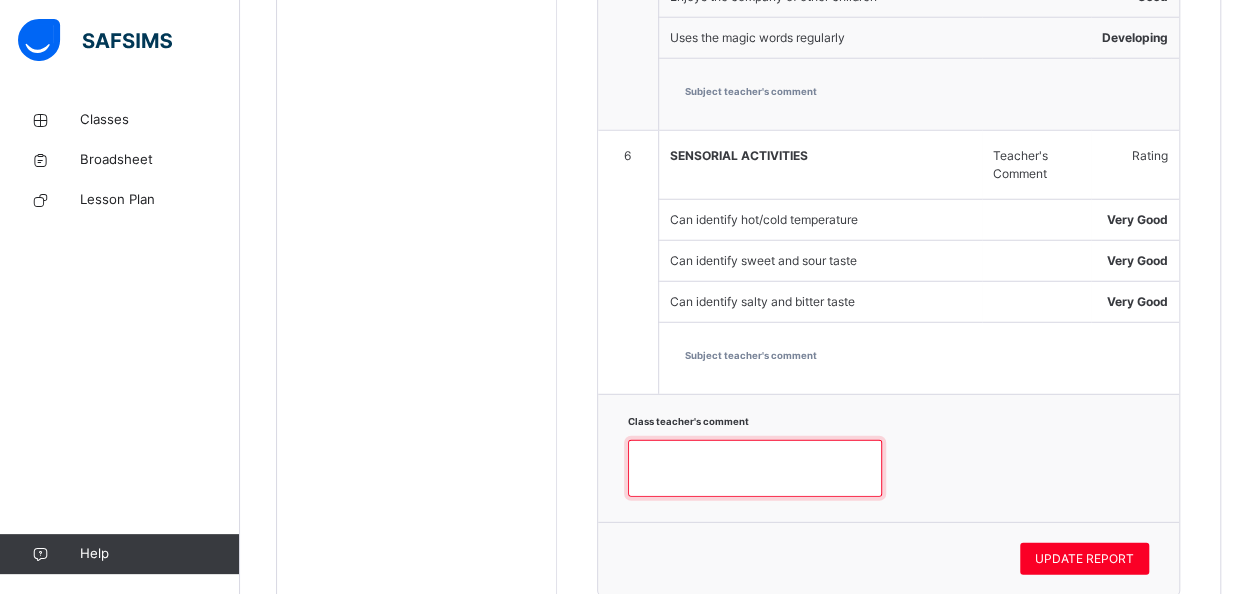 paste on "**********" 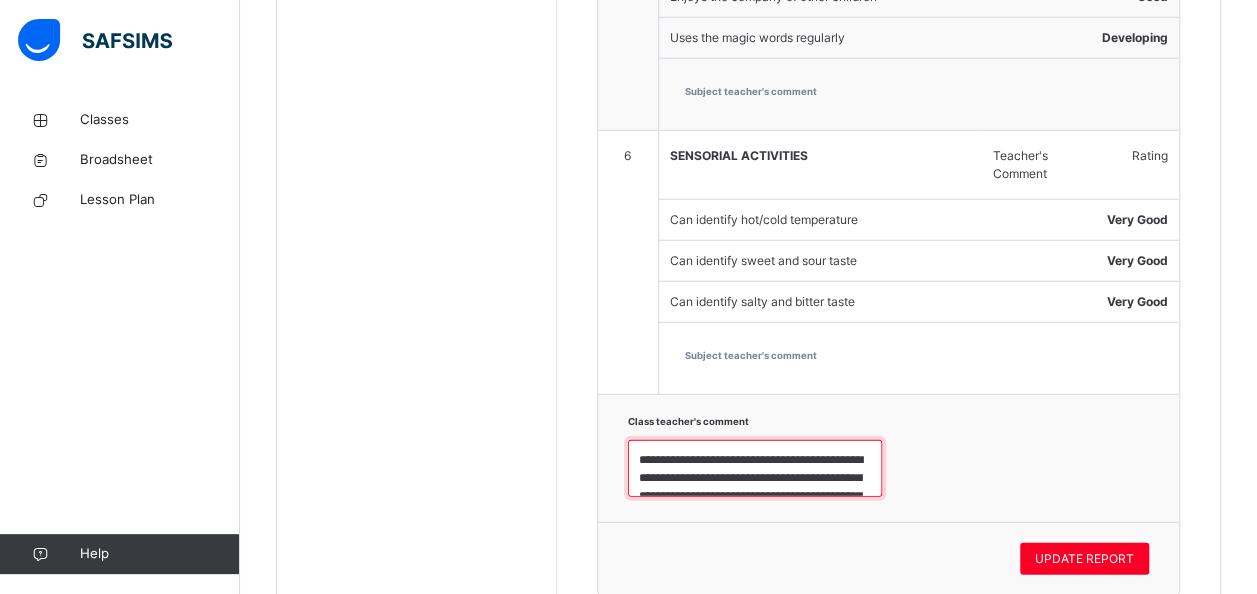 scroll, scrollTop: 150, scrollLeft: 0, axis: vertical 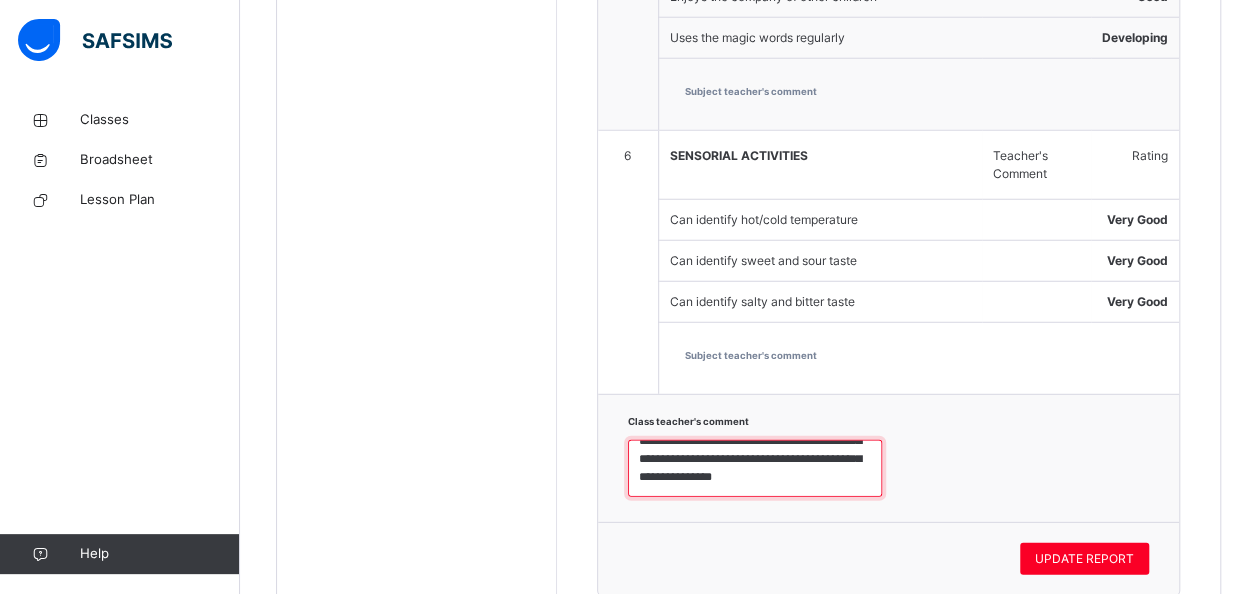 paste on "**********" 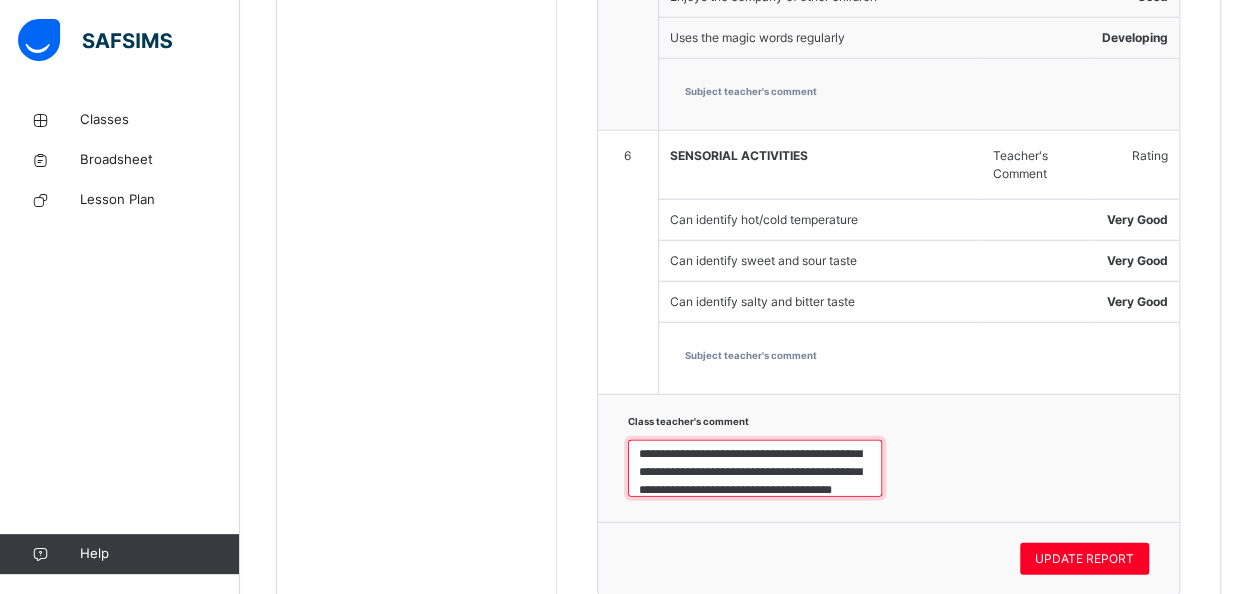 scroll, scrollTop: 204, scrollLeft: 0, axis: vertical 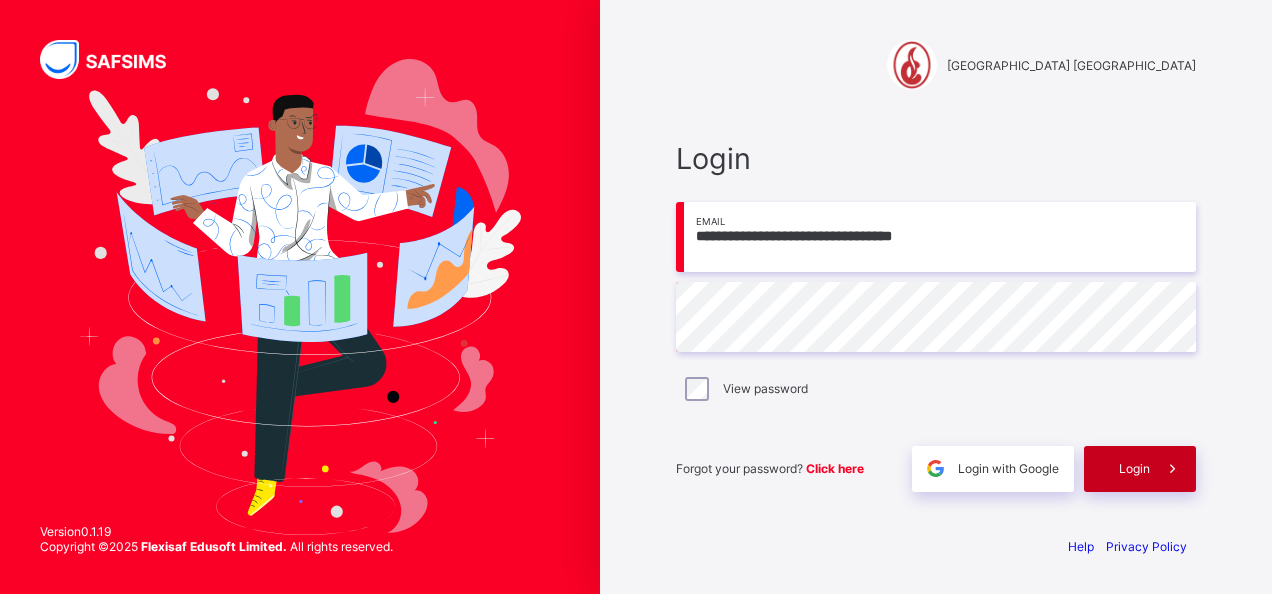 click on "Login" at bounding box center (1134, 468) 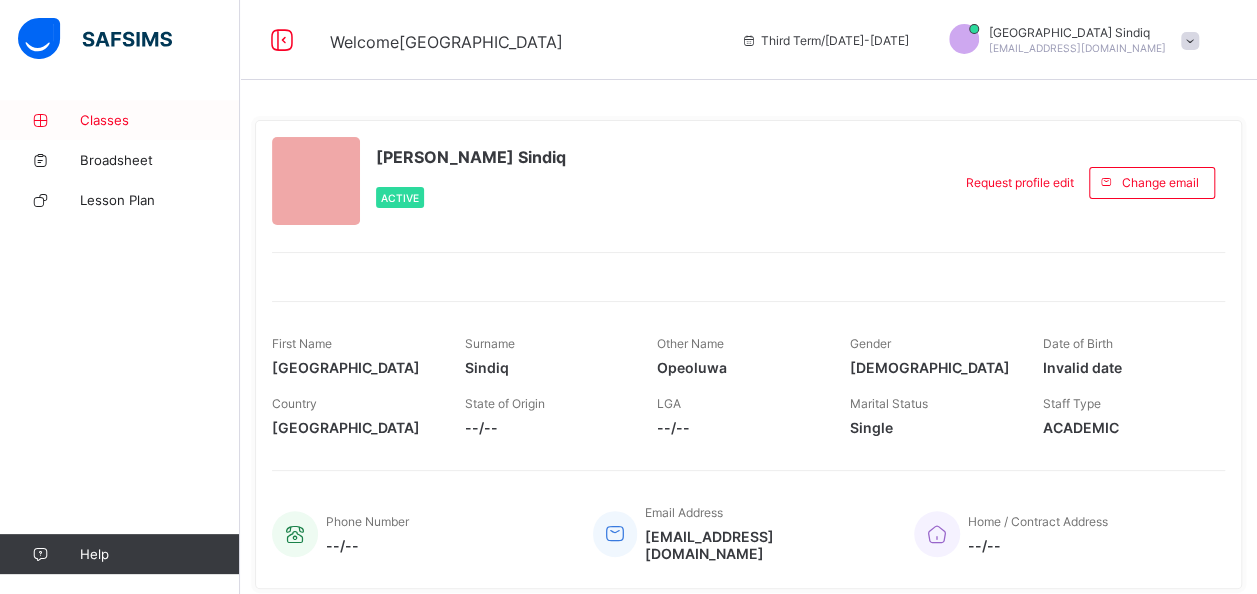 click on "Classes" at bounding box center [160, 120] 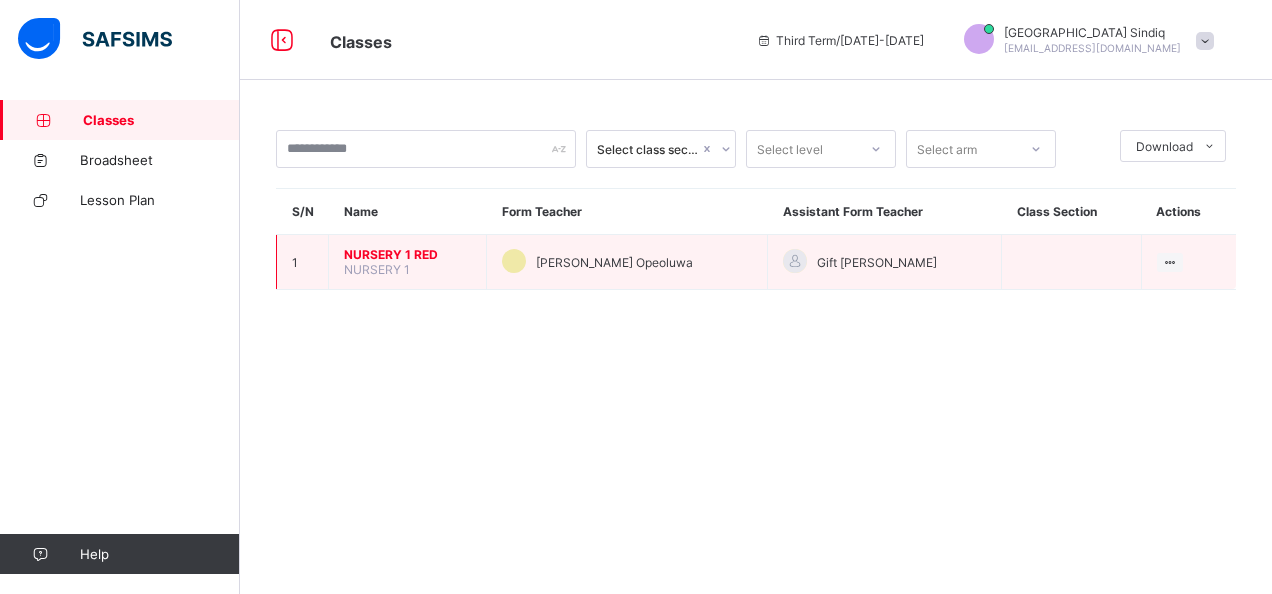 click on "NURSERY 1   RED" at bounding box center (407, 254) 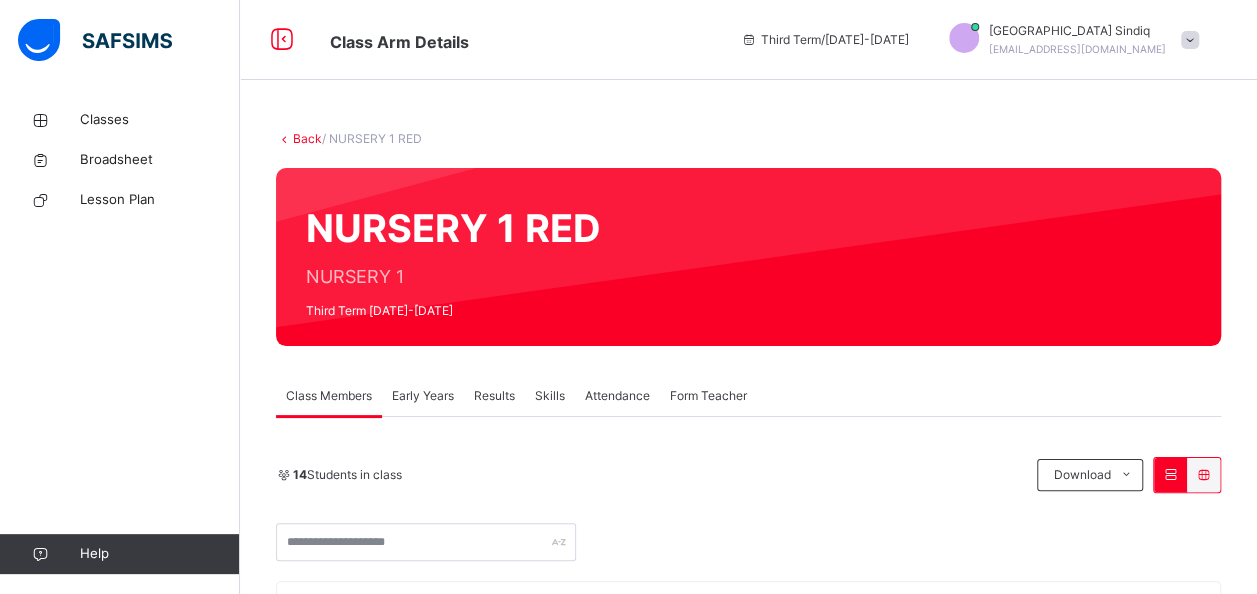 click on "Results" at bounding box center (494, 396) 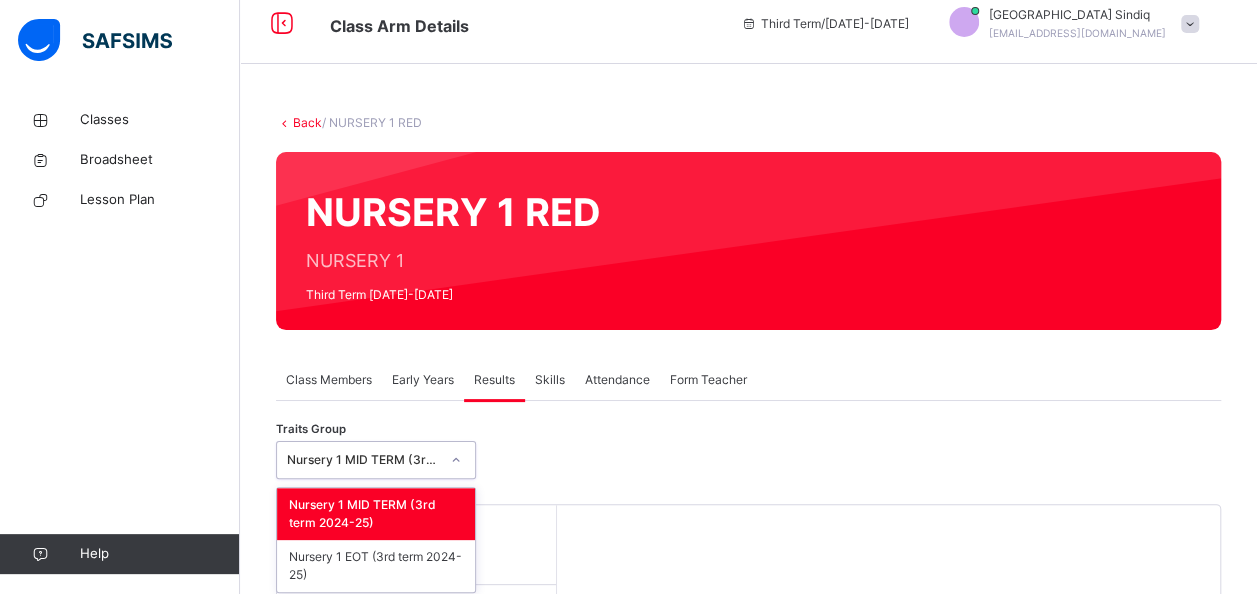 scroll, scrollTop: 22, scrollLeft: 0, axis: vertical 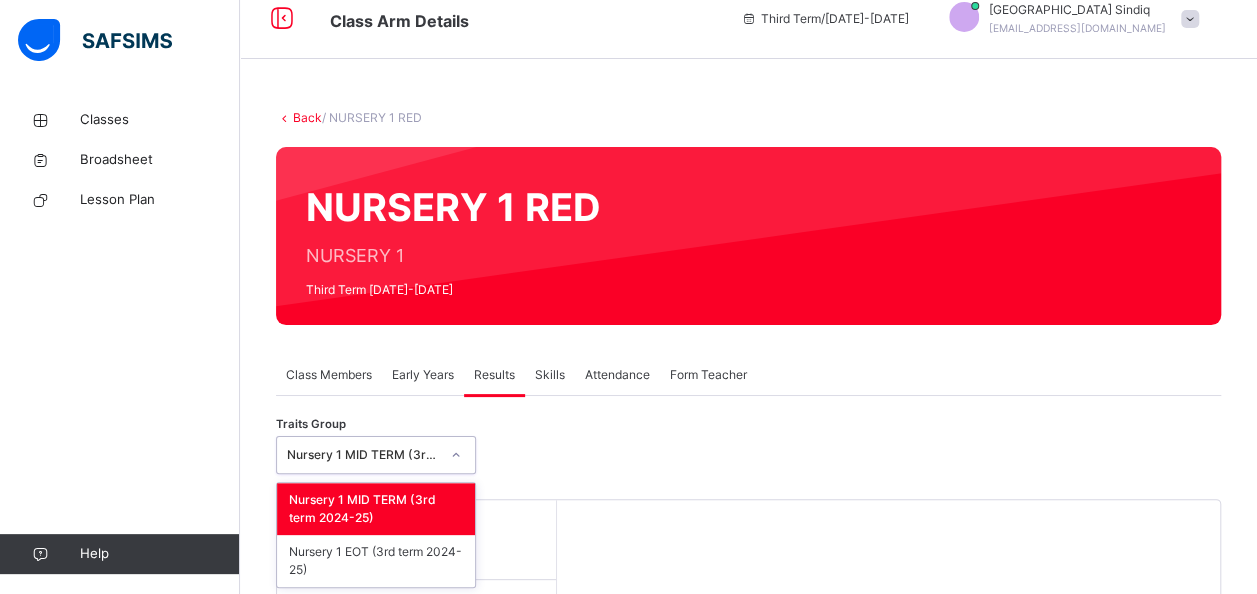 click on "Traits Group      option Nursery 1 MID TERM (3rd term 2024-25) focused, 1 of 2. 2 results available. Use Up and Down to choose options, press Enter to select the currently focused option, press Escape to exit the menu, press Tab to select the option and exit the menu. Nursery 1 MID TERM (3rd term 2024-25) Nursery 1 MID TERM (3rd term 2024-25) Nursery 1 EOT (3rd term 2024-25) Students [PERSON_NAME] CST07161 [PERSON_NAME] CST7568 [PERSON_NAME] CST08685 ERIIFEOLUWA  ATERE CST08658 [PERSON_NAME] CST07982 KOSISOCHUKWU  NWUBA CST08728 [PERSON_NAME] [PERSON_NAME] CST07246 [PERSON_NAME] 01999 [PERSON_NAME] CST07495 [PERSON_NAME] CST07263 [PERSON_NAME] CST07262 [PERSON_NAME] CST07436 Tiwalolu   [PERSON_NAME] CST099911 [PERSON_NAME] CST08846 Select a Student Select a student from the list to the left to view and enter trait records" at bounding box center (748, 760) 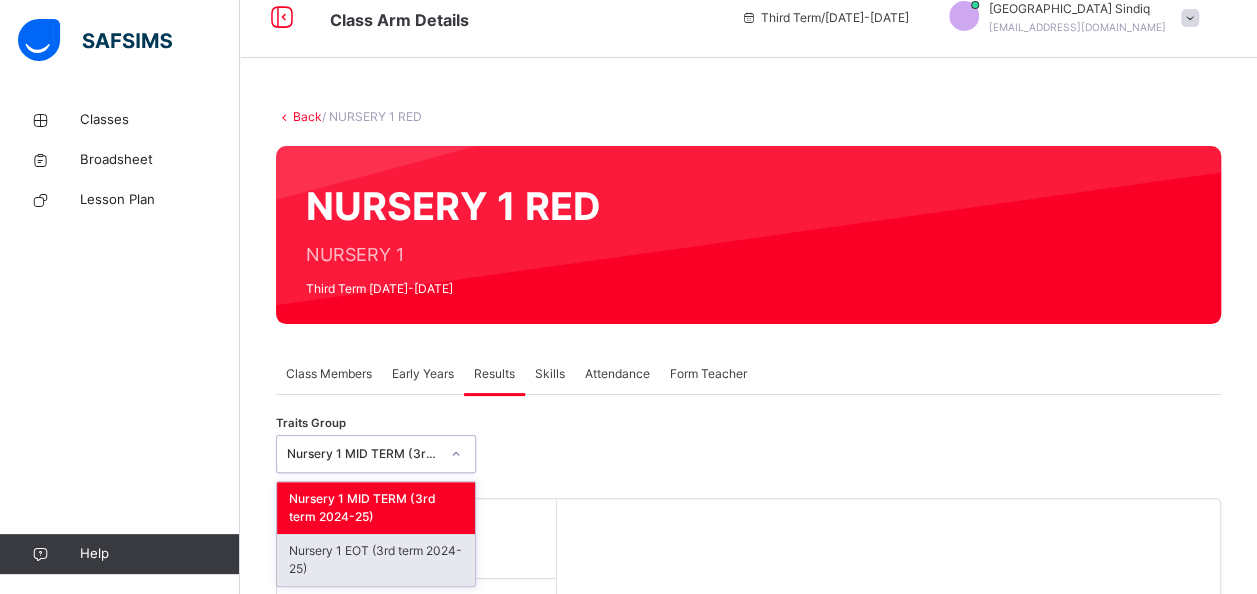 click on "Nursery 1 EOT (3rd term 2024-25)" at bounding box center (376, 560) 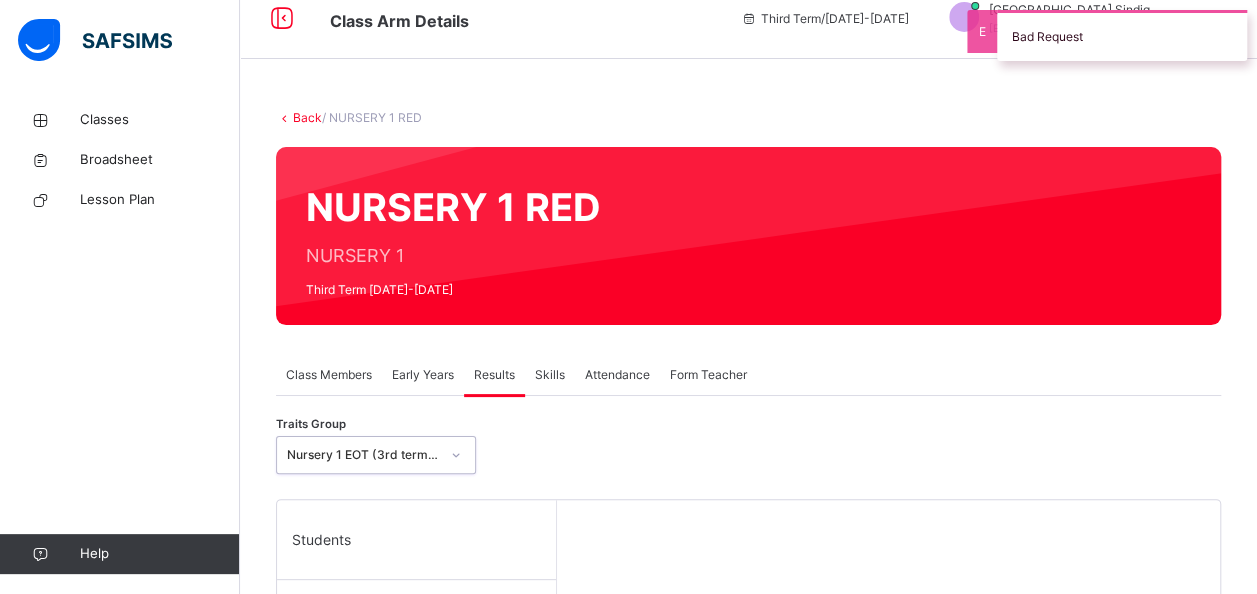 scroll, scrollTop: 18, scrollLeft: 0, axis: vertical 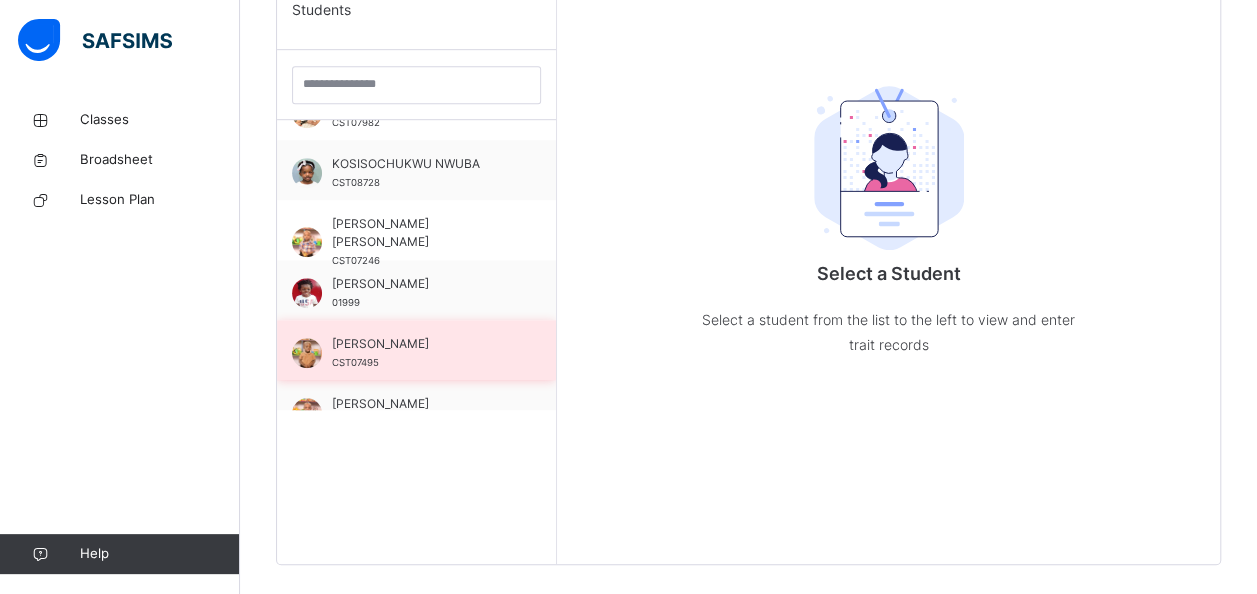 click on "Motunrola  Ibrahim CST07495" at bounding box center (416, 350) 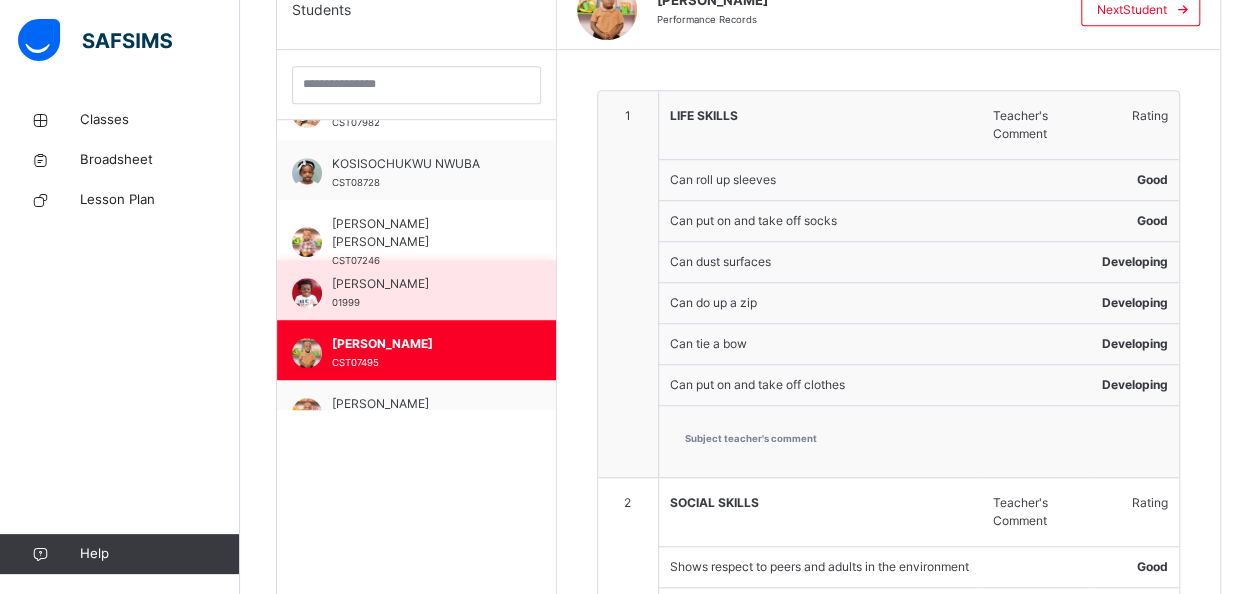 click on "Mansa  Ajayi 01999" at bounding box center (421, 293) 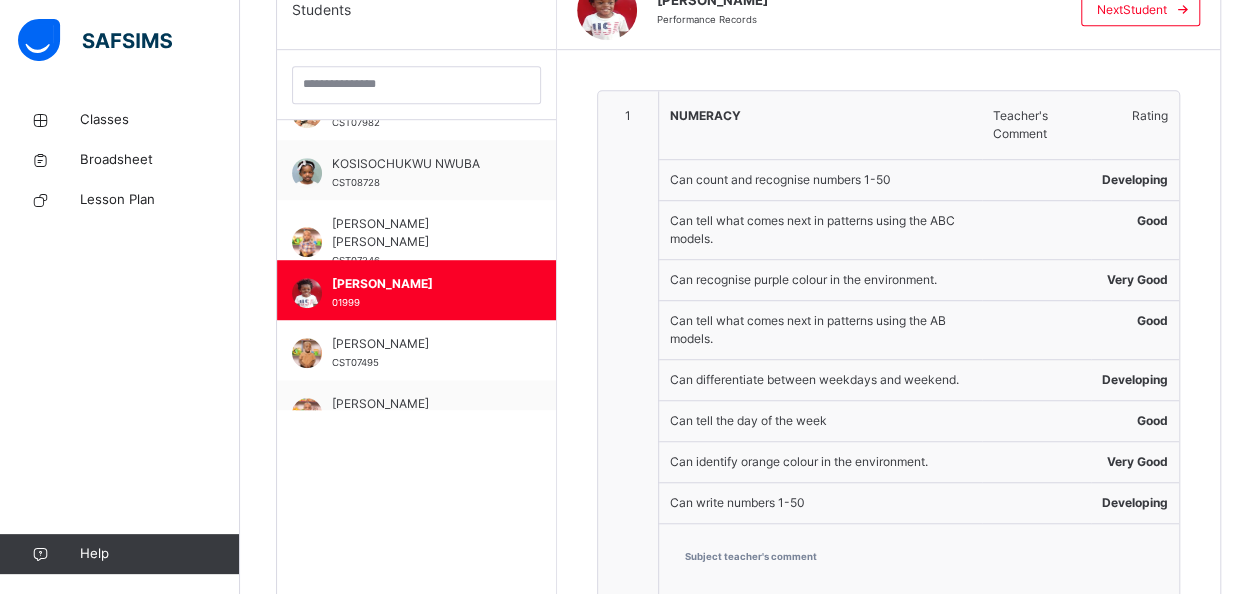 type on "**********" 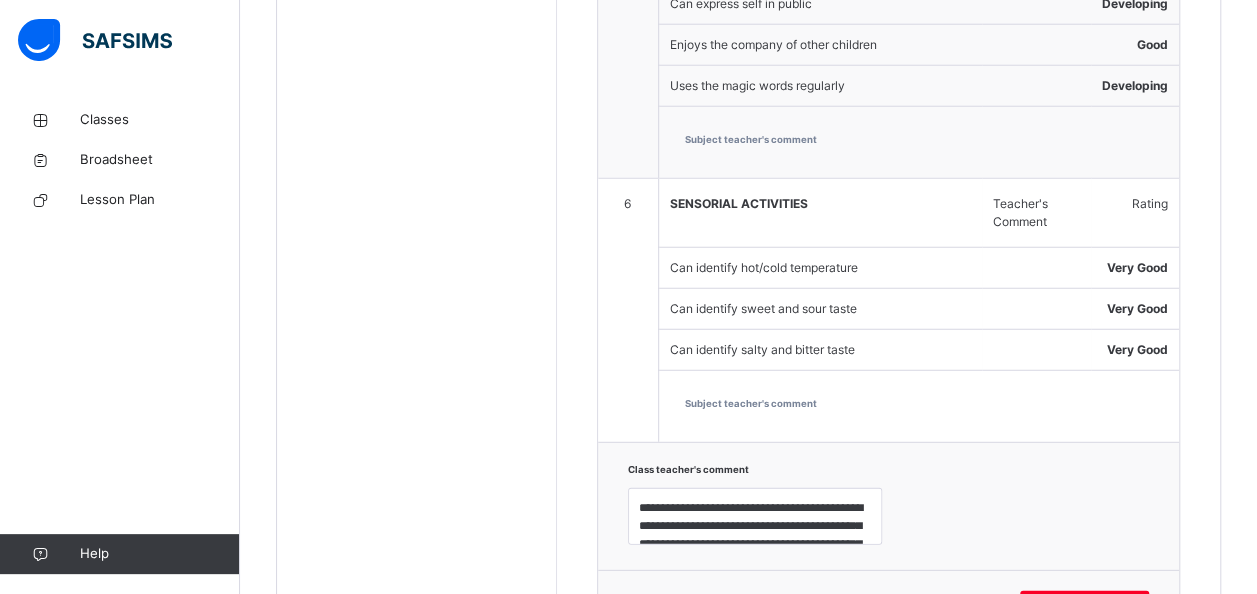scroll, scrollTop: 2731, scrollLeft: 0, axis: vertical 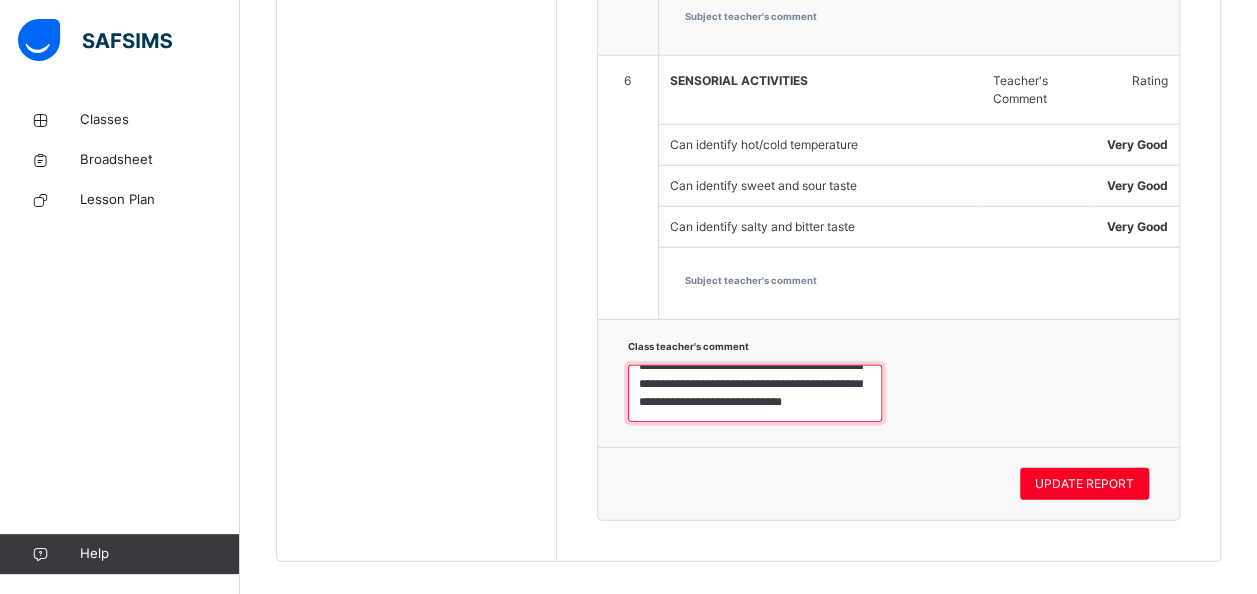 drag, startPoint x: 637, startPoint y: 367, endPoint x: 847, endPoint y: 429, distance: 218.96118 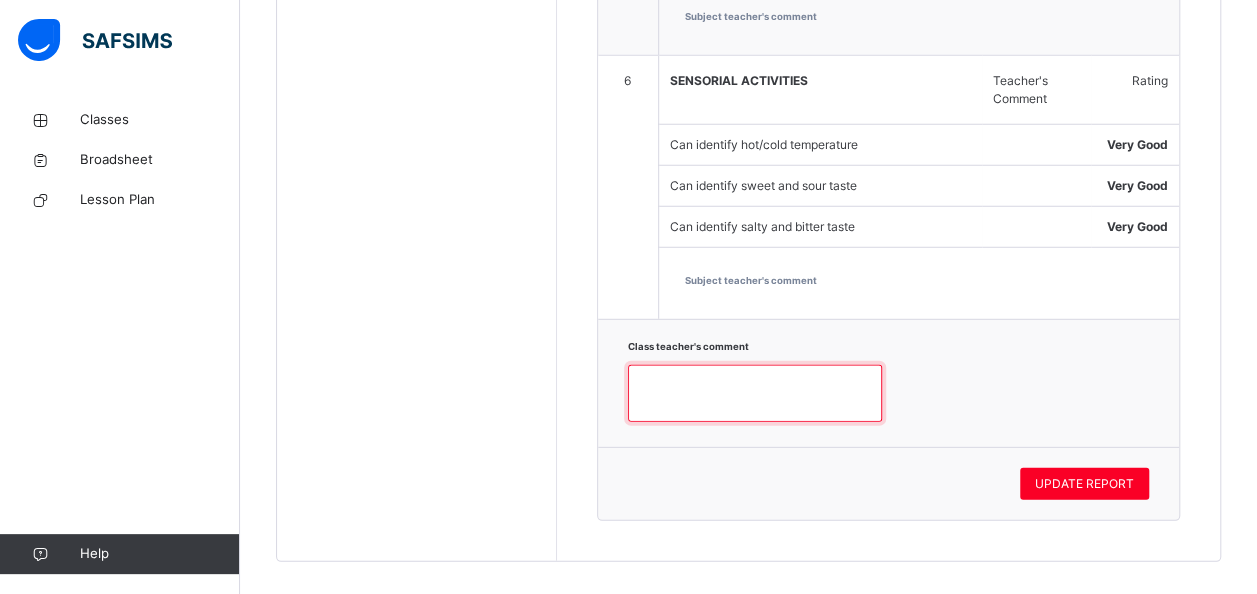 scroll, scrollTop: 0, scrollLeft: 0, axis: both 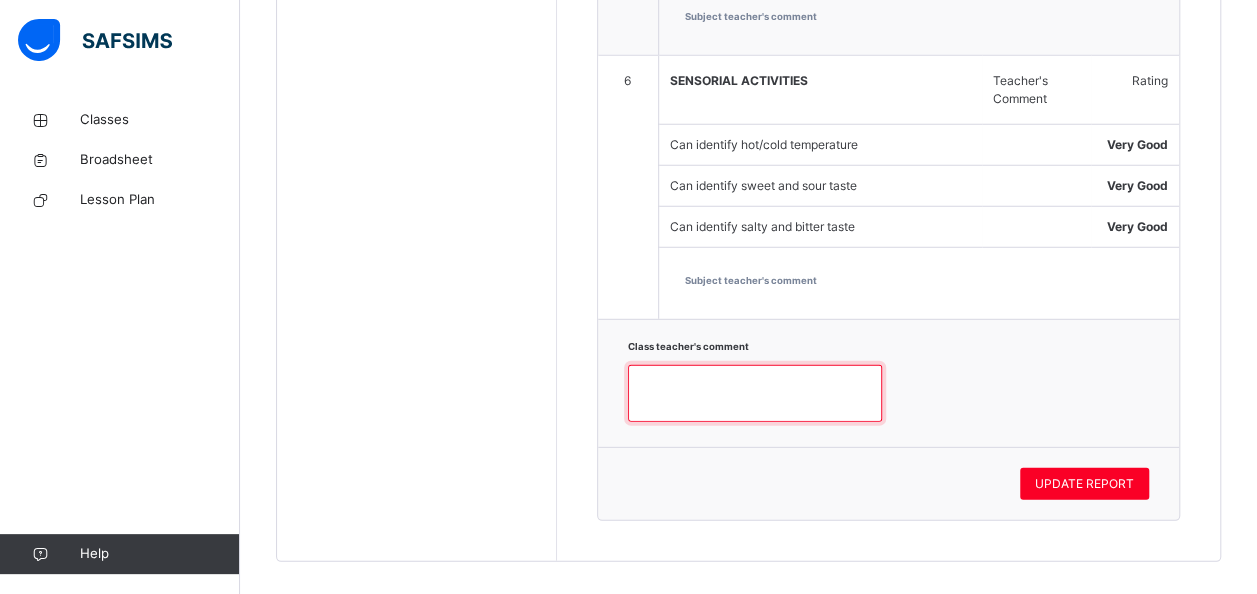 paste on "**********" 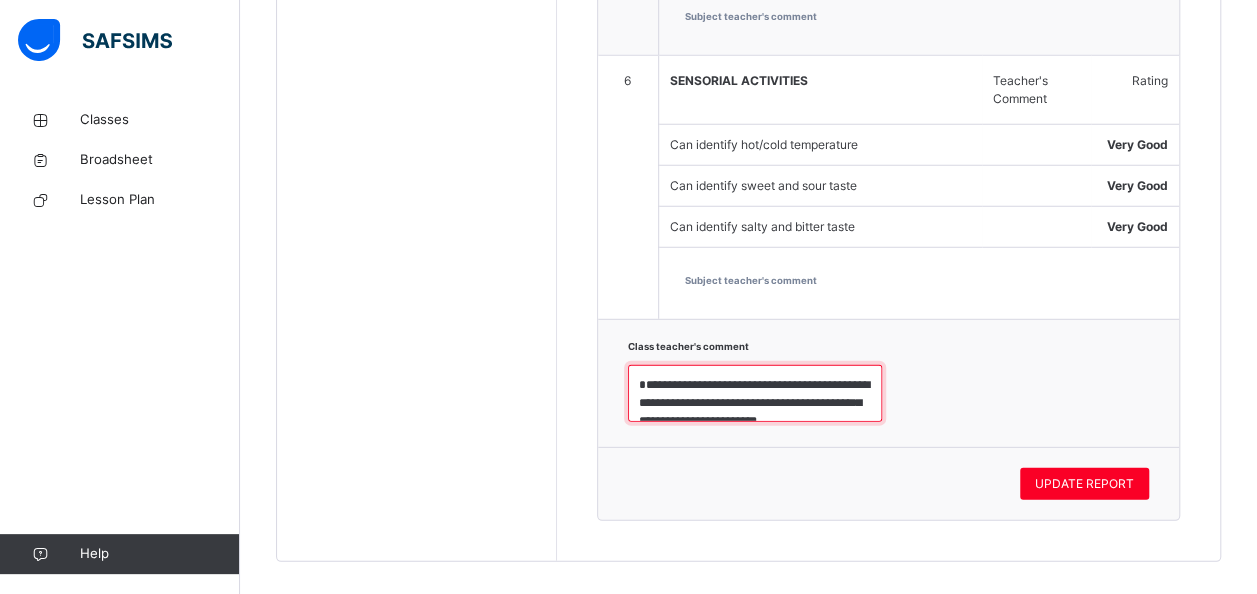 scroll, scrollTop: 42, scrollLeft: 0, axis: vertical 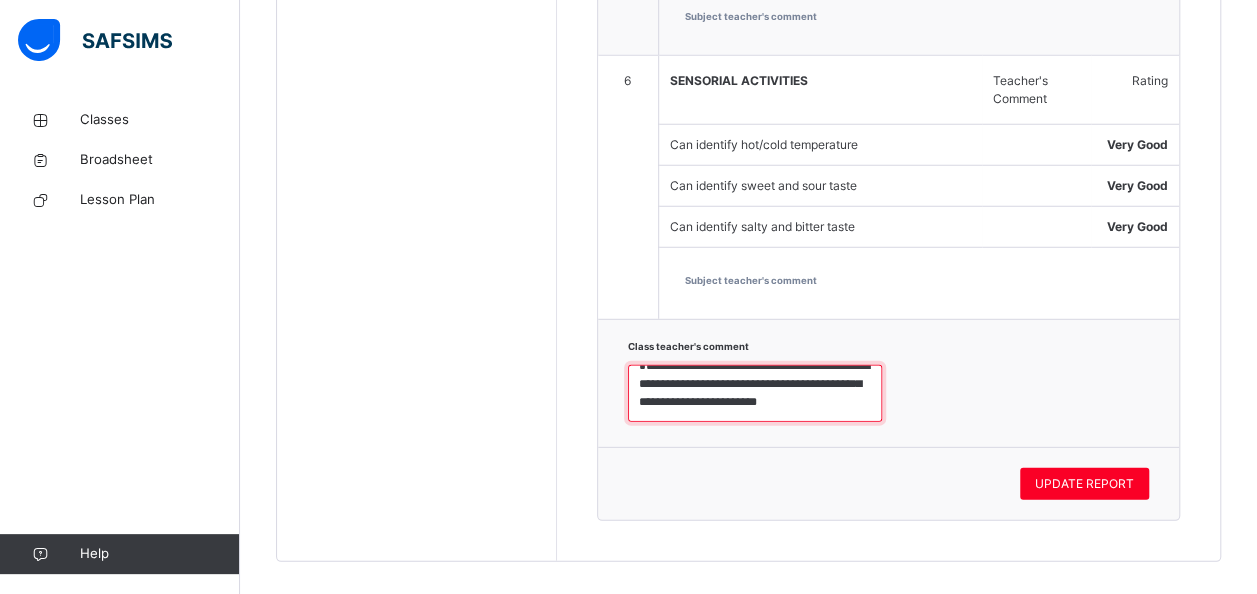 click on "**********" at bounding box center (755, 393) 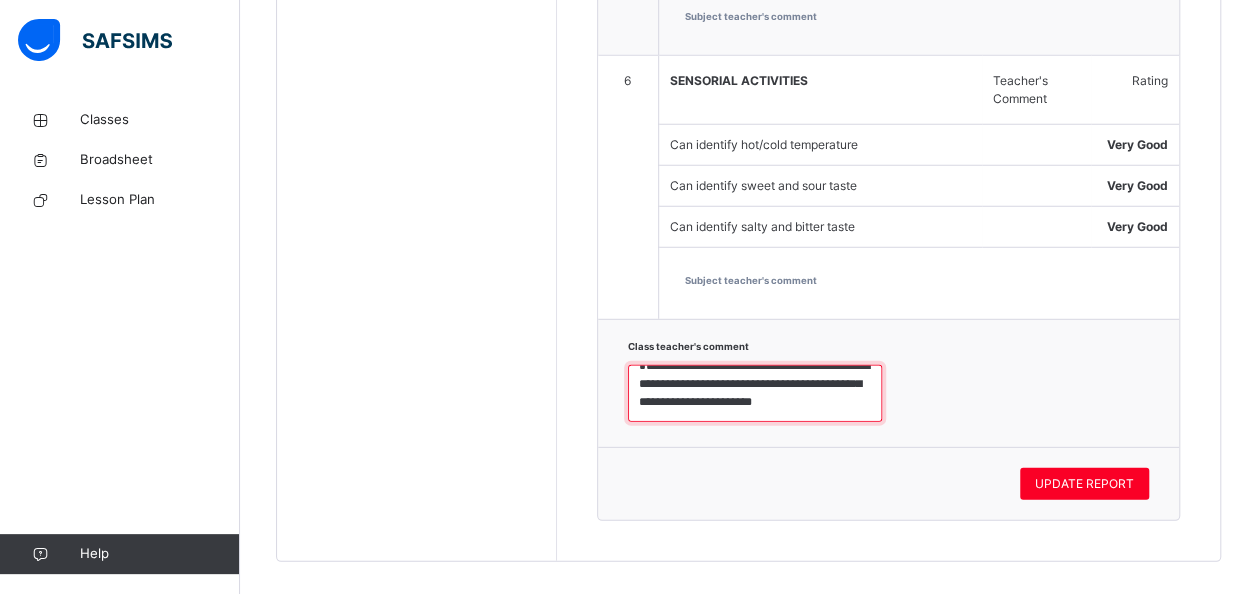 scroll, scrollTop: 29, scrollLeft: 0, axis: vertical 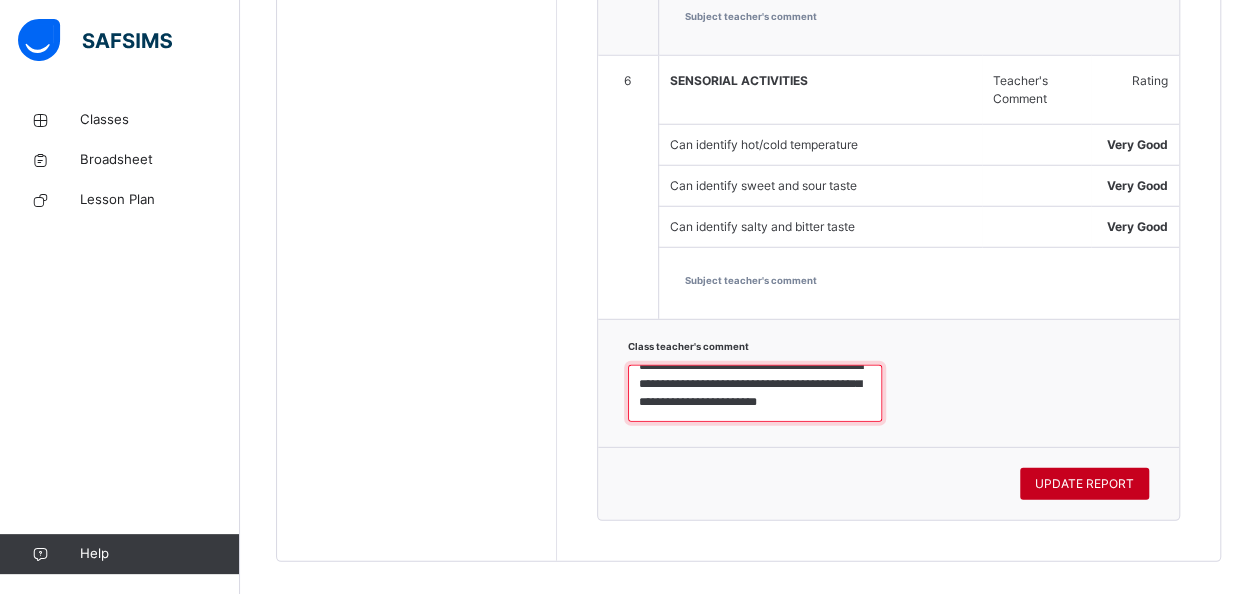 type on "**********" 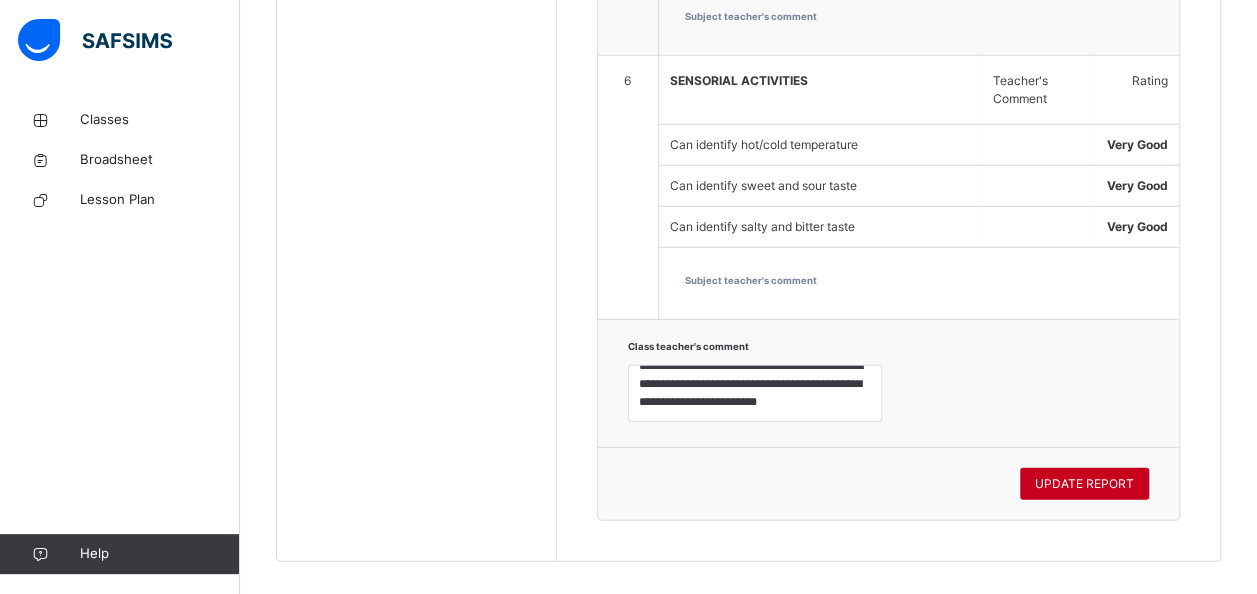 click on "UPDATE REPORT" at bounding box center (1084, 484) 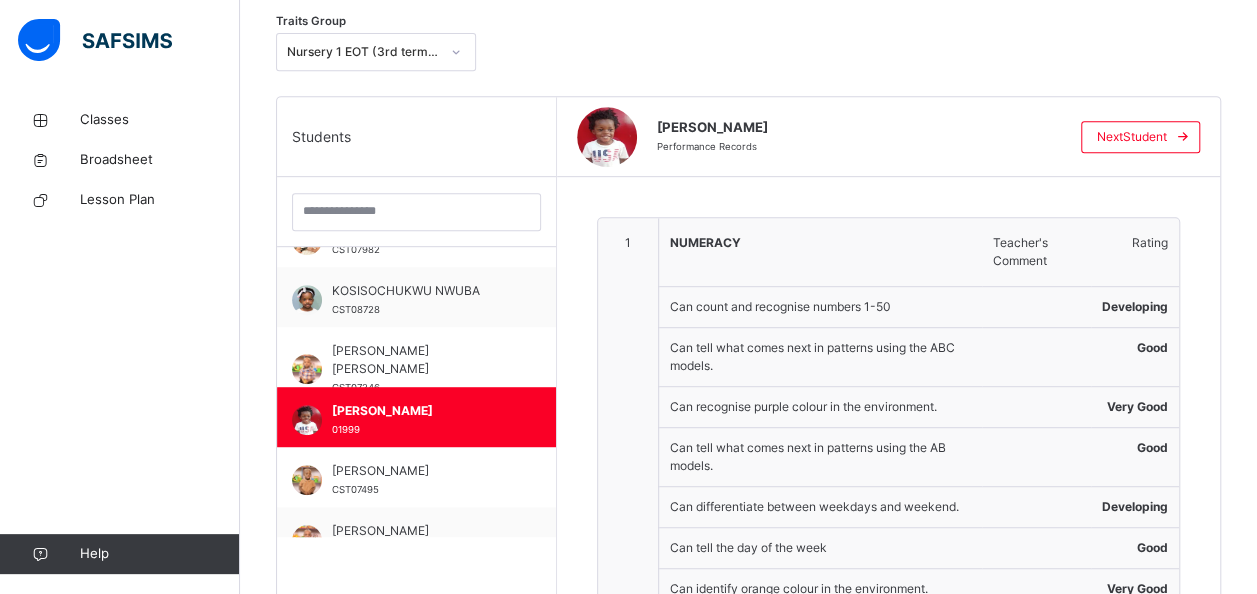 scroll, scrollTop: 331, scrollLeft: 0, axis: vertical 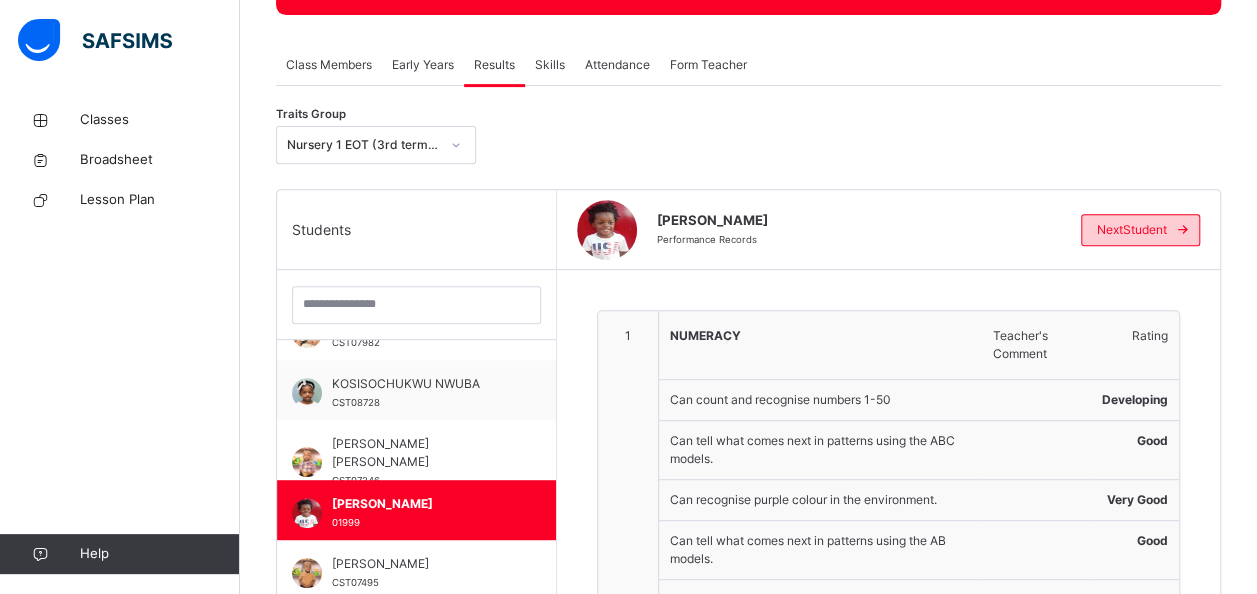 click on "Next  Student" at bounding box center [1132, 230] 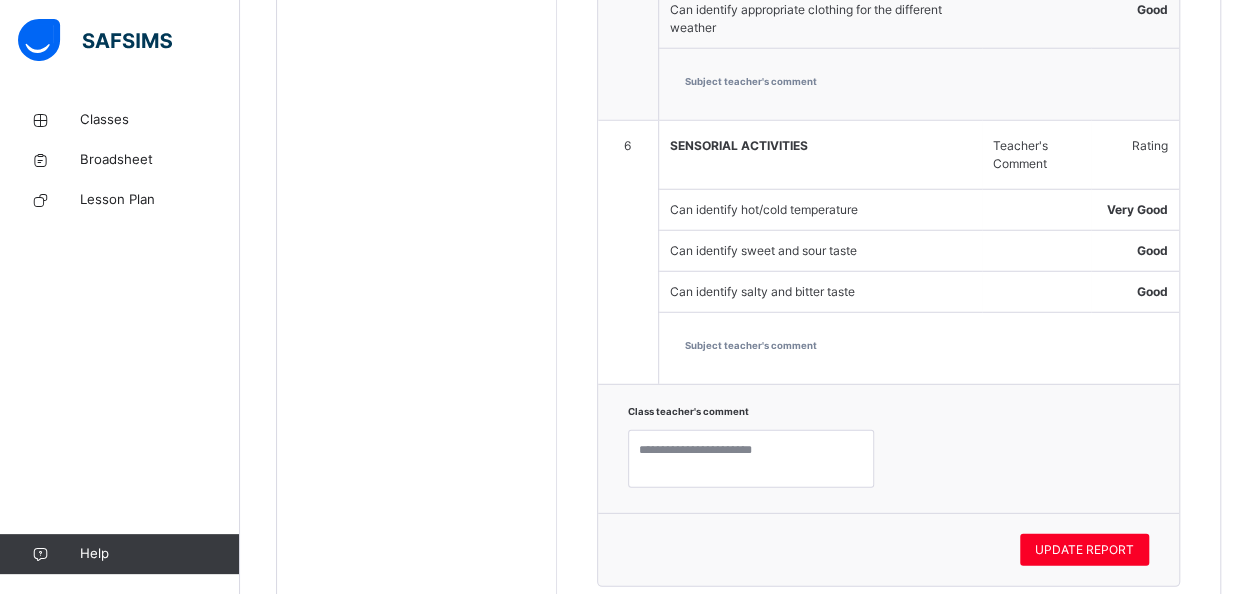 scroll, scrollTop: 2674, scrollLeft: 0, axis: vertical 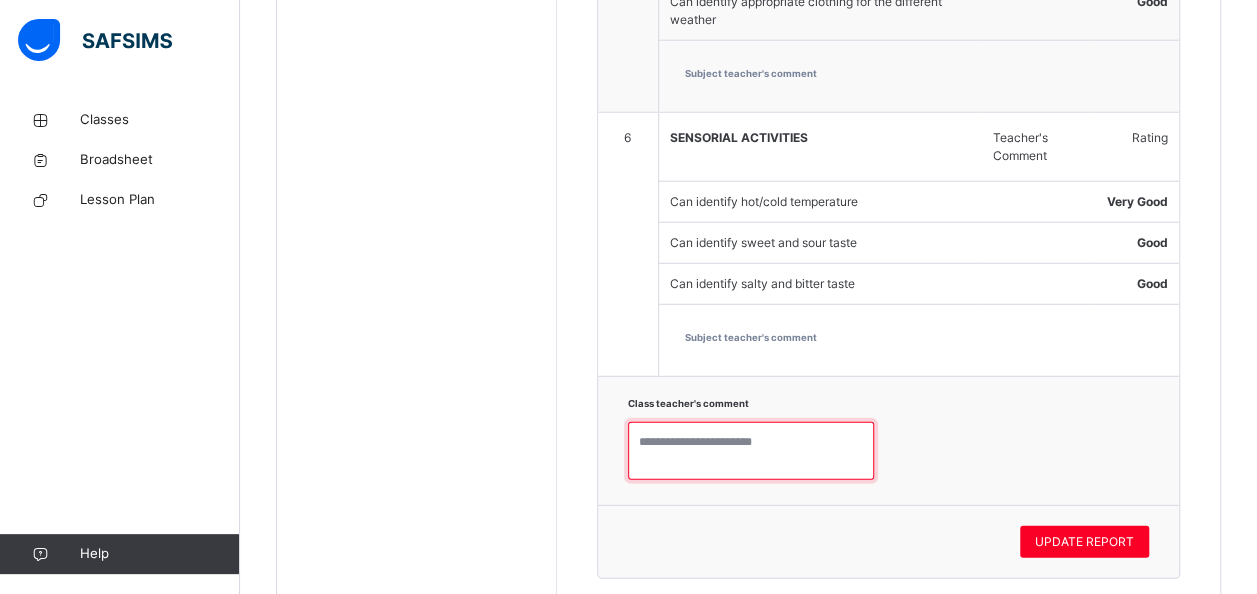 paste on "**********" 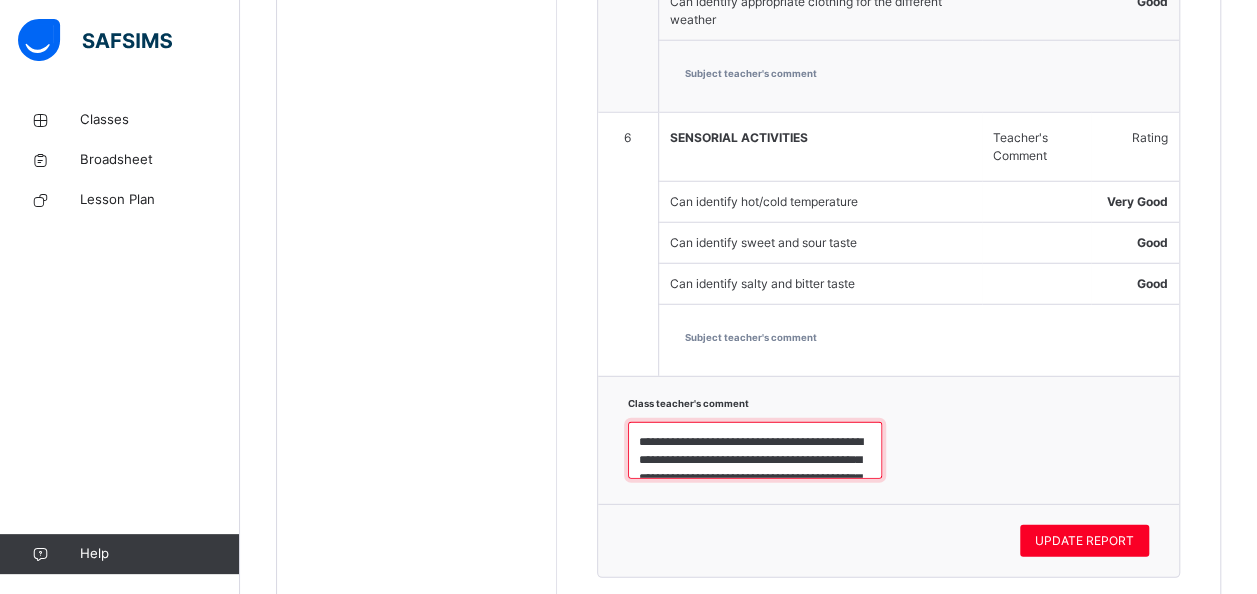 scroll, scrollTop: 276, scrollLeft: 0, axis: vertical 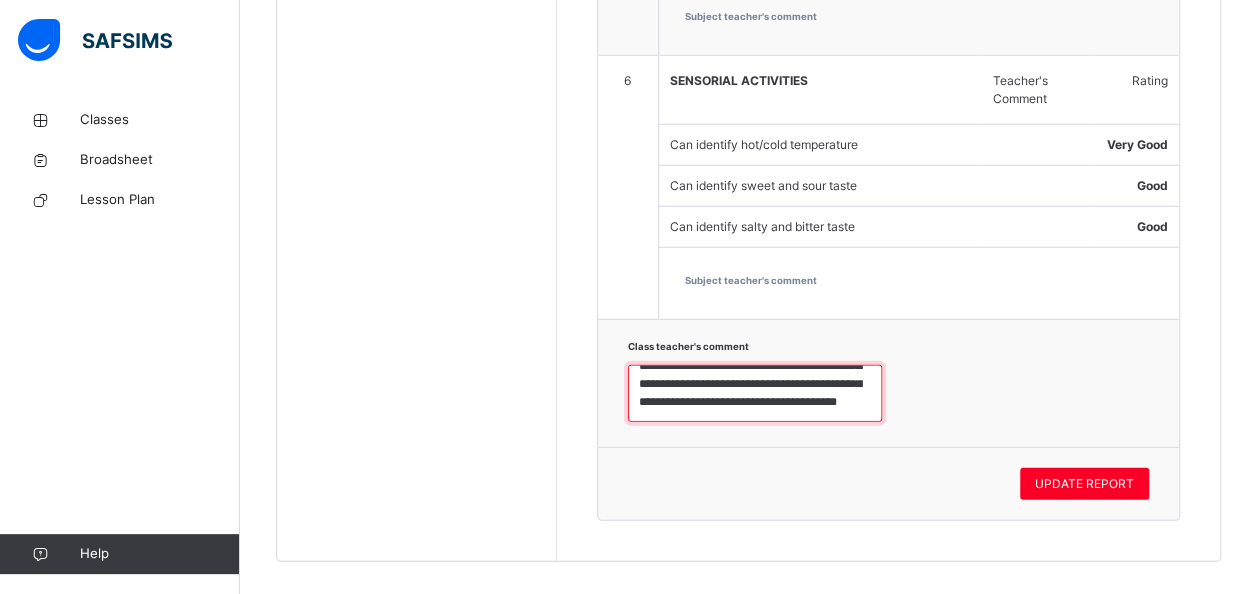 click on "**********" at bounding box center (755, 393) 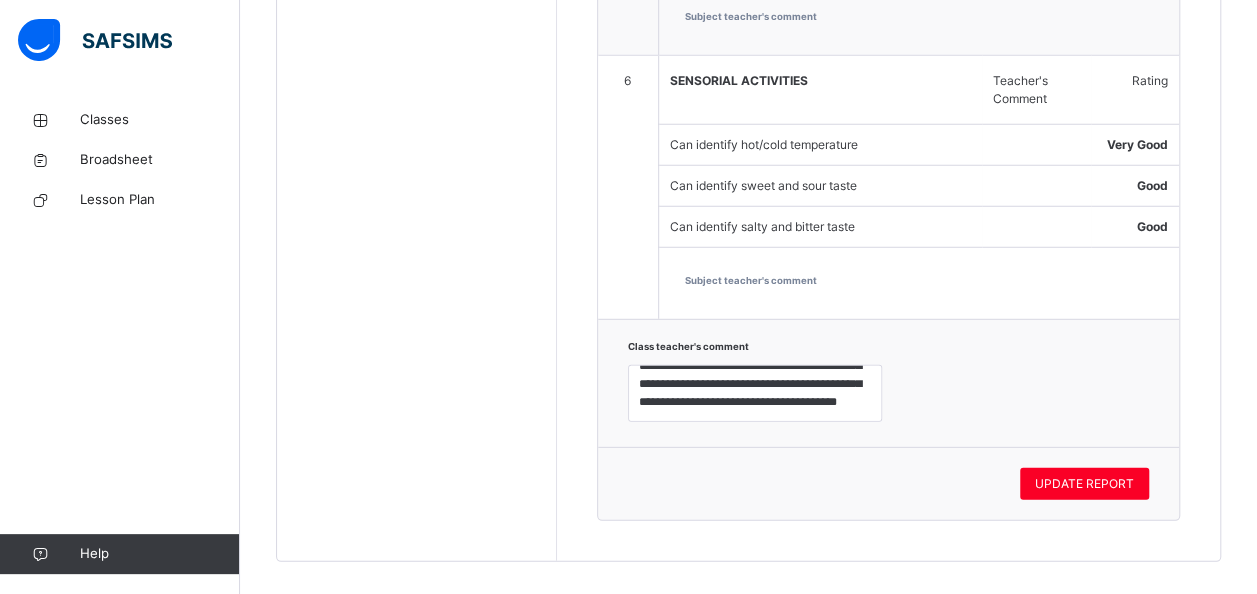 drag, startPoint x: 741, startPoint y: 397, endPoint x: 741, endPoint y: 424, distance: 27 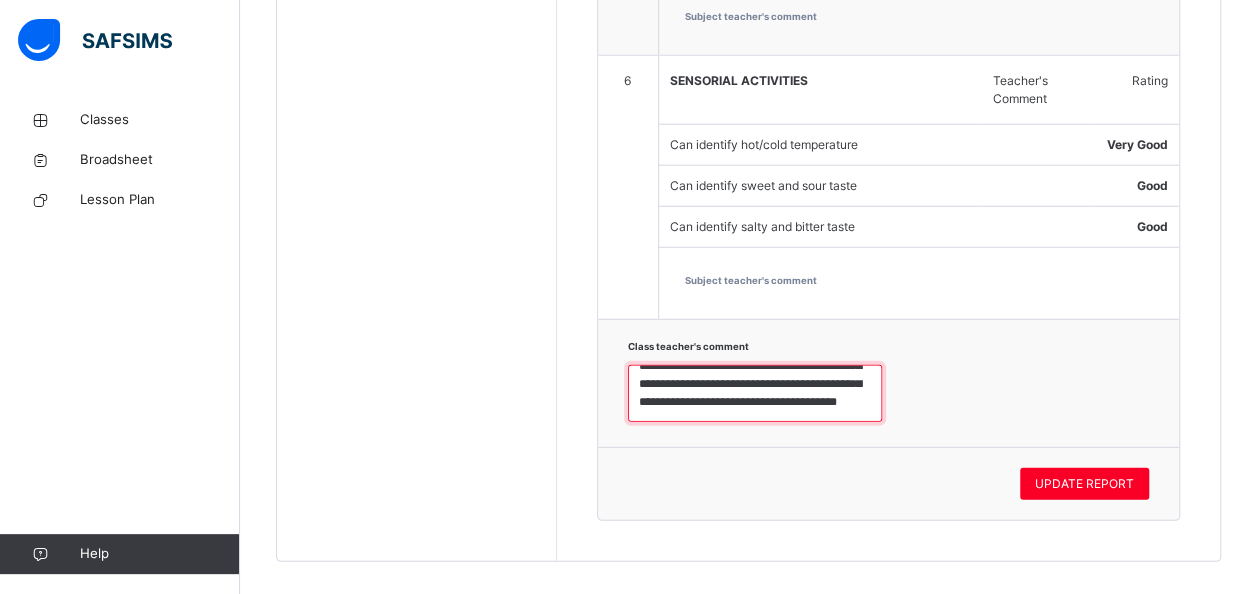 click on "**********" at bounding box center [755, 393] 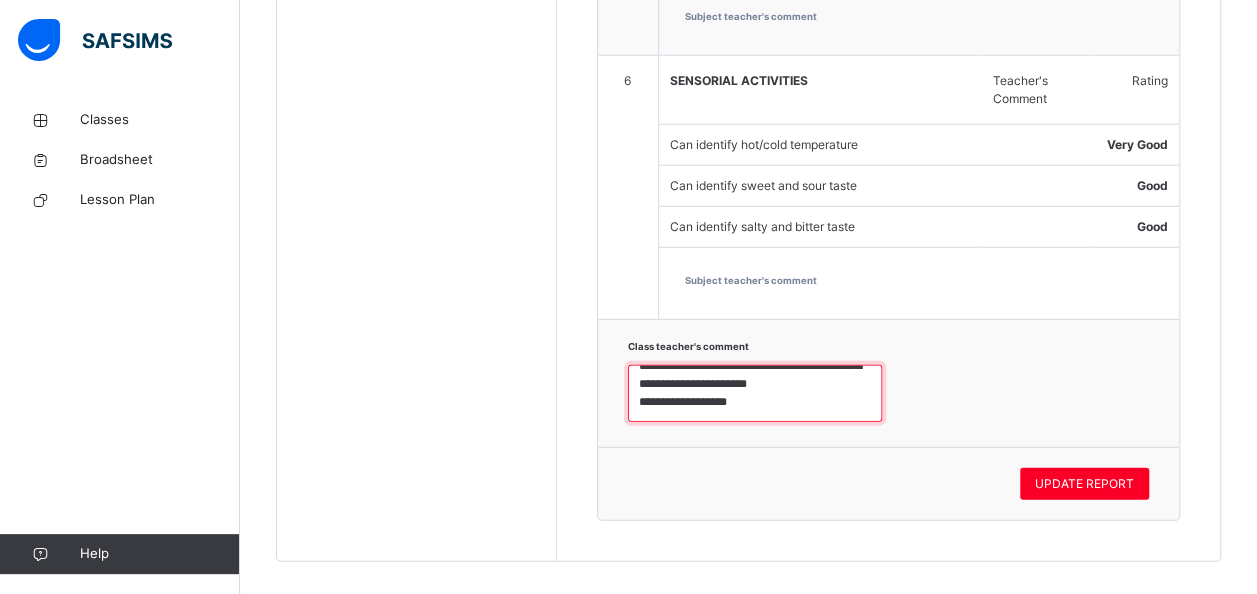 scroll, scrollTop: 288, scrollLeft: 0, axis: vertical 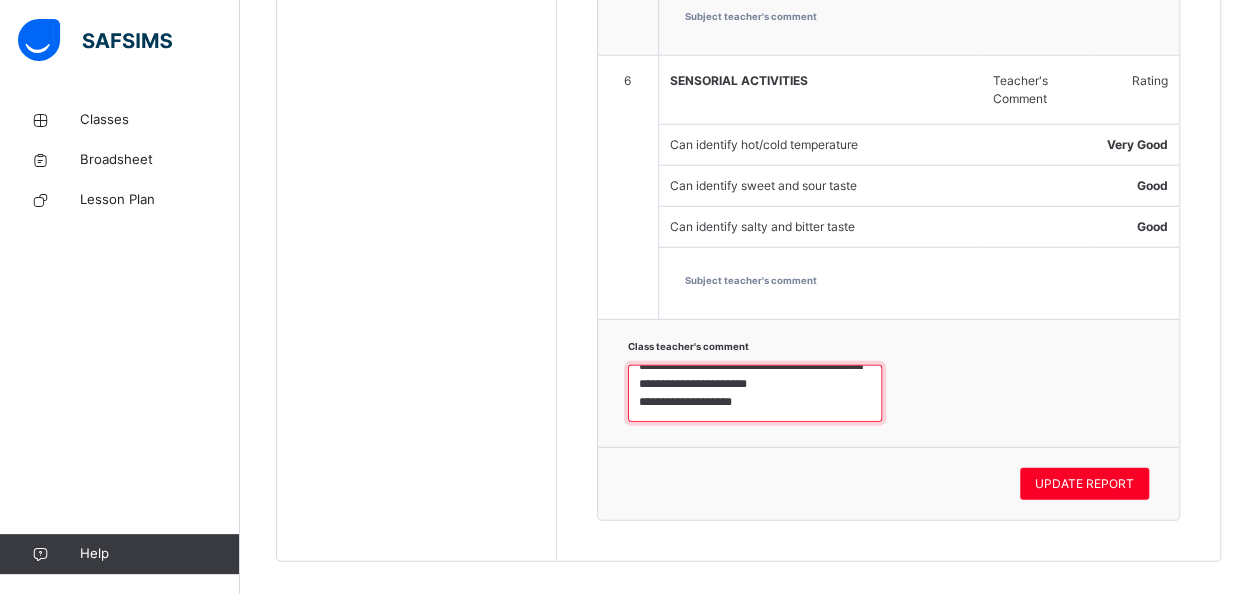 click on "**********" at bounding box center [755, 393] 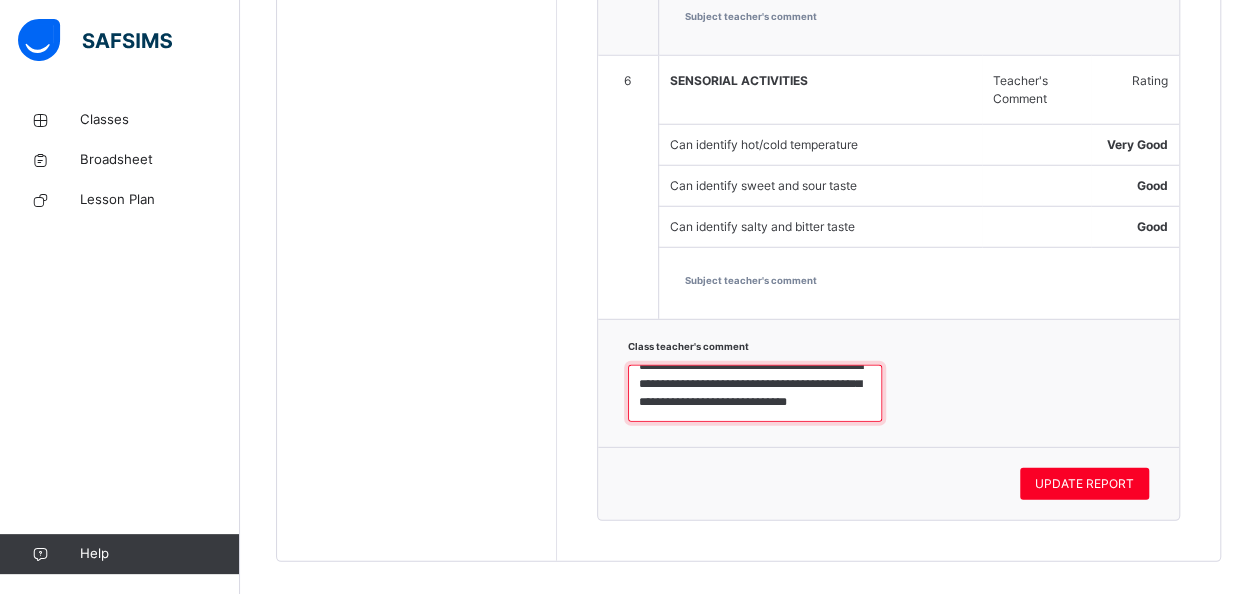scroll, scrollTop: 299, scrollLeft: 0, axis: vertical 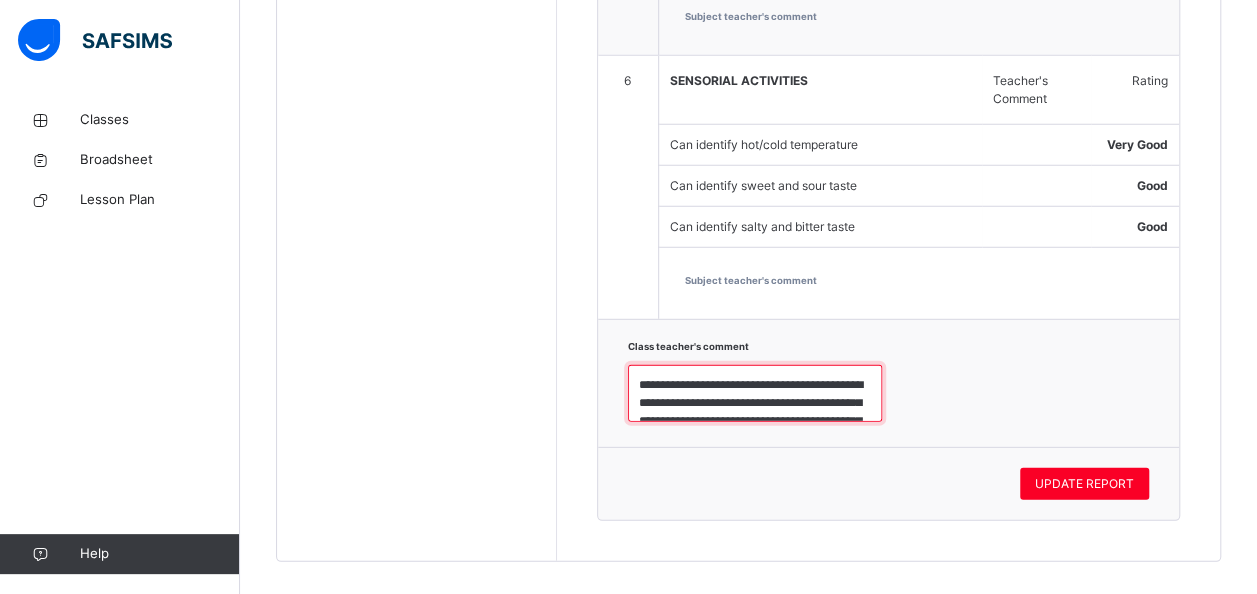 drag, startPoint x: 846, startPoint y: 388, endPoint x: 618, endPoint y: 326, distance: 236.2795 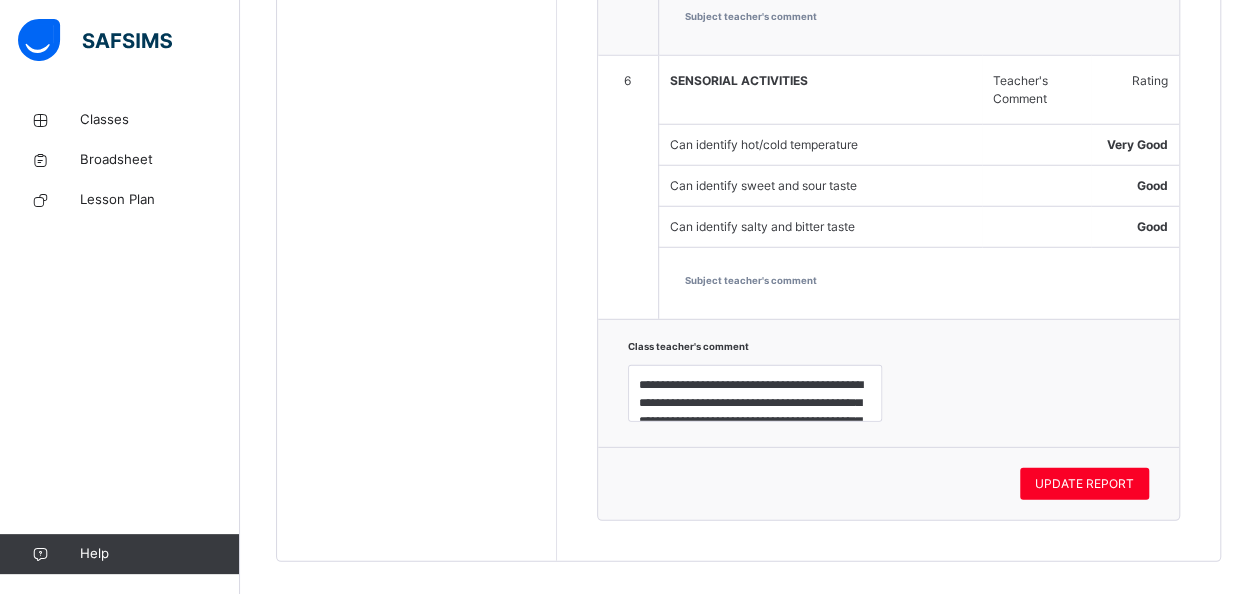 scroll, scrollTop: 0, scrollLeft: 0, axis: both 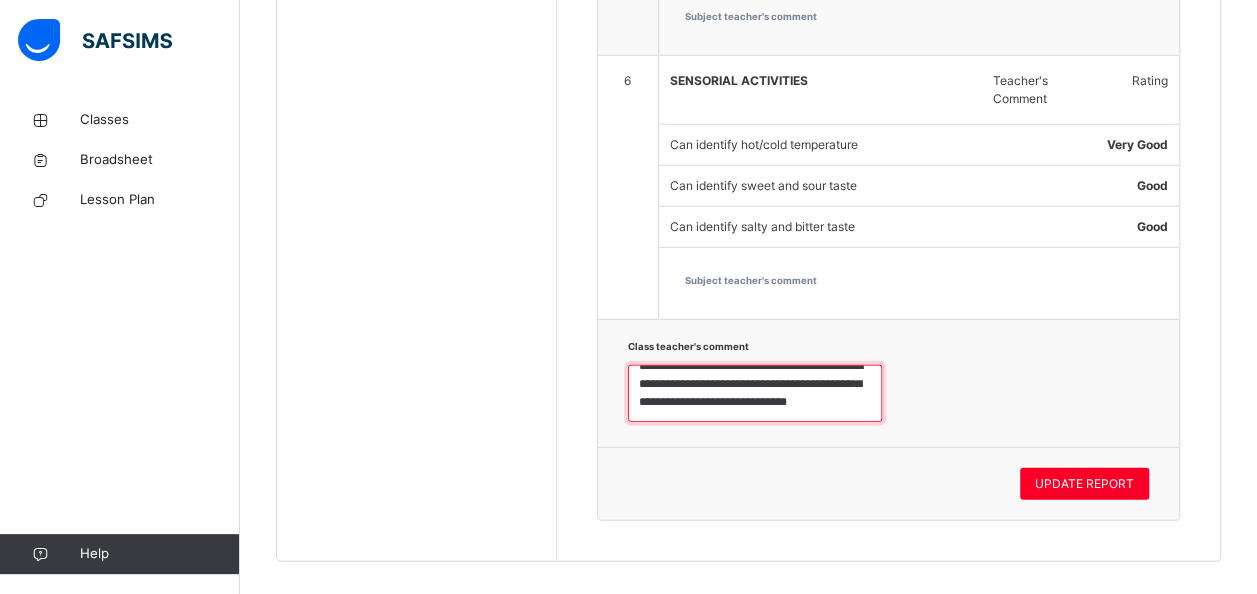 drag, startPoint x: 636, startPoint y: 365, endPoint x: 818, endPoint y: 425, distance: 191.63507 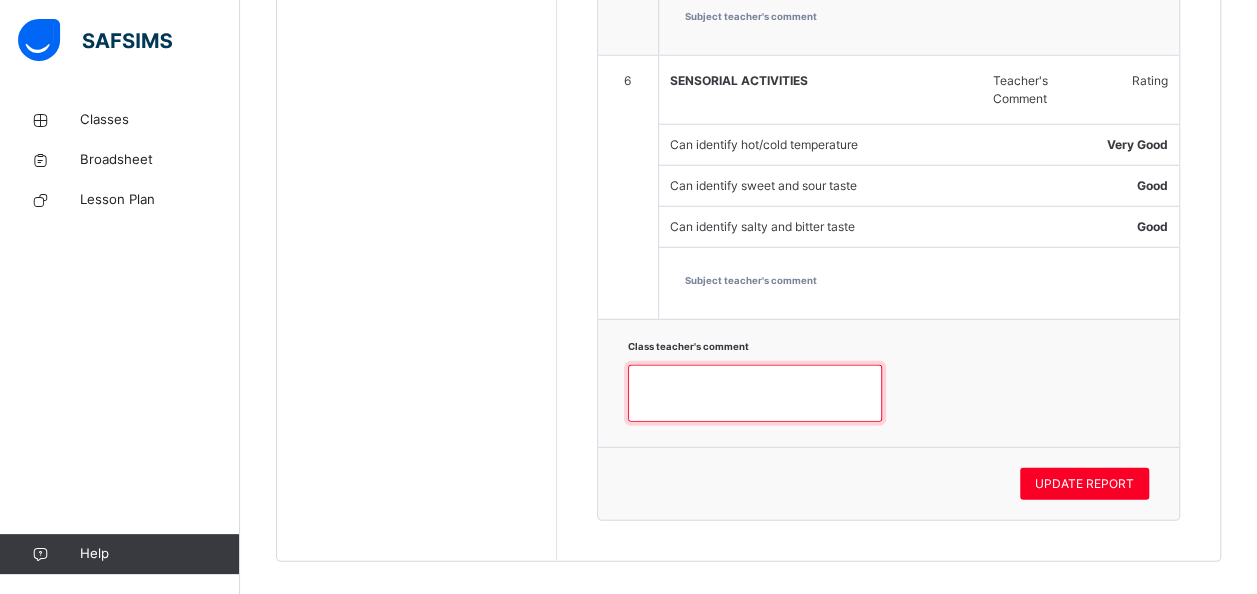 scroll, scrollTop: 0, scrollLeft: 0, axis: both 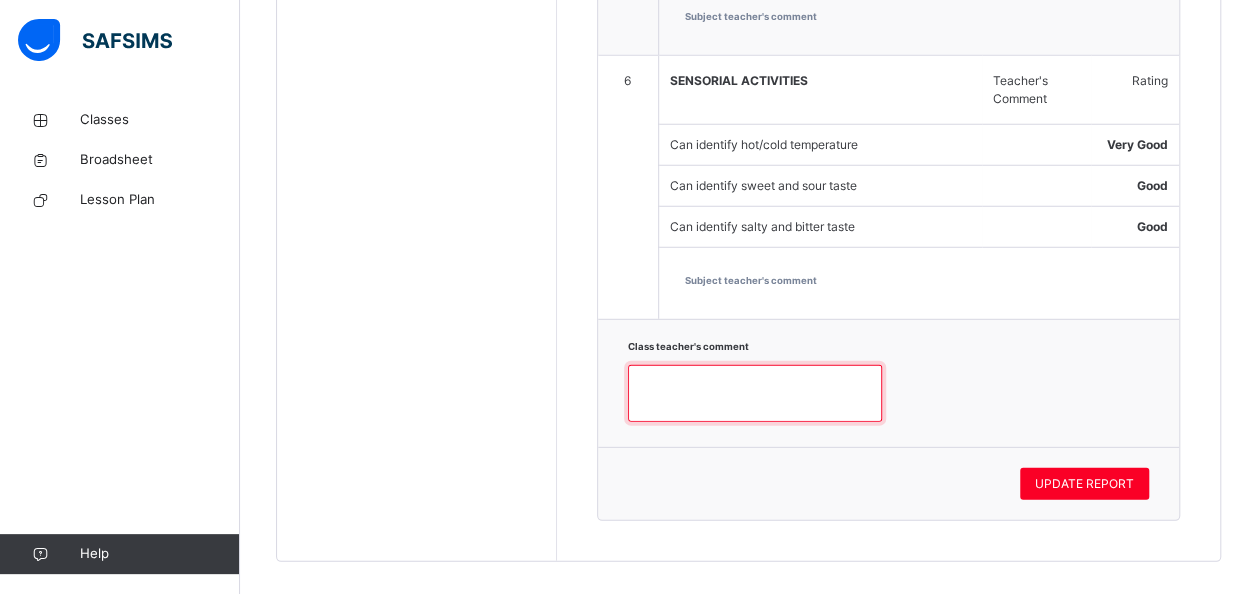 paste on "**********" 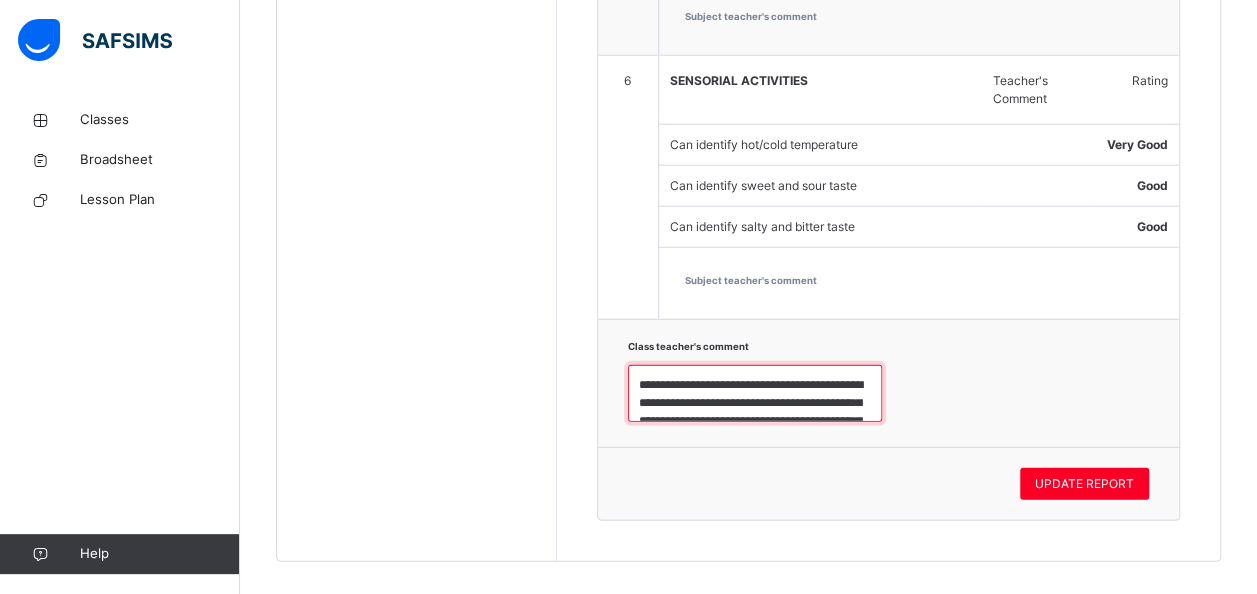scroll, scrollTop: 330, scrollLeft: 0, axis: vertical 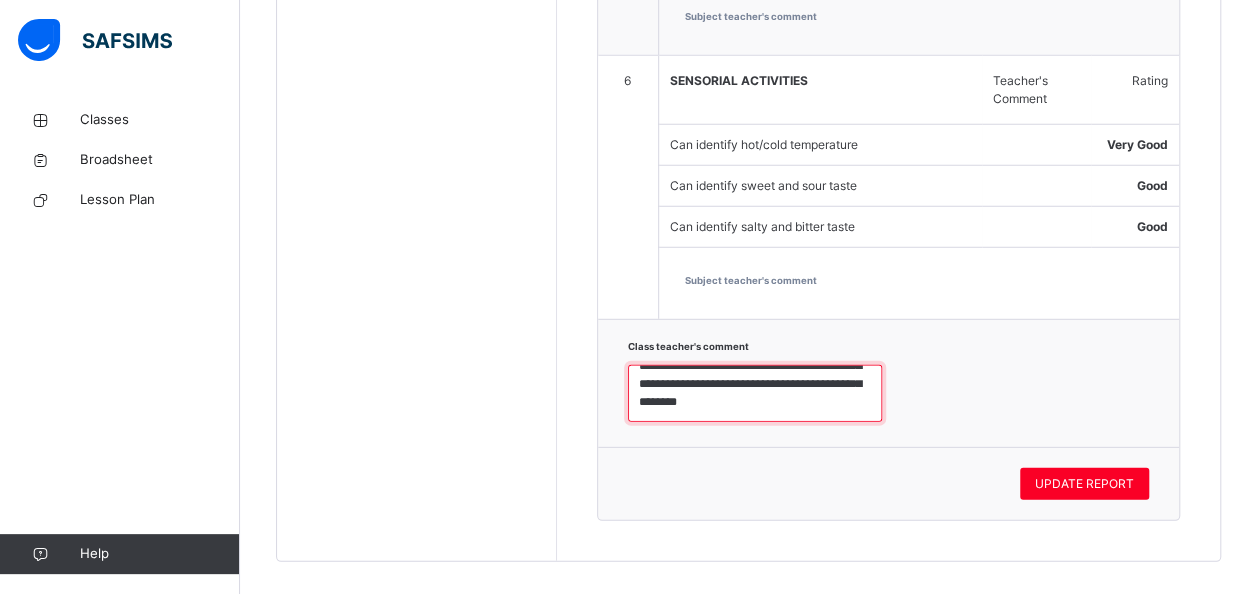 drag, startPoint x: 638, startPoint y: 369, endPoint x: 830, endPoint y: 449, distance: 208 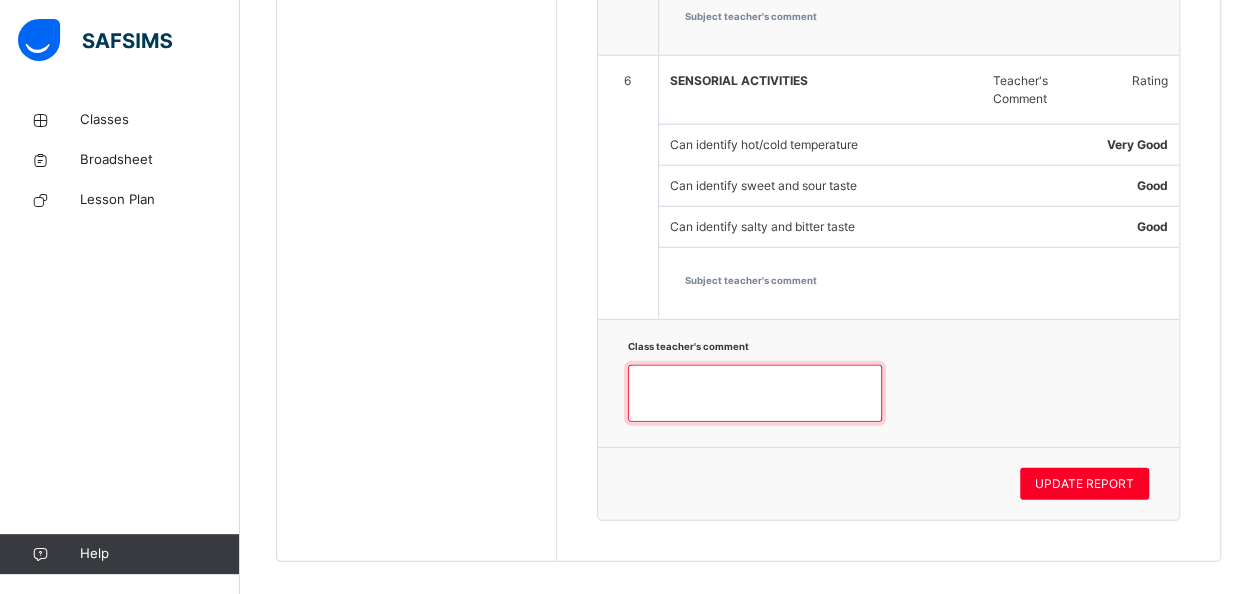 scroll, scrollTop: 0, scrollLeft: 0, axis: both 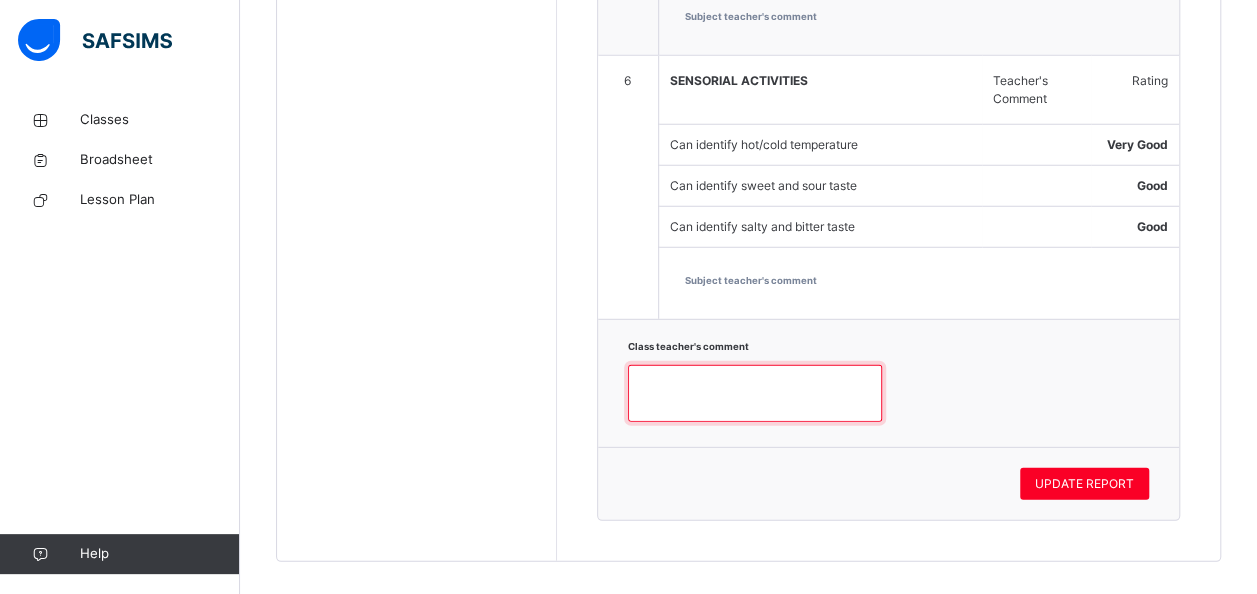 drag, startPoint x: 830, startPoint y: 449, endPoint x: 664, endPoint y: 367, distance: 185.14859 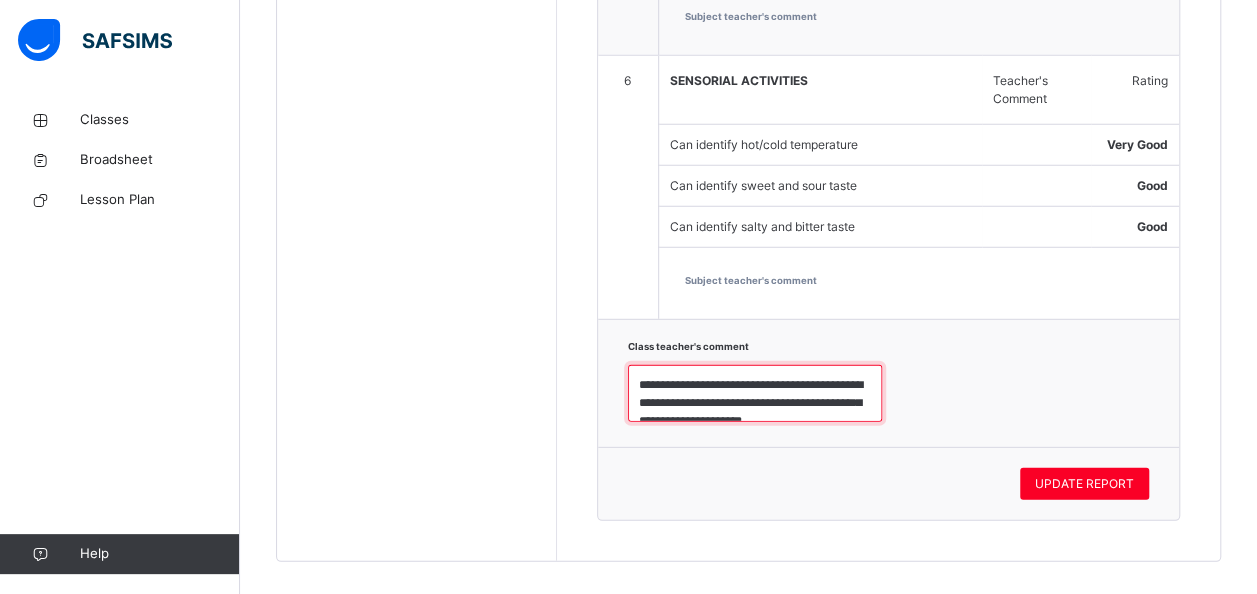 scroll, scrollTop: 6, scrollLeft: 0, axis: vertical 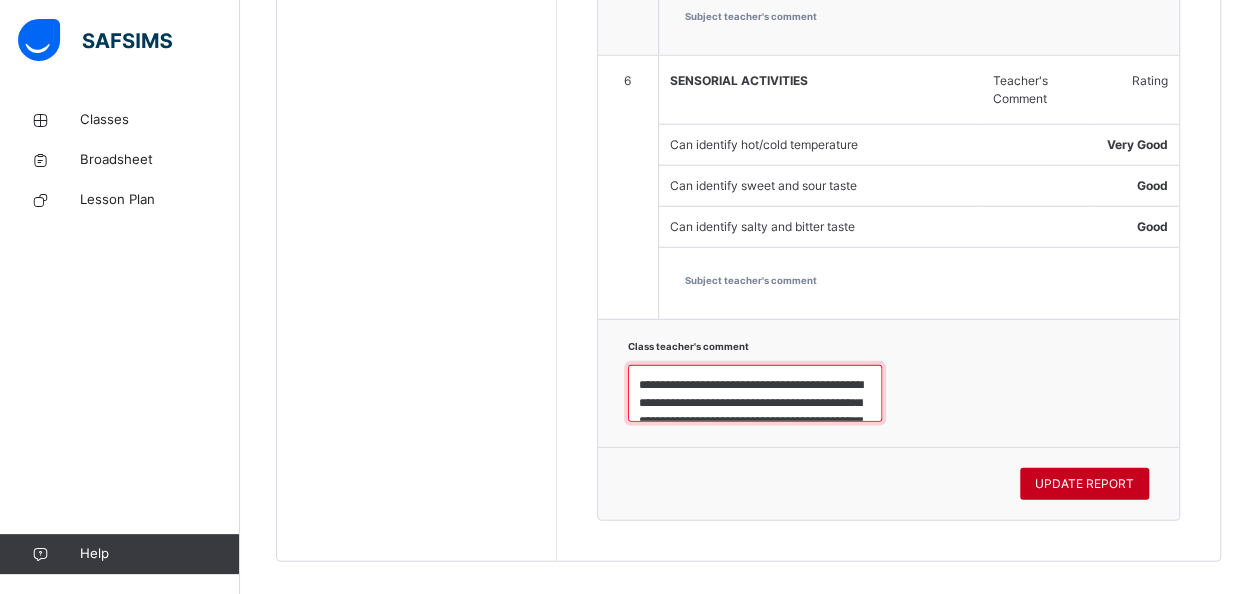 type on "**********" 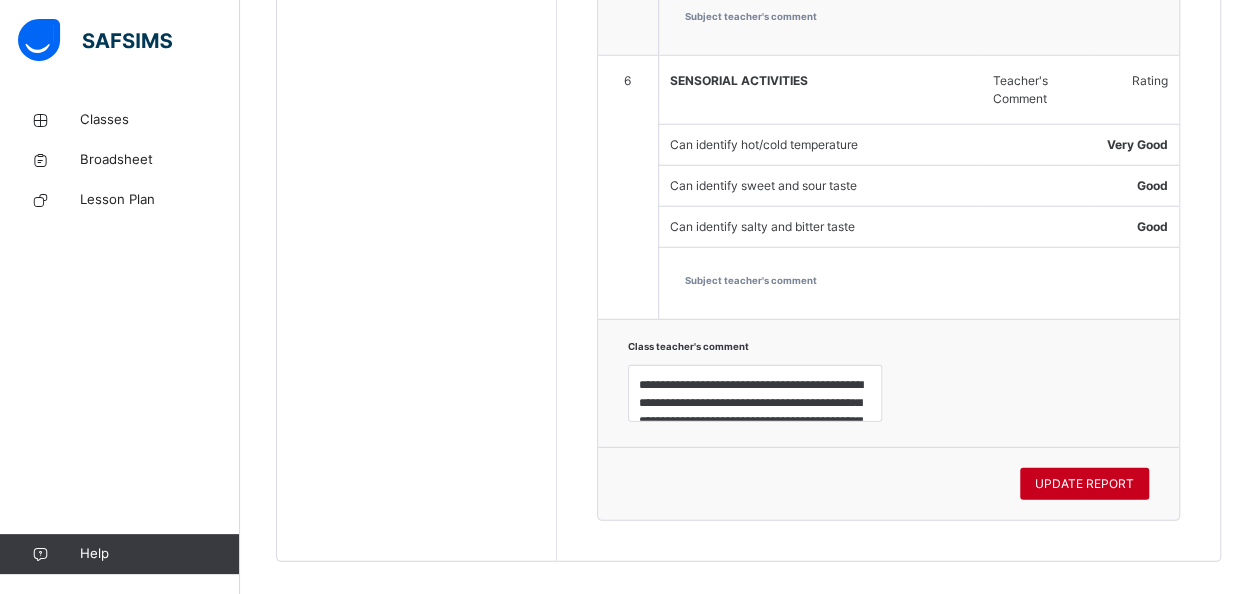 click on "UPDATE REPORT" at bounding box center [1084, 484] 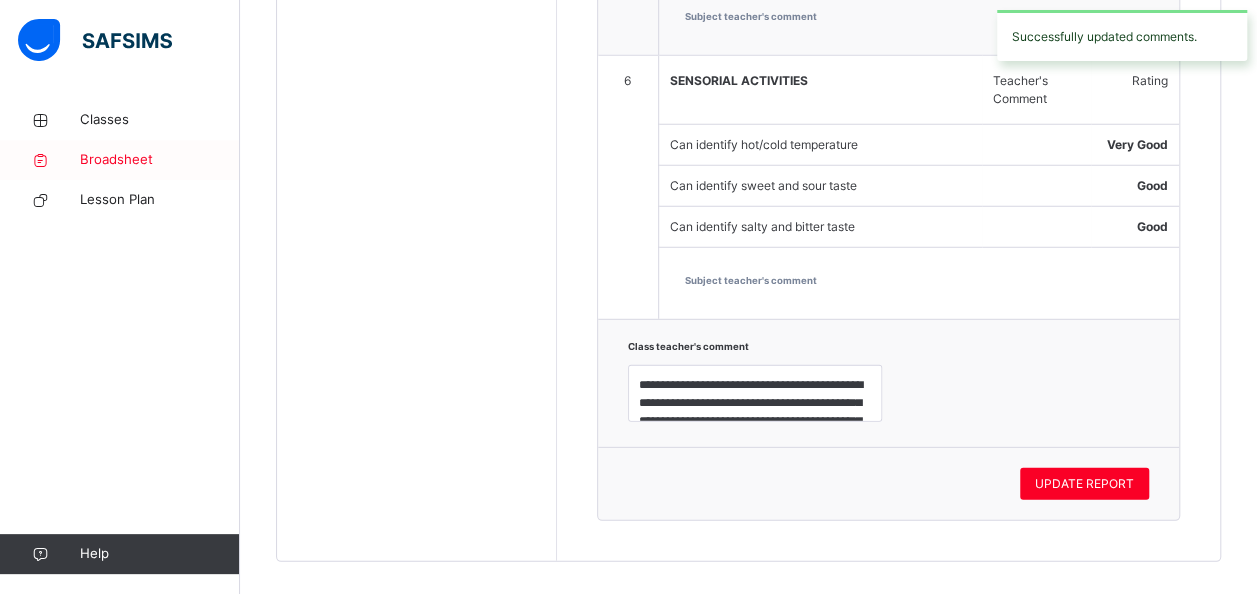 click on "Broadsheet" at bounding box center (160, 160) 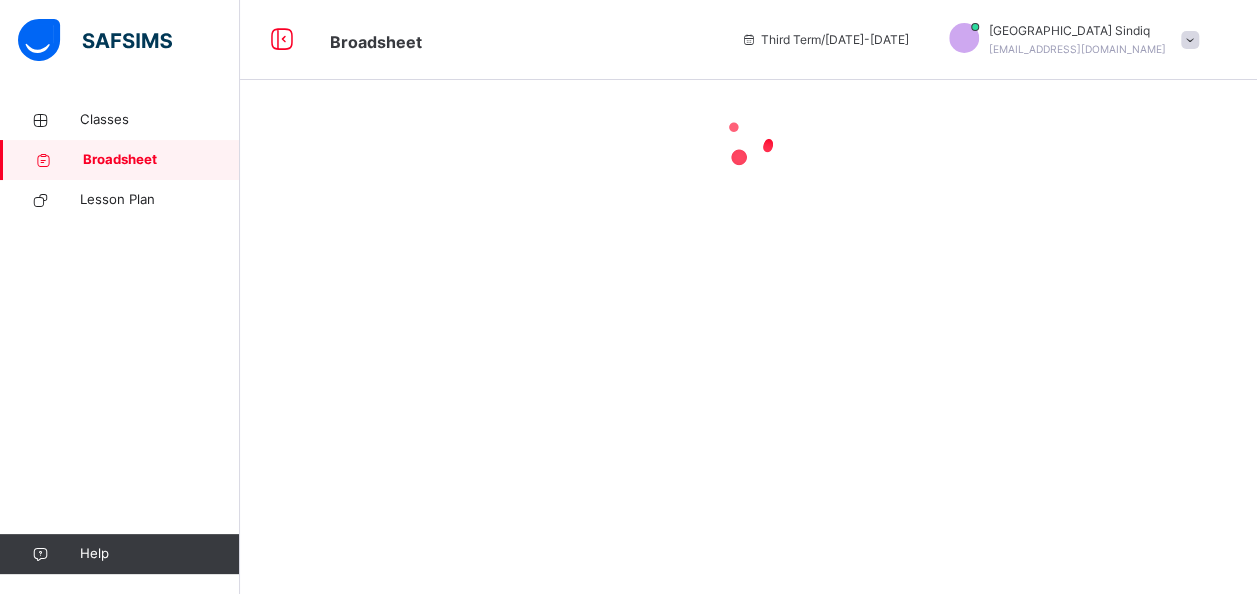 scroll, scrollTop: 0, scrollLeft: 0, axis: both 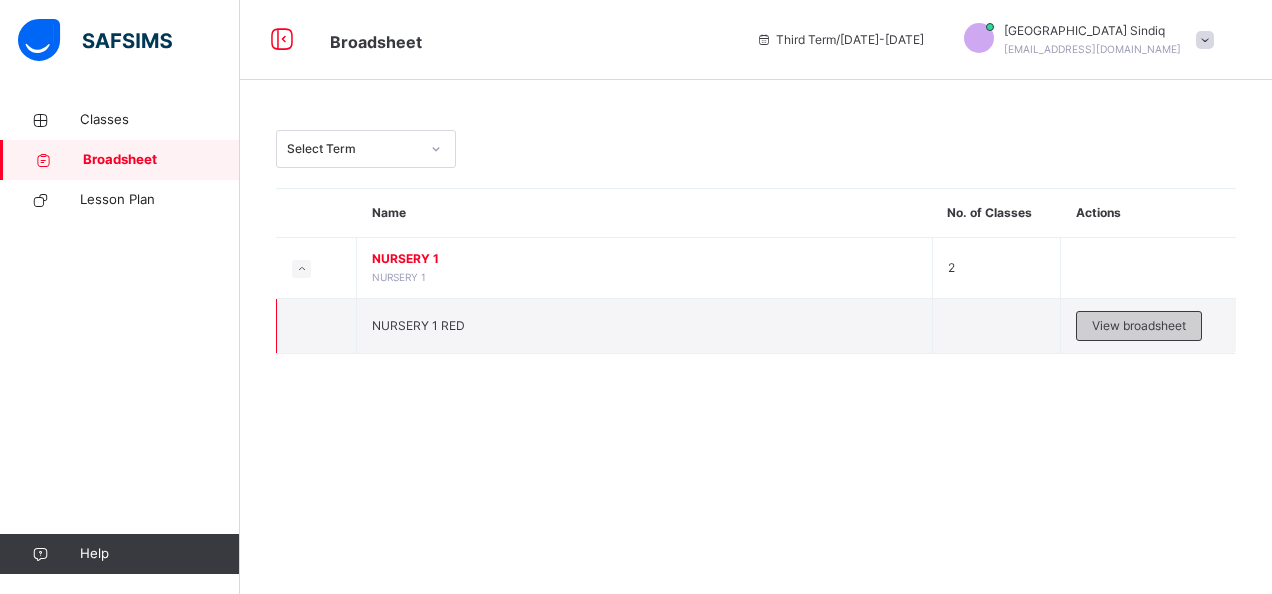 click on "View broadsheet" at bounding box center (1139, 326) 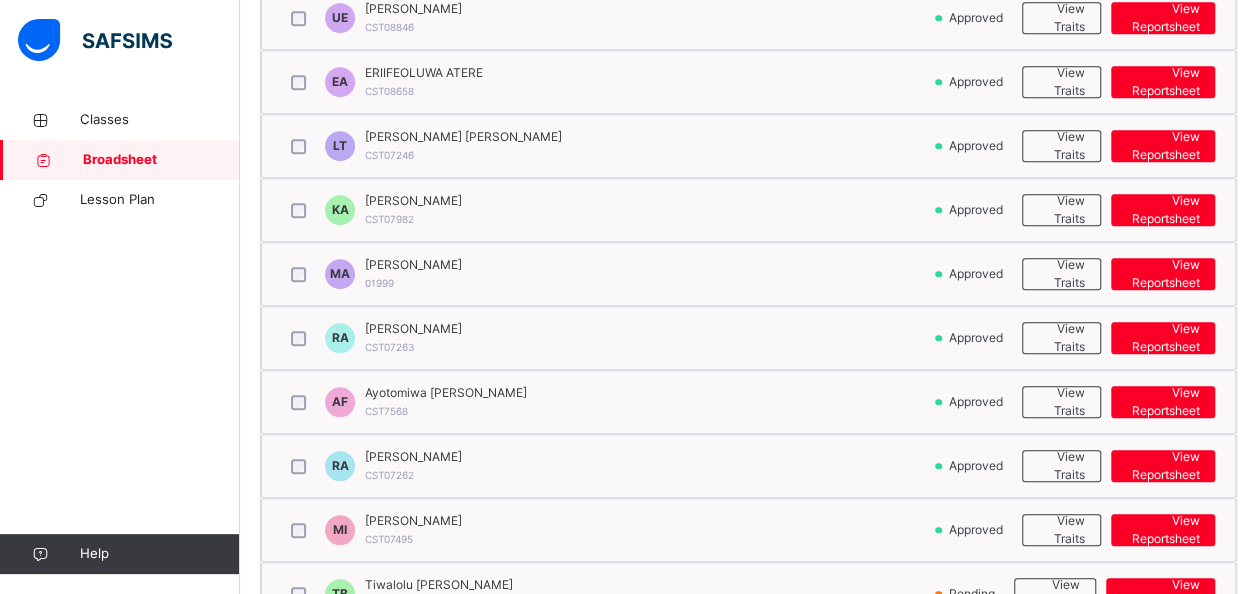 scroll, scrollTop: 0, scrollLeft: 0, axis: both 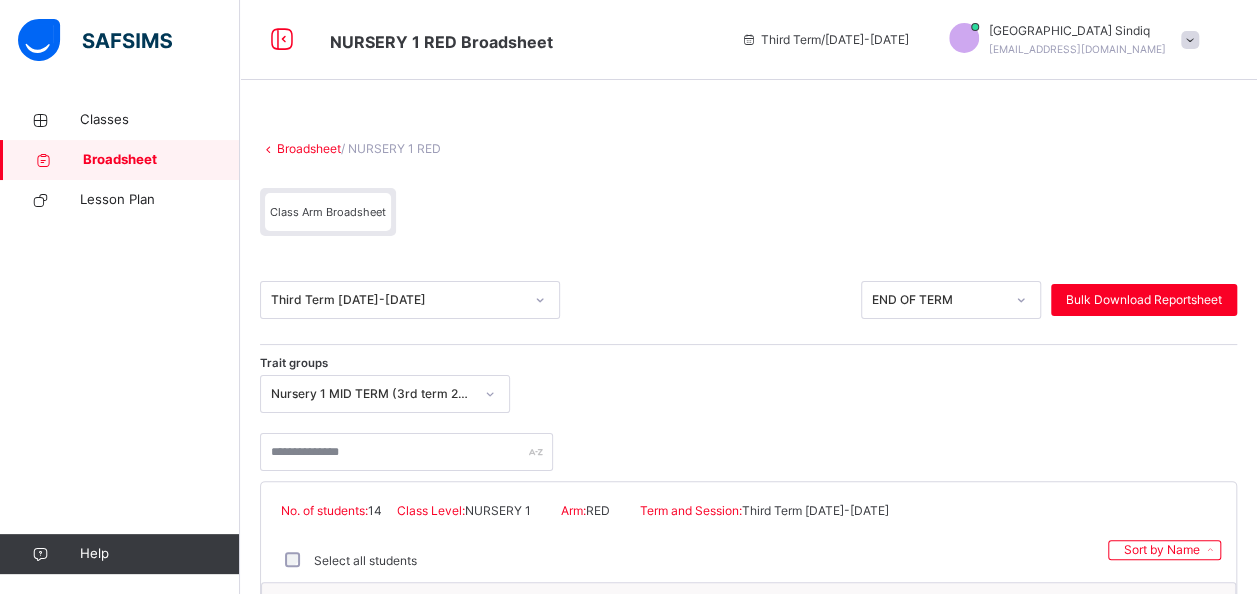 click at bounding box center (748, 442) 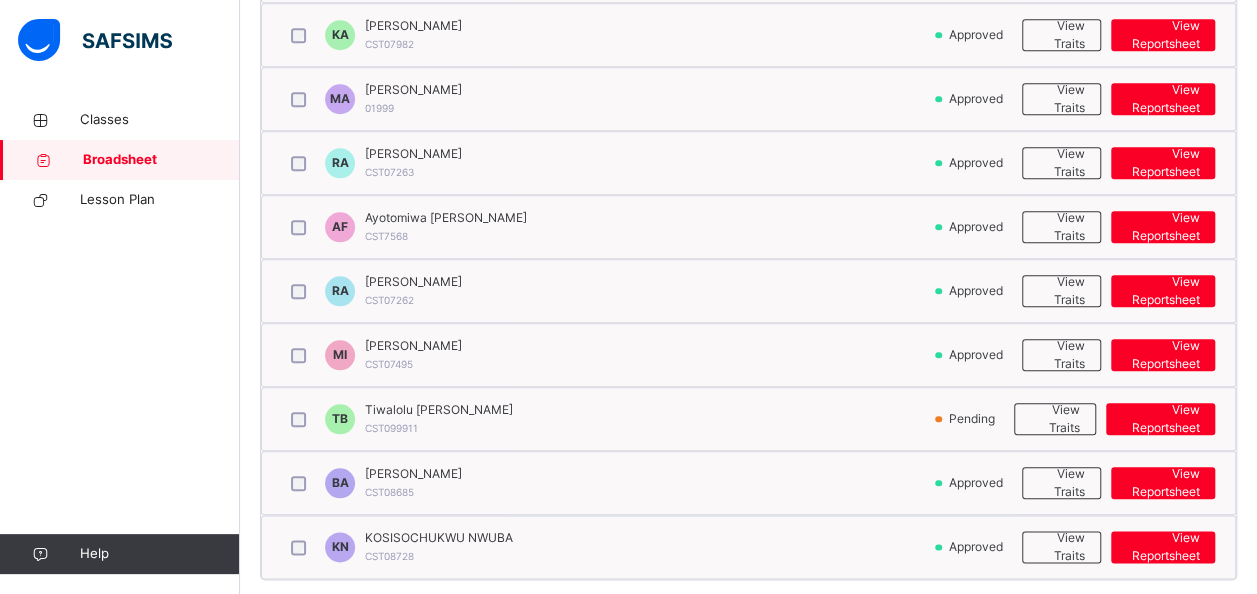 scroll, scrollTop: 914, scrollLeft: 0, axis: vertical 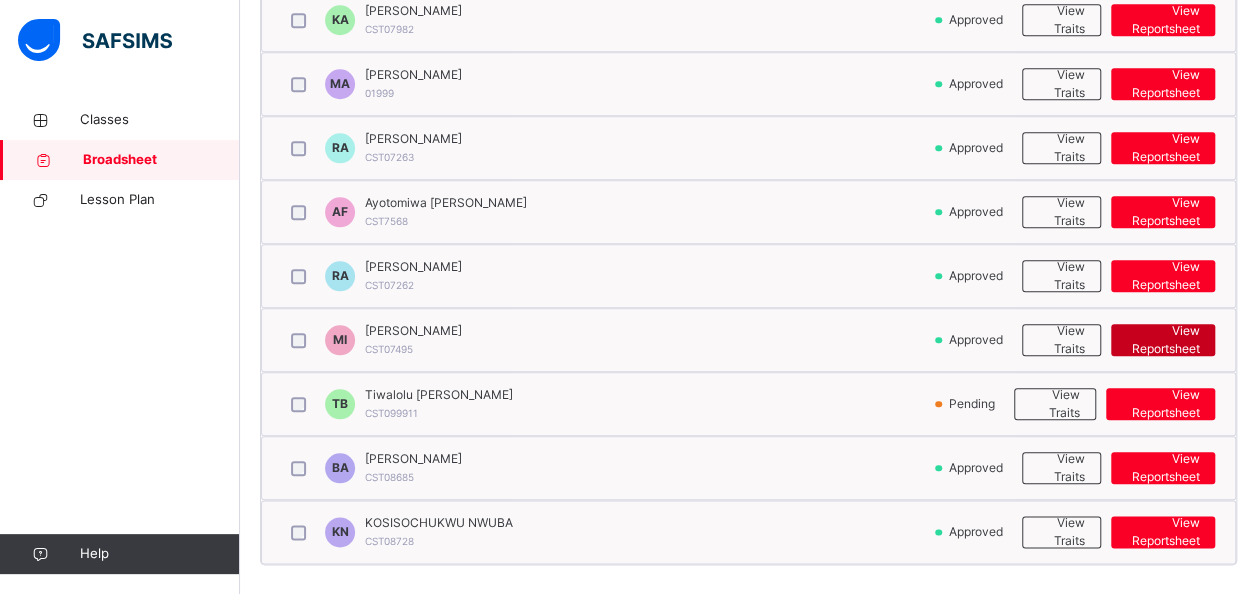 click on "View Reportsheet" at bounding box center [1163, 340] 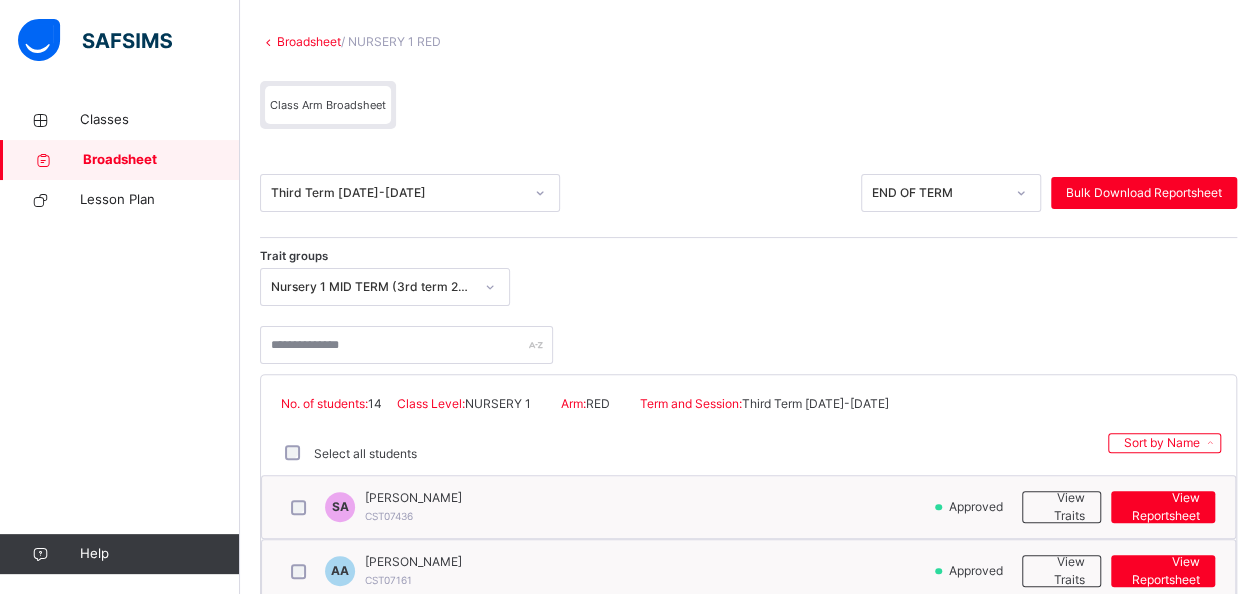 scroll, scrollTop: 0, scrollLeft: 0, axis: both 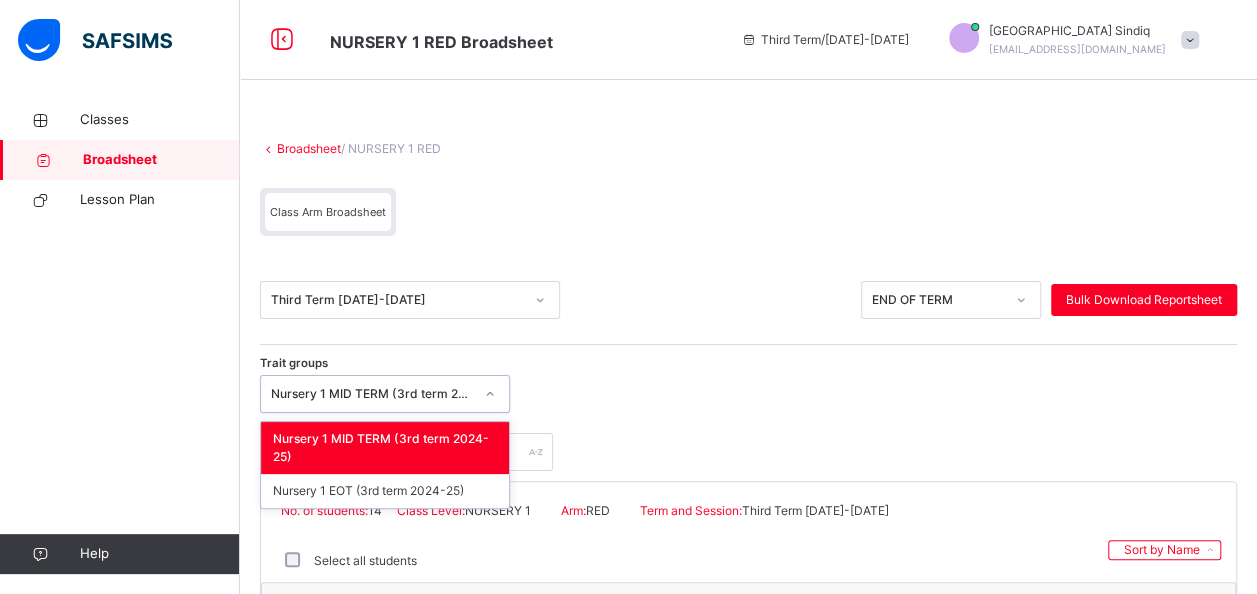 click 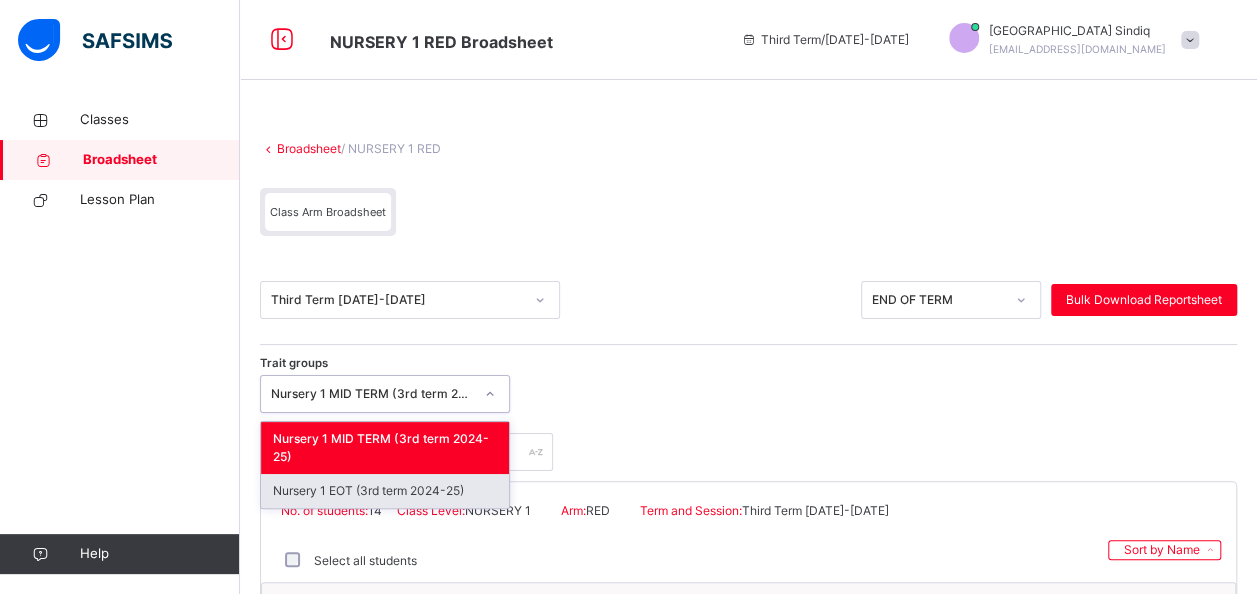 click on "Nursery 1 EOT (3rd term 2024-25)" at bounding box center [385, 491] 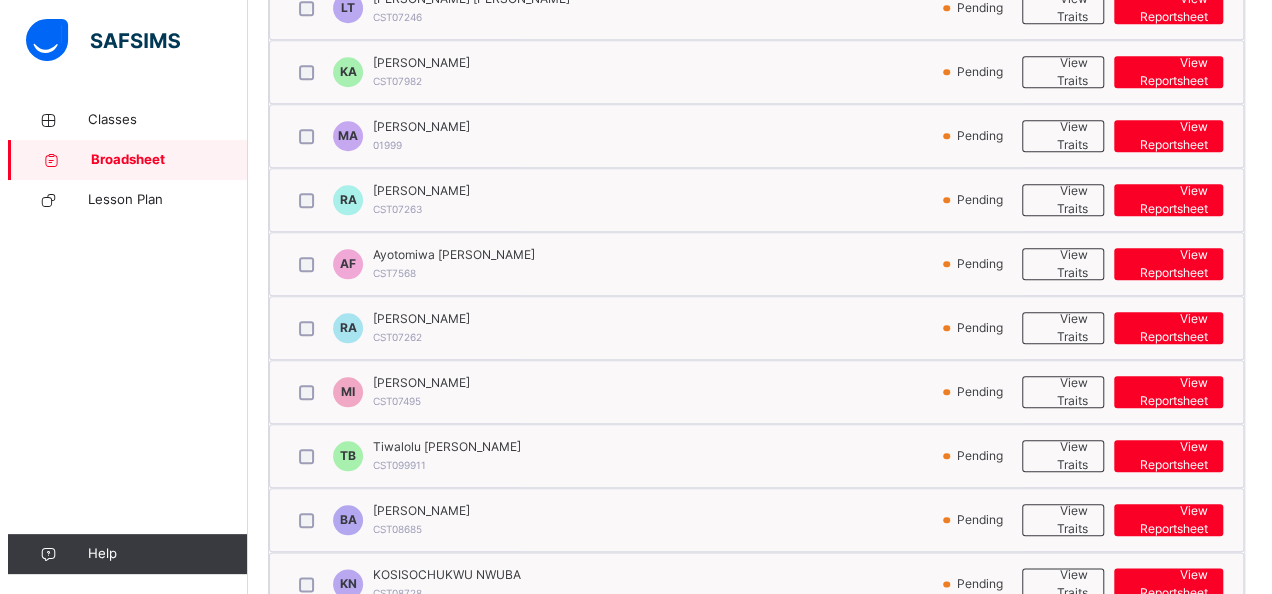 scroll, scrollTop: 860, scrollLeft: 0, axis: vertical 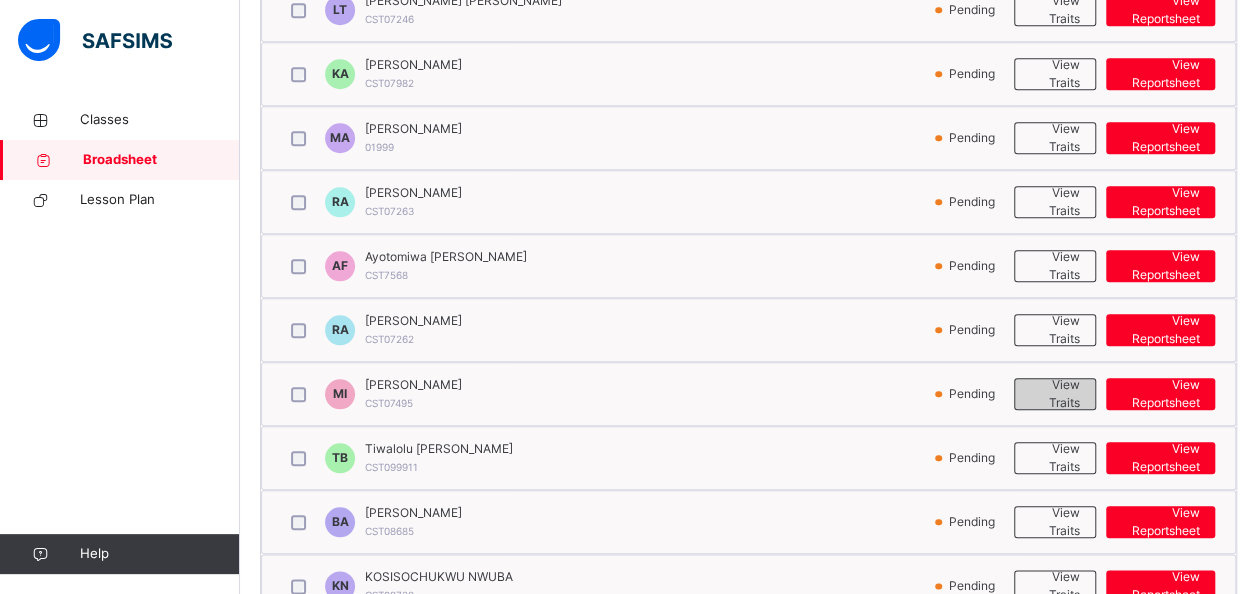 click on "View Traits" at bounding box center [1055, 394] 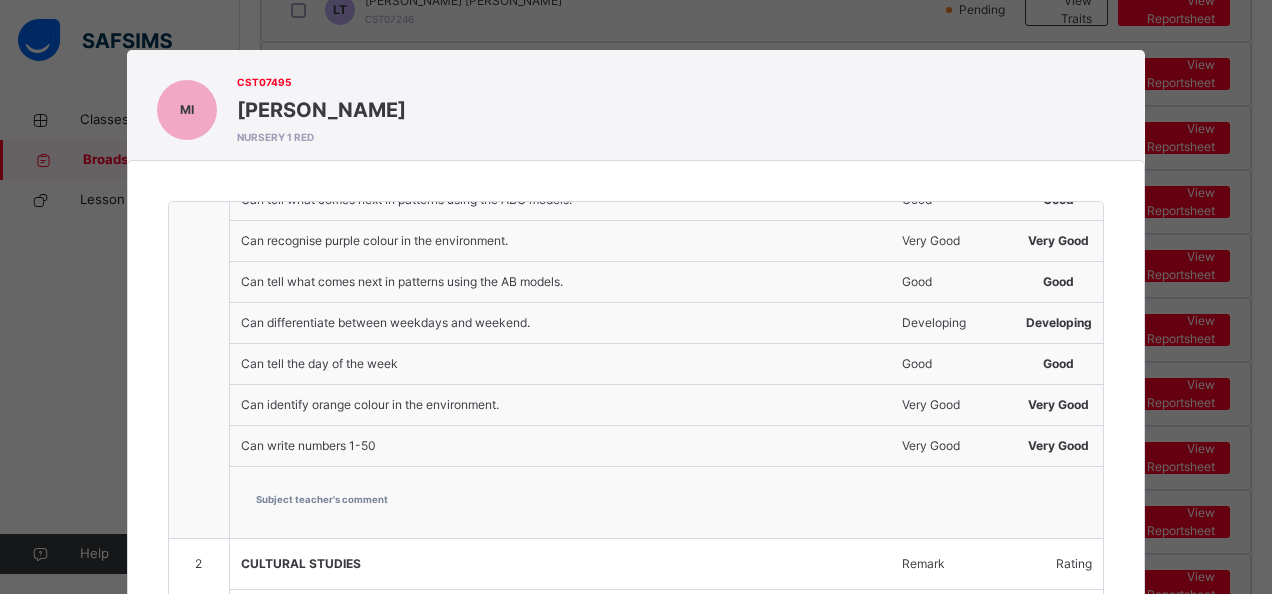 scroll, scrollTop: 120, scrollLeft: 0, axis: vertical 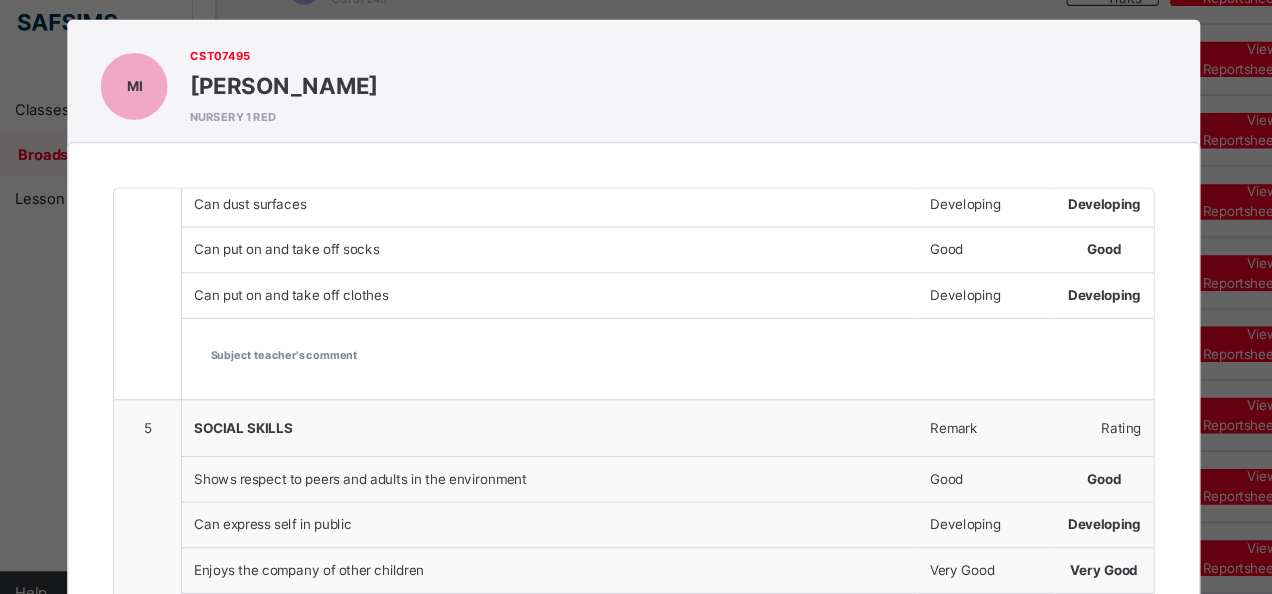 click on "MI   CST07495     Motunrola  Ibrahim      NURSERY 1 RED" at bounding box center [636, 103] 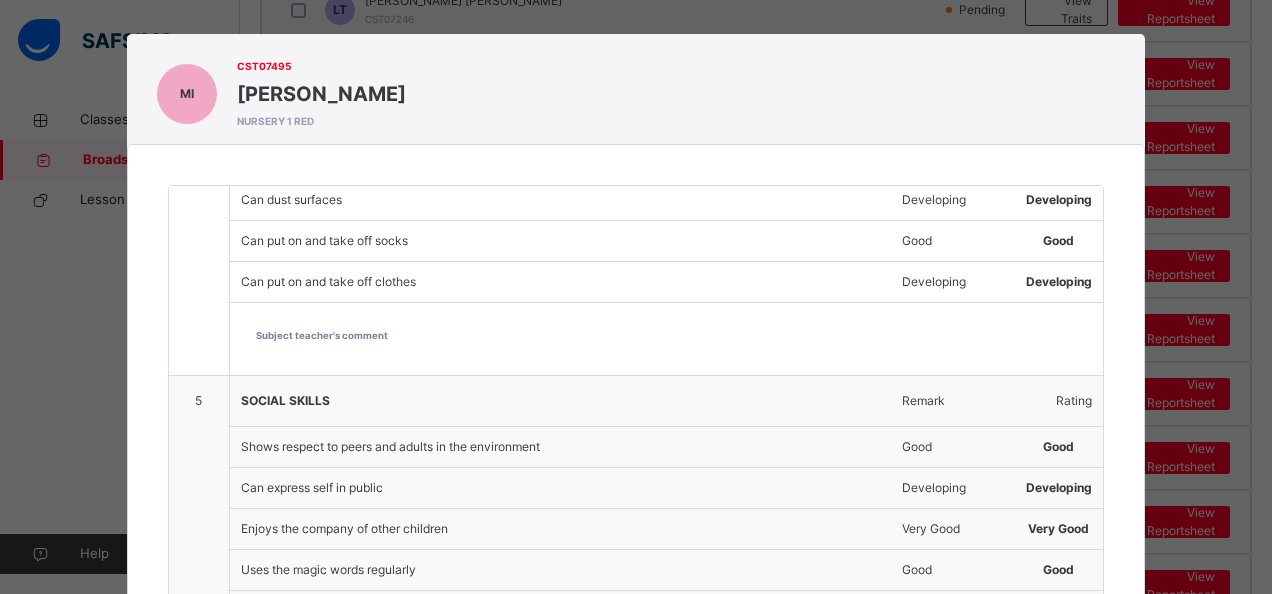 scroll, scrollTop: 13, scrollLeft: 0, axis: vertical 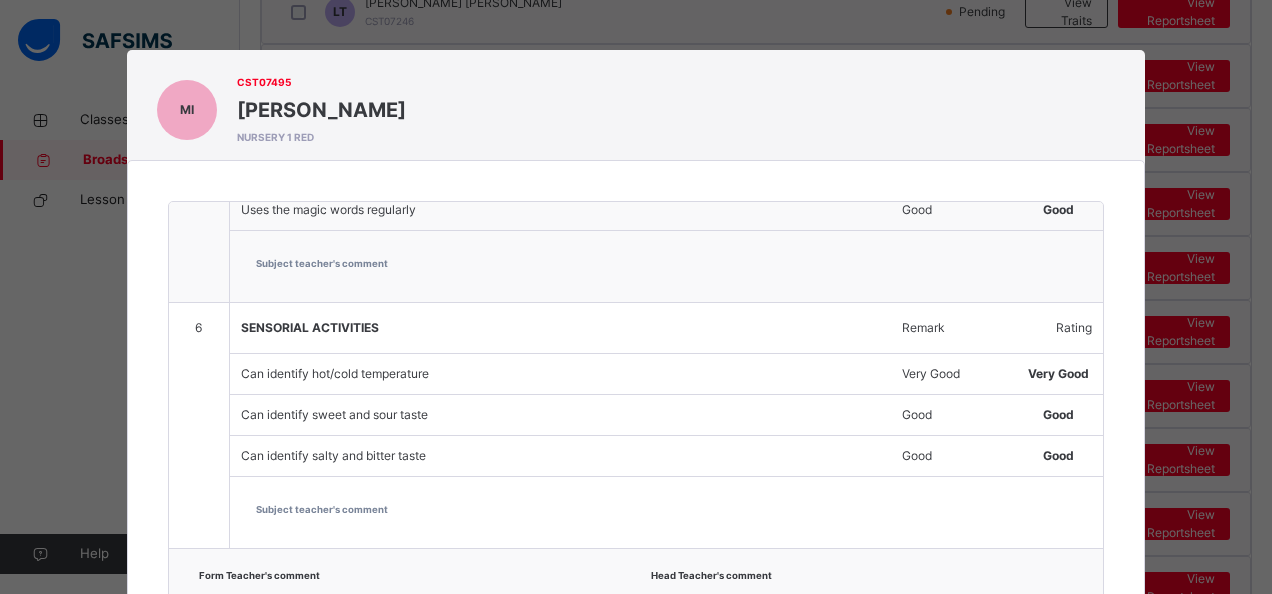 click on "1 NUMERACY Remark Rating Can count and recognise numbers 1-50 Very Good Very Good Can tell what comes next in patterns using the ABC models. Good Good Can recognise purple colour in the environment. Very Good Very Good Can tell what comes next in patterns using the AB models. Good Good Can differentiate between weekdays and weekend.  Developing Developing Can tell the day of the week Good Good Can identify orange colour in the environment. Very Good Very Good Can write numbers 1-50 Very Good Very Good Subject teacher's comment   2 CULTURAL STUDIES Remark Rating Can identify parts of a flower Developing Developing Can identify some domestic animals and their homes Good Good Can identify some wild animals and their homes Good Good Can identify appropriate clothing for the different weather Good Good Can identify parts of a leaf Developing Developing Subject teacher's comment   3 LANGUAGE & COMMUNICATION SKILLS Remark Rating Has a phonemic awareness/ blending of three letter words Very Good Very Good Good Good" at bounding box center (636, 451) 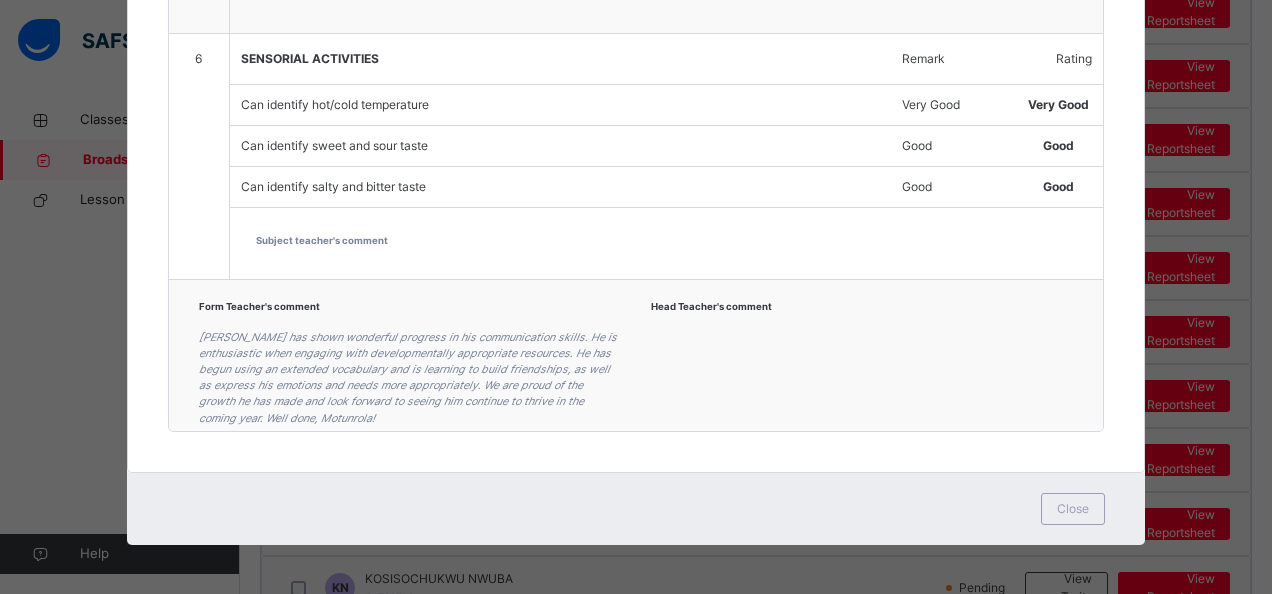 scroll, scrollTop: 858, scrollLeft: 0, axis: vertical 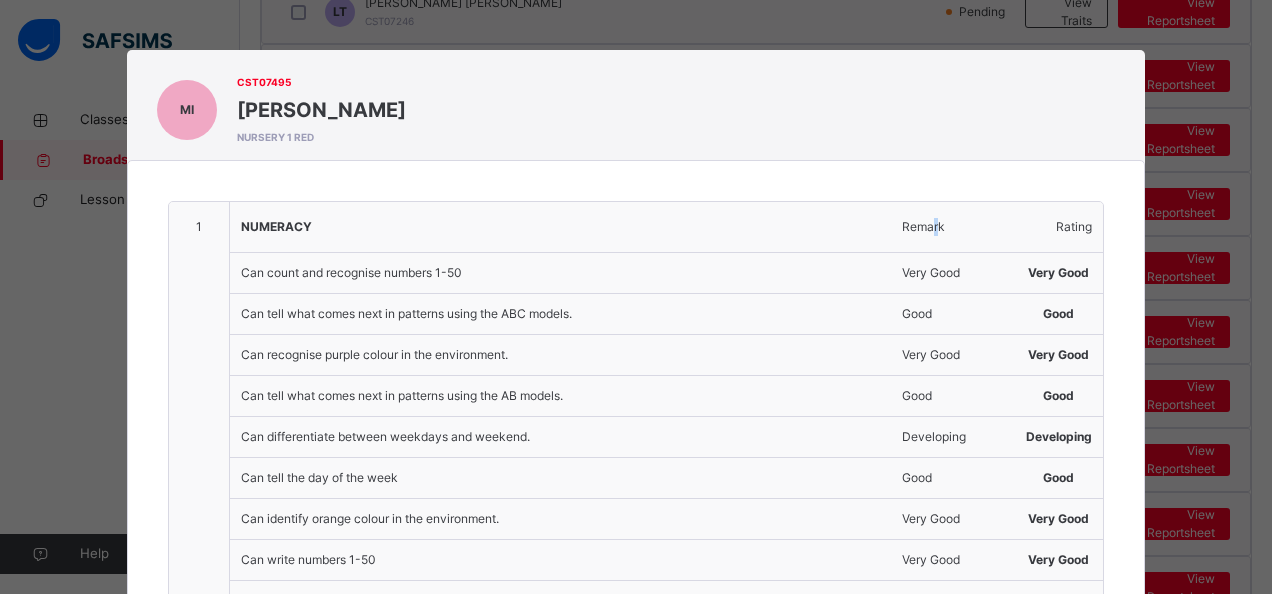click on "Remark" at bounding box center (953, 227) 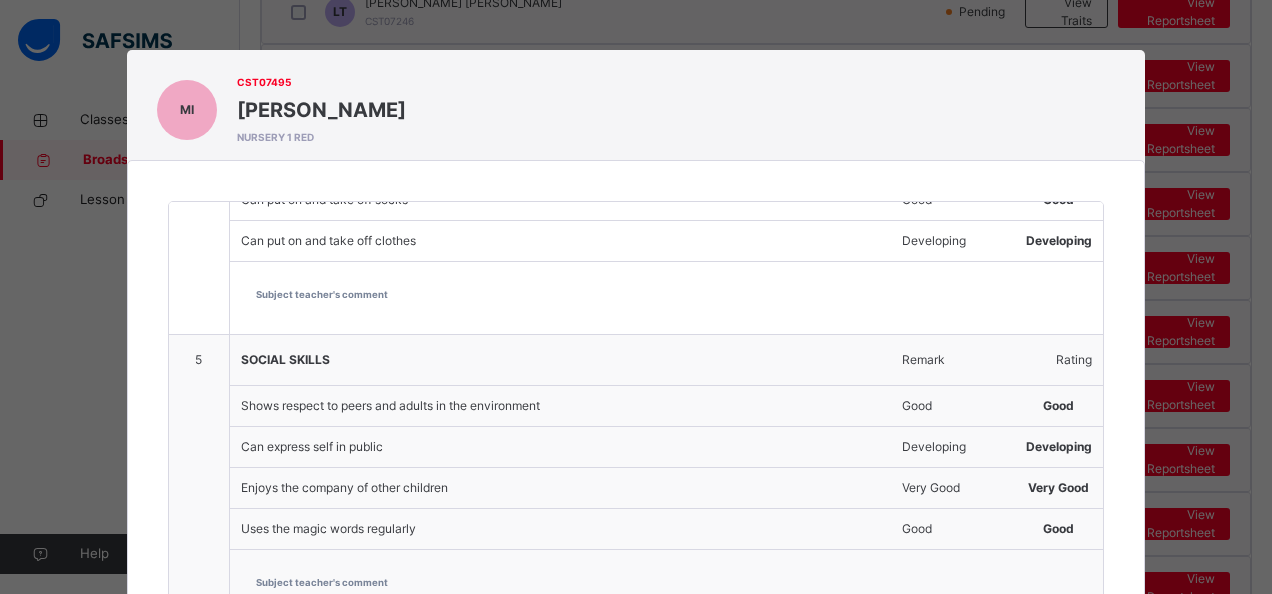 scroll, scrollTop: 1482, scrollLeft: 0, axis: vertical 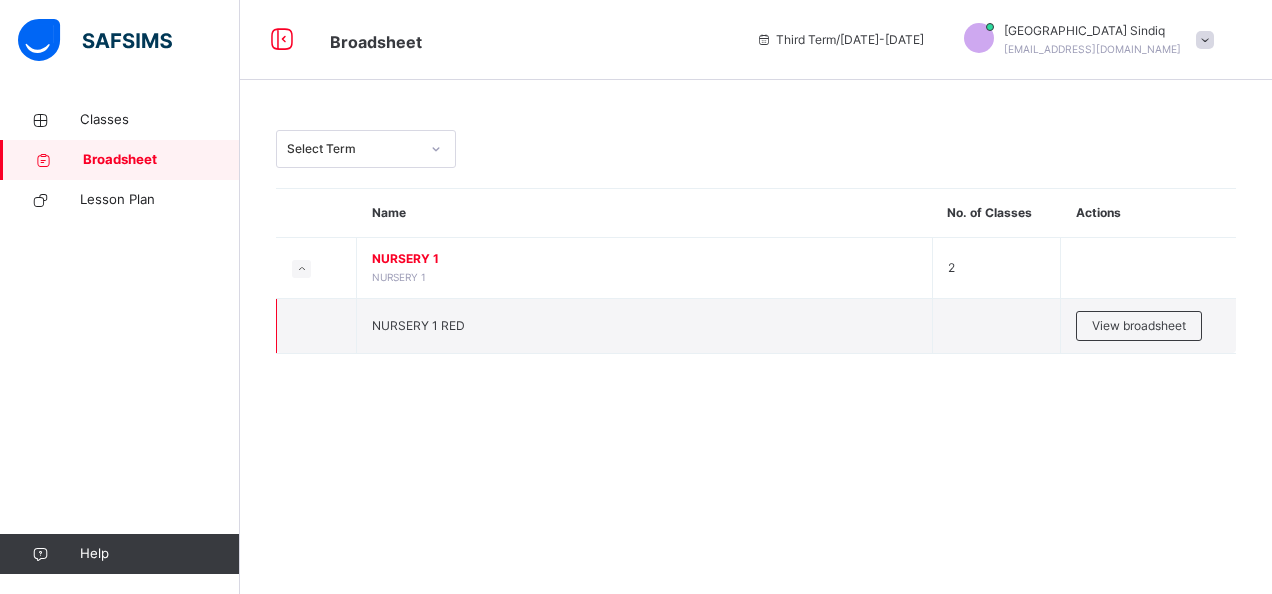 click on "NURSERY 1 RED" at bounding box center (645, 326) 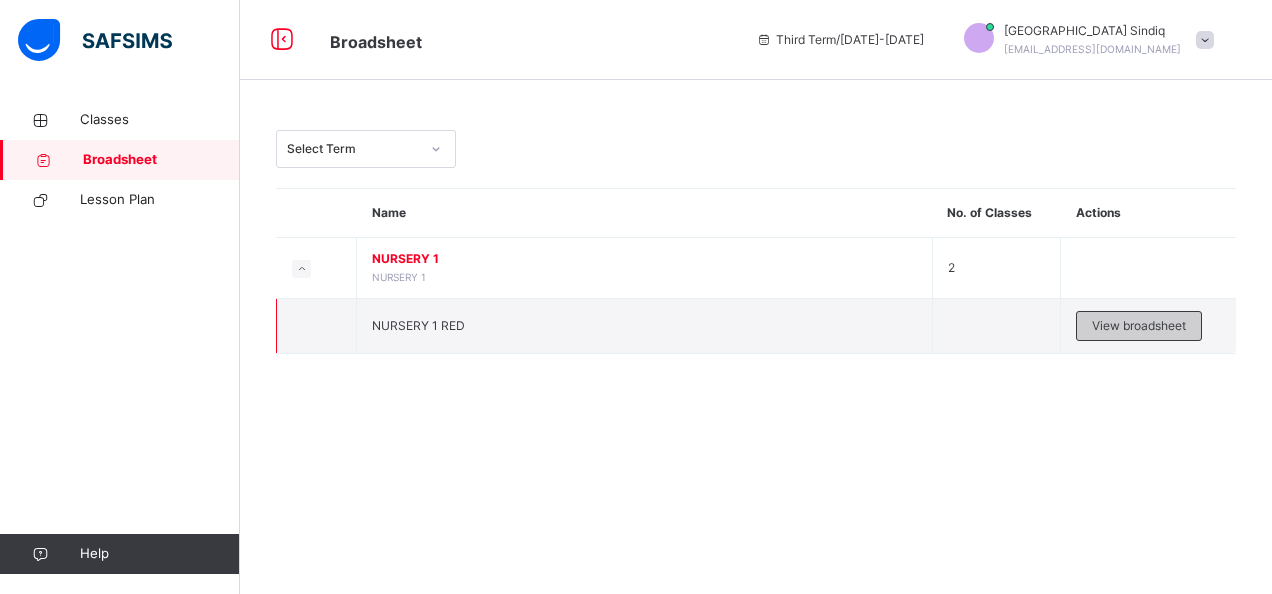 click on "View broadsheet" at bounding box center (1139, 326) 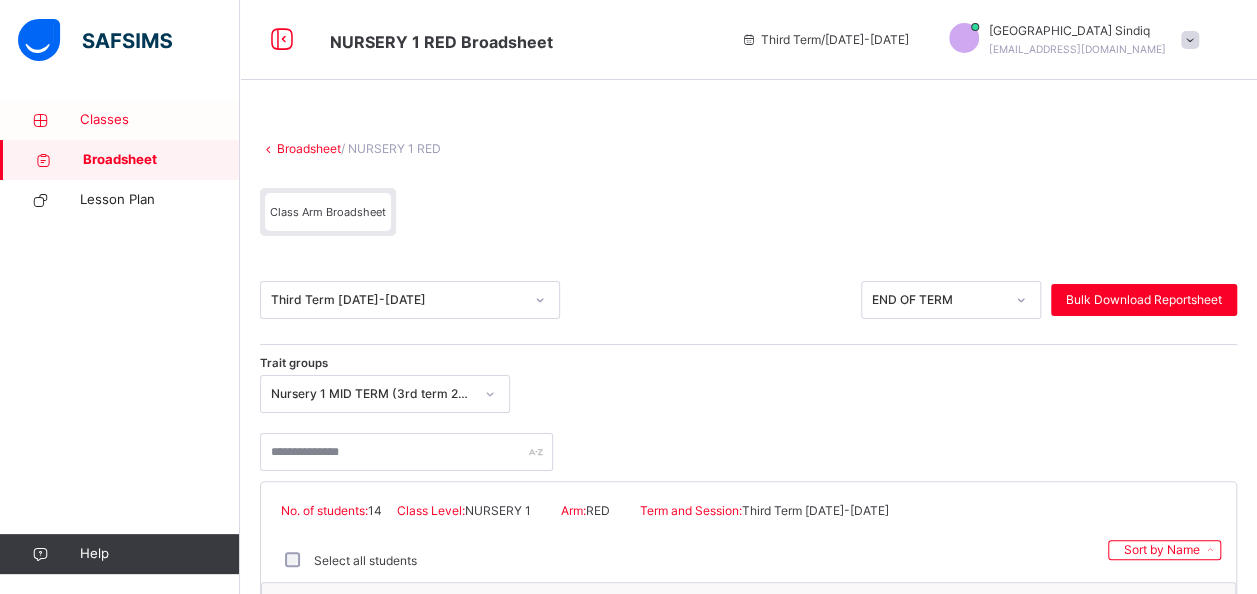 click on "Classes" at bounding box center [160, 120] 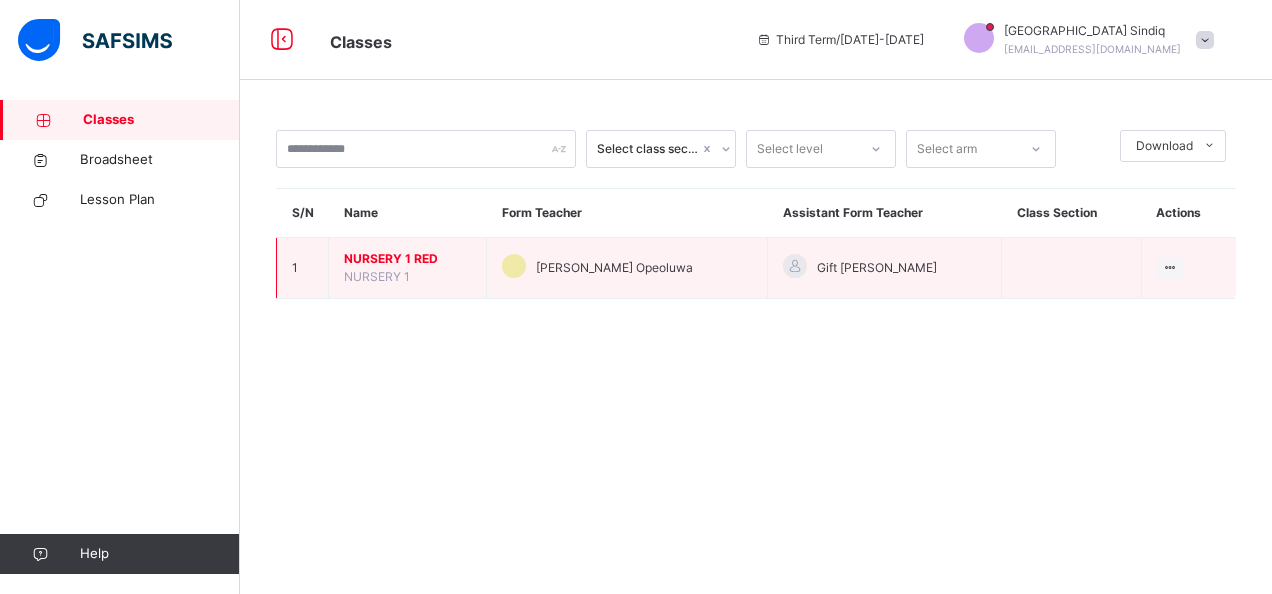 click on "NURSERY 1   RED" at bounding box center [407, 259] 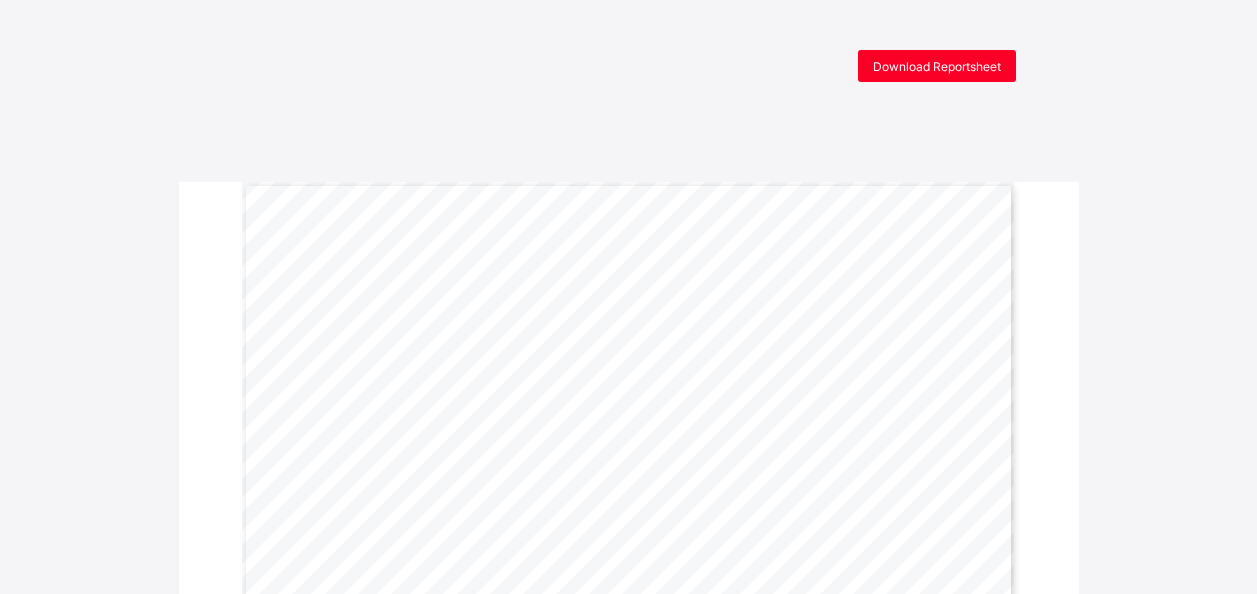 scroll, scrollTop: 0, scrollLeft: 0, axis: both 